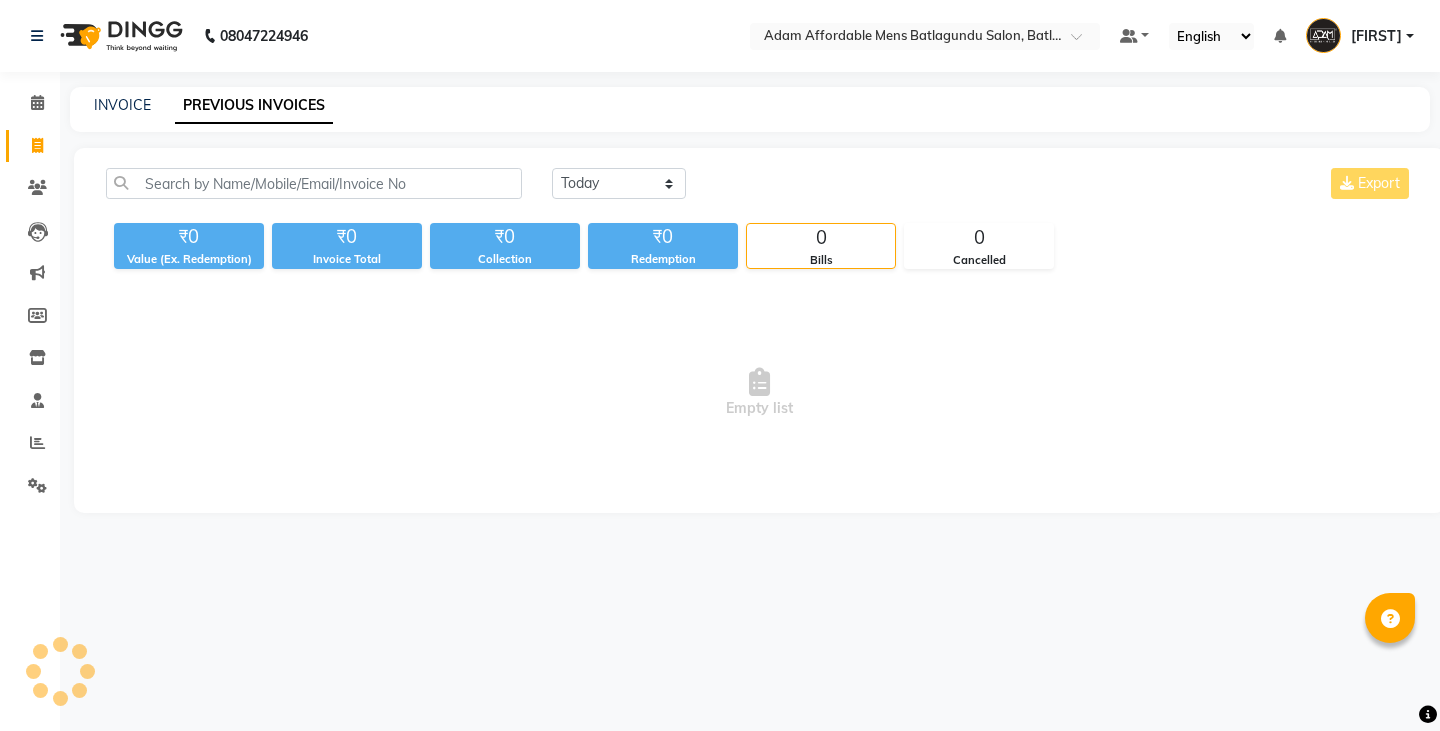 scroll, scrollTop: 0, scrollLeft: 0, axis: both 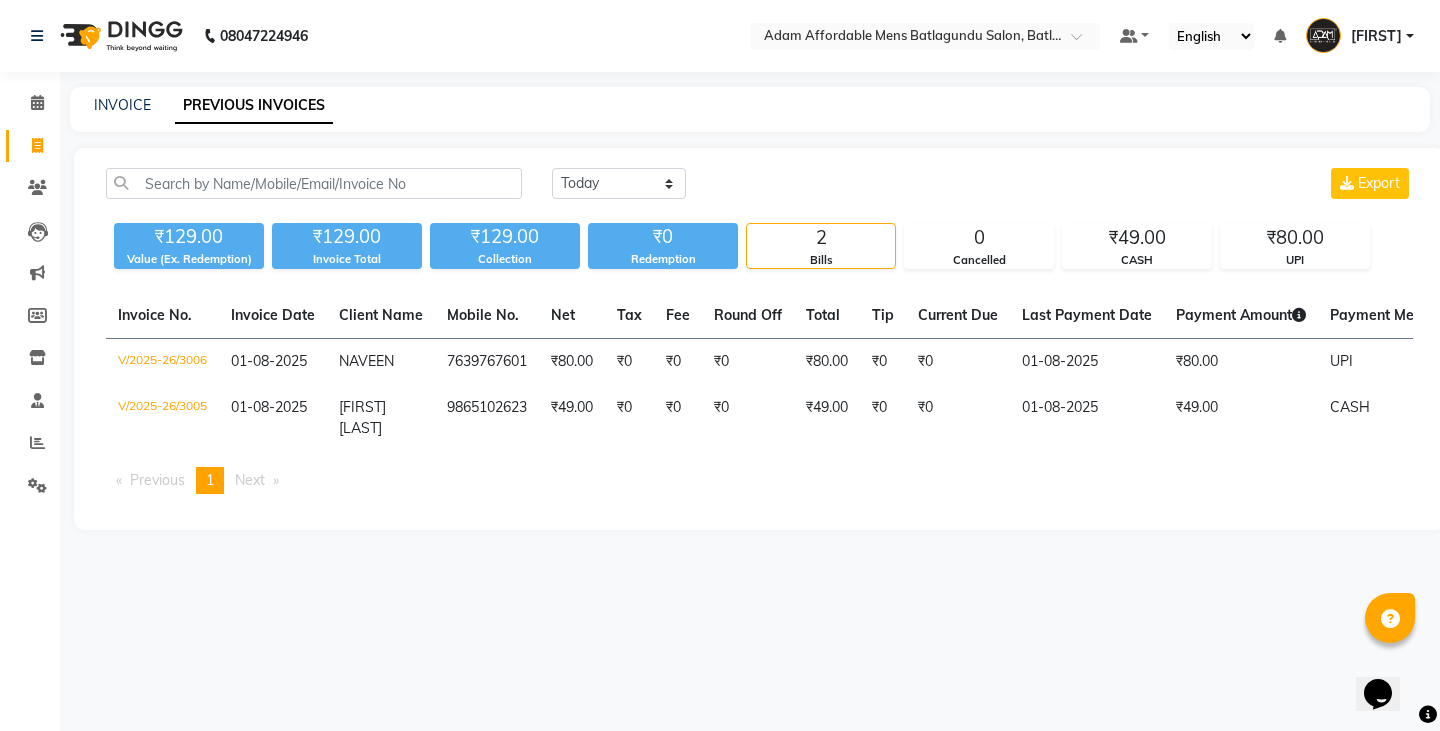 click on "INVOICE PREVIOUS INVOICES" 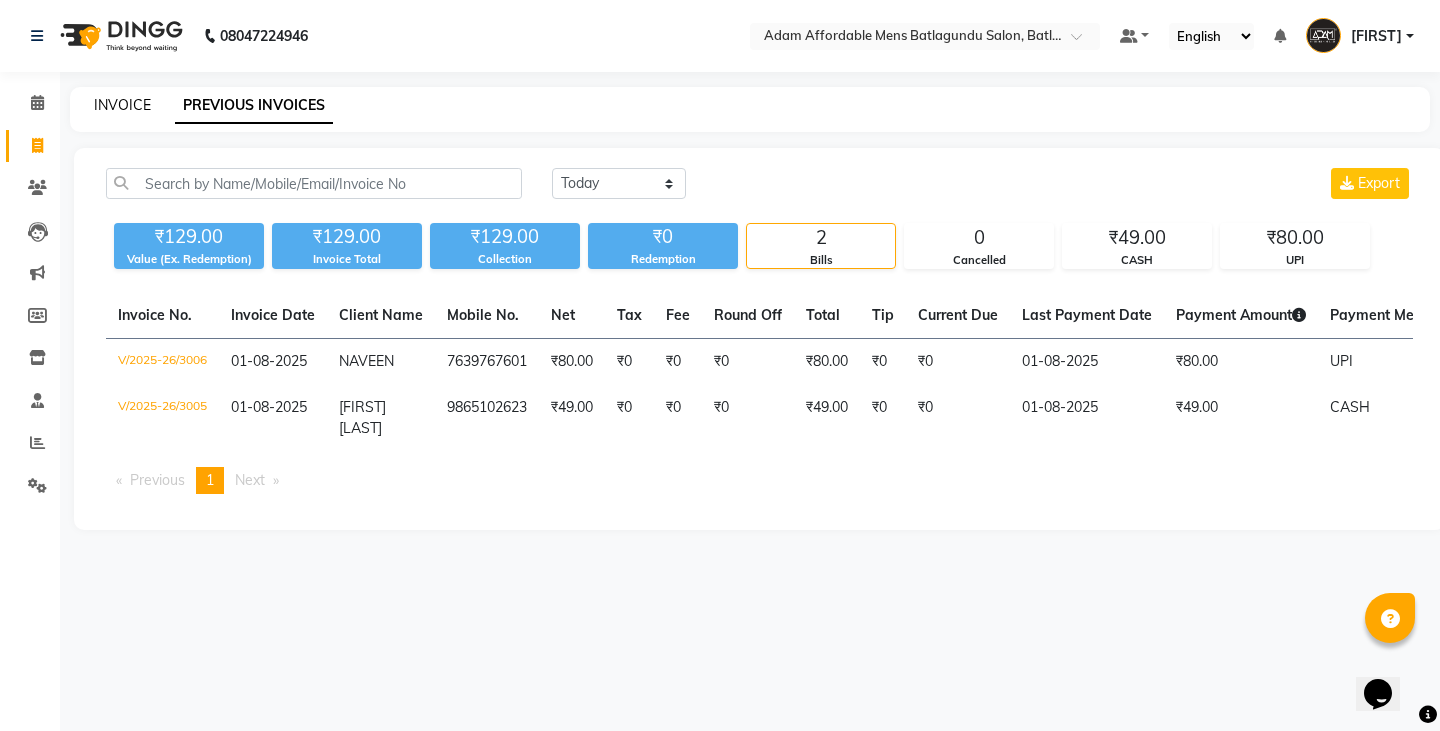 click on "INVOICE" 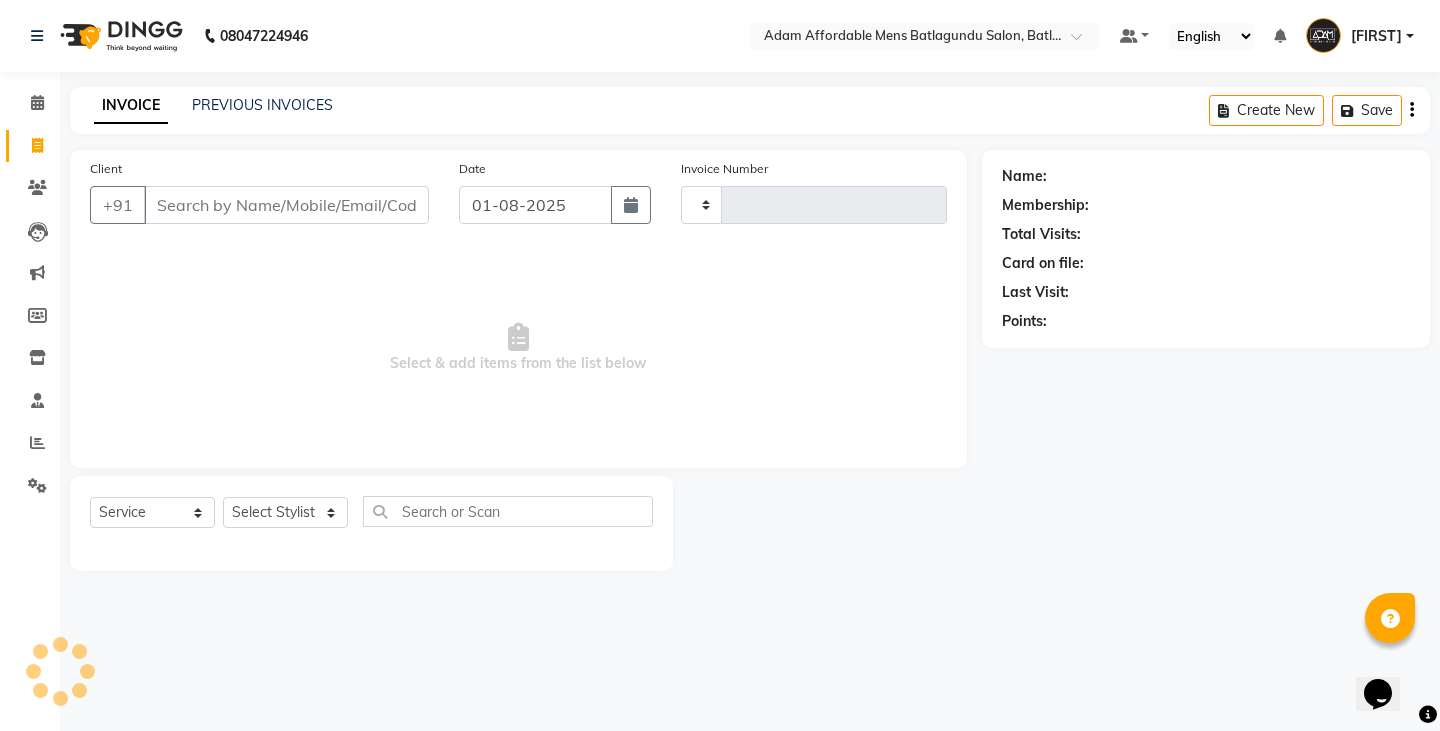 type on "3007" 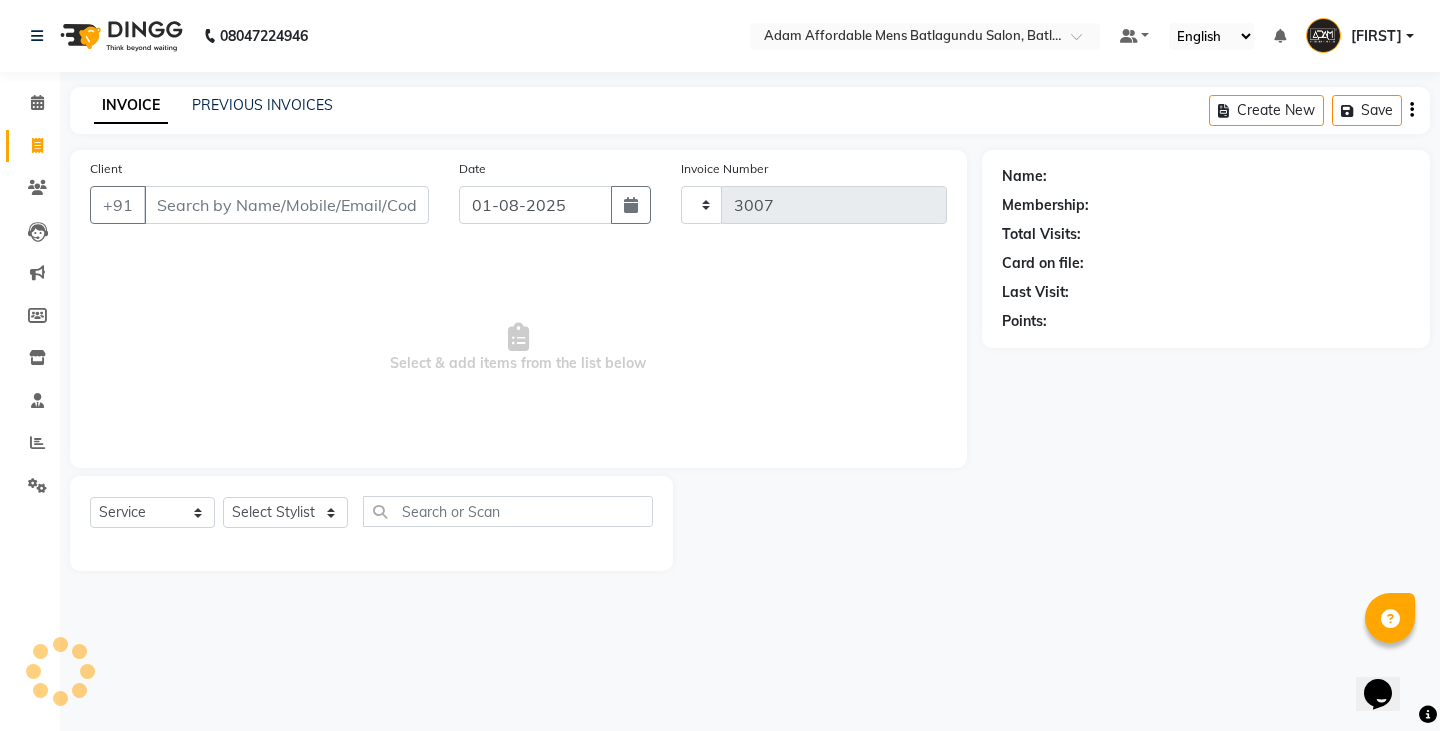 select on "8213" 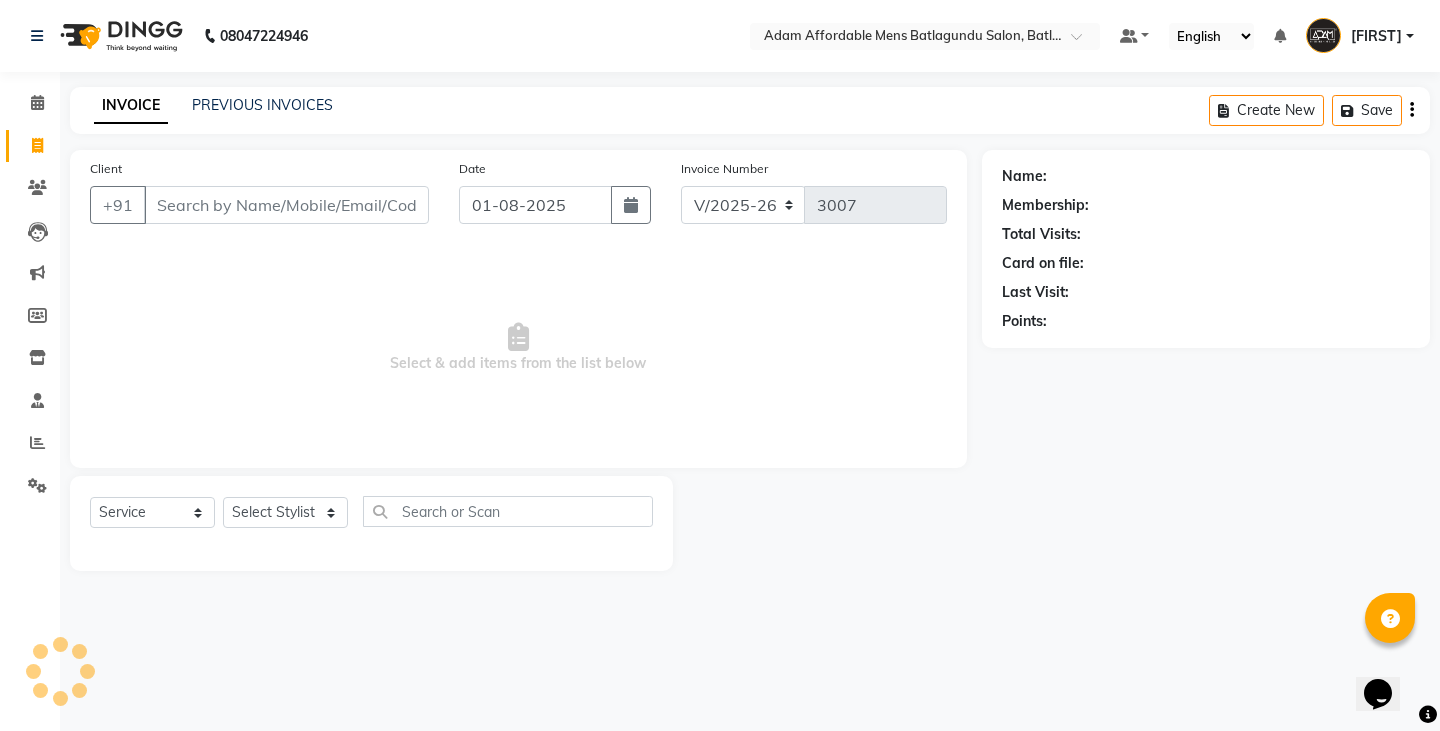 click on "Client" at bounding box center (286, 205) 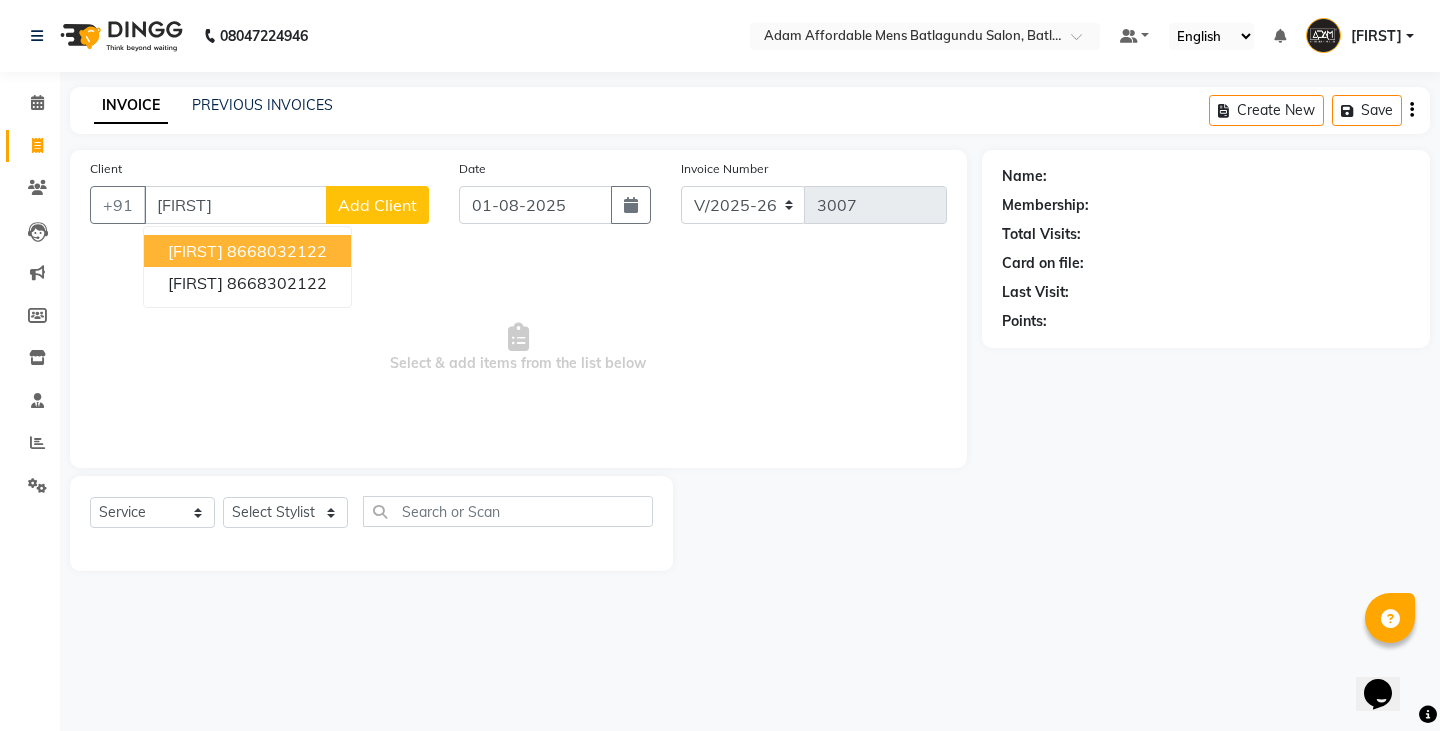 click on "8668032122" at bounding box center (277, 251) 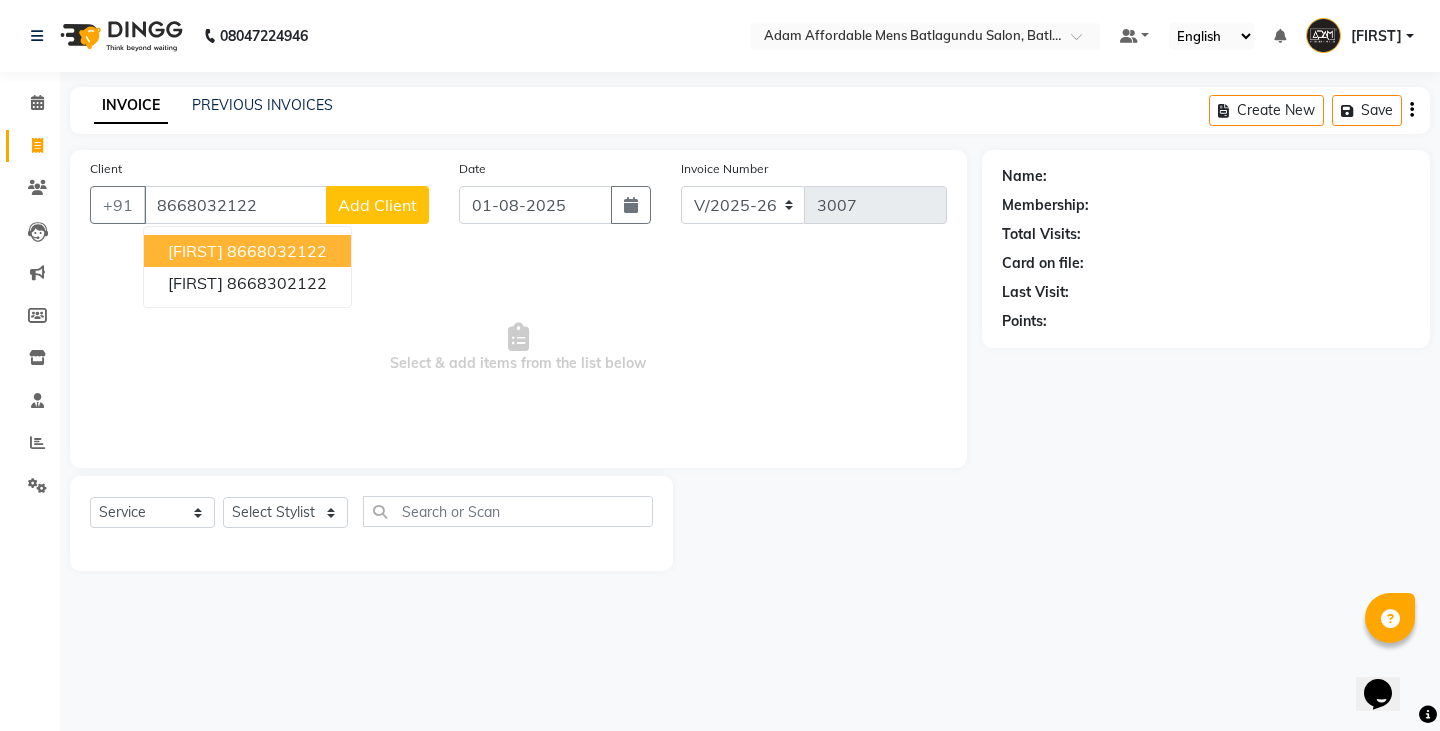 type on "8668032122" 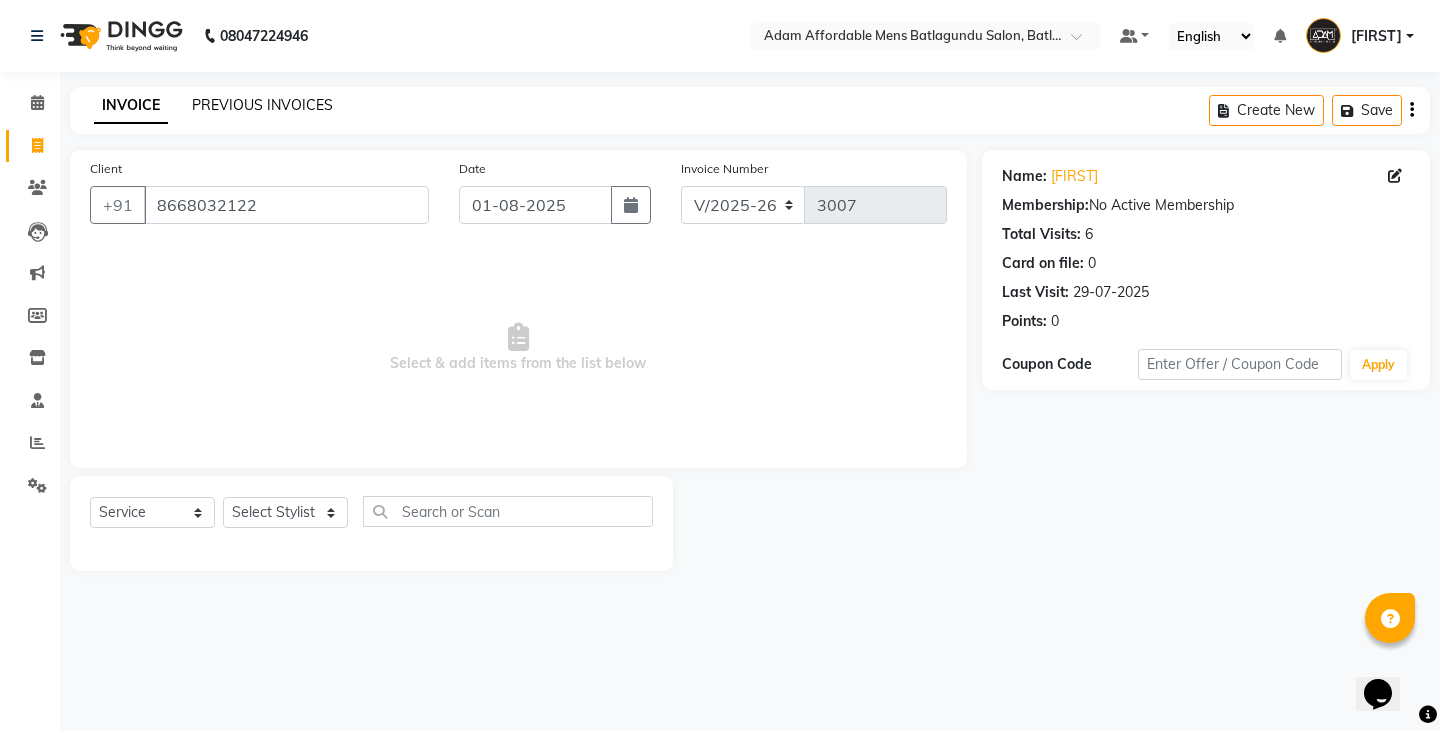 click on "PREVIOUS INVOICES" 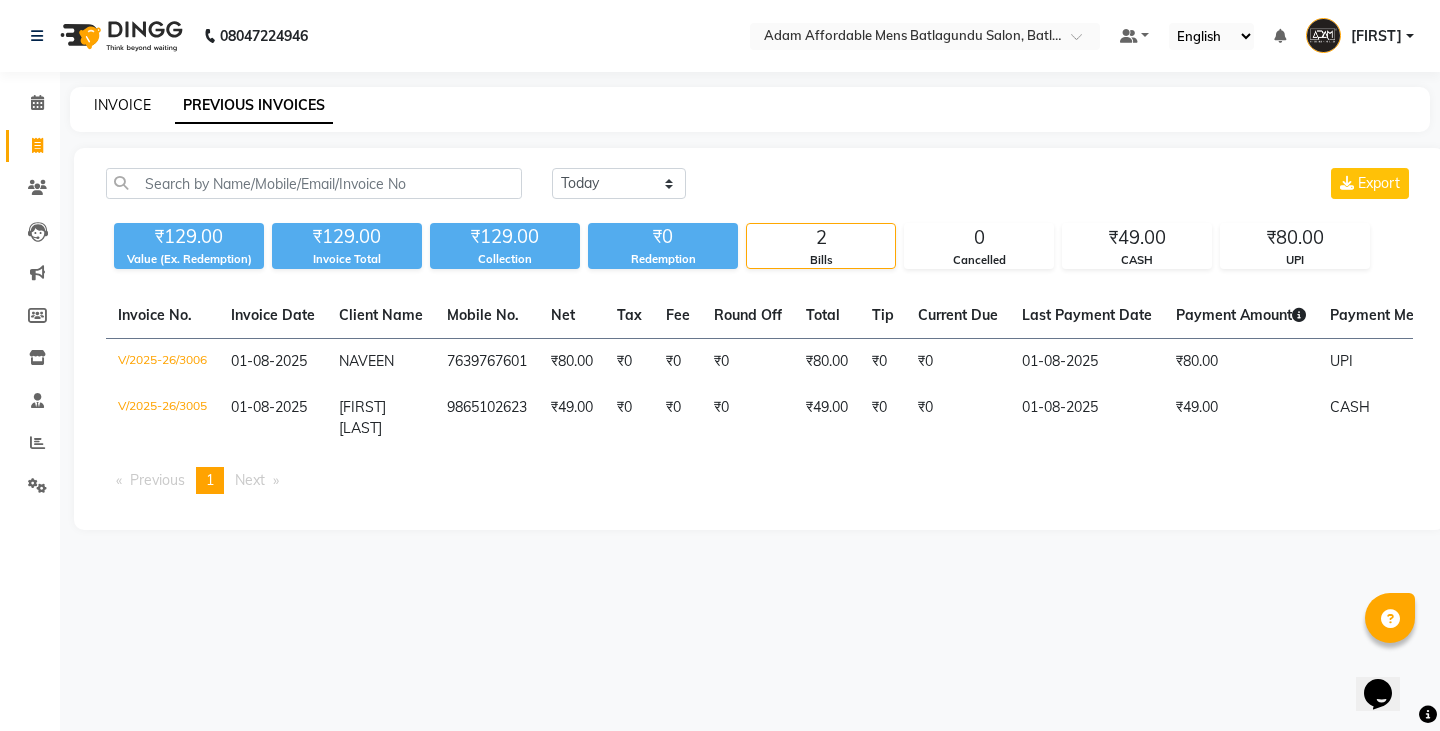 click on "INVOICE" 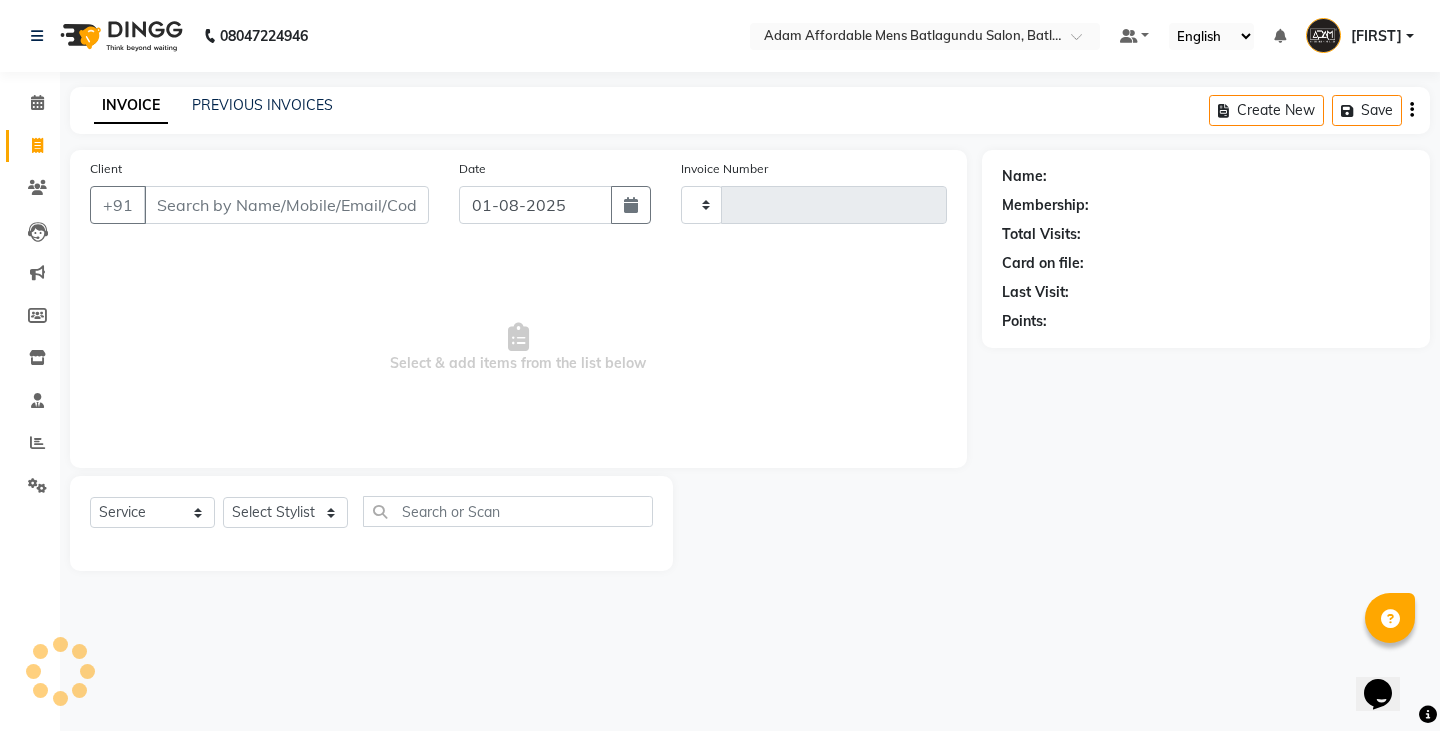 click on "Client" at bounding box center [286, 205] 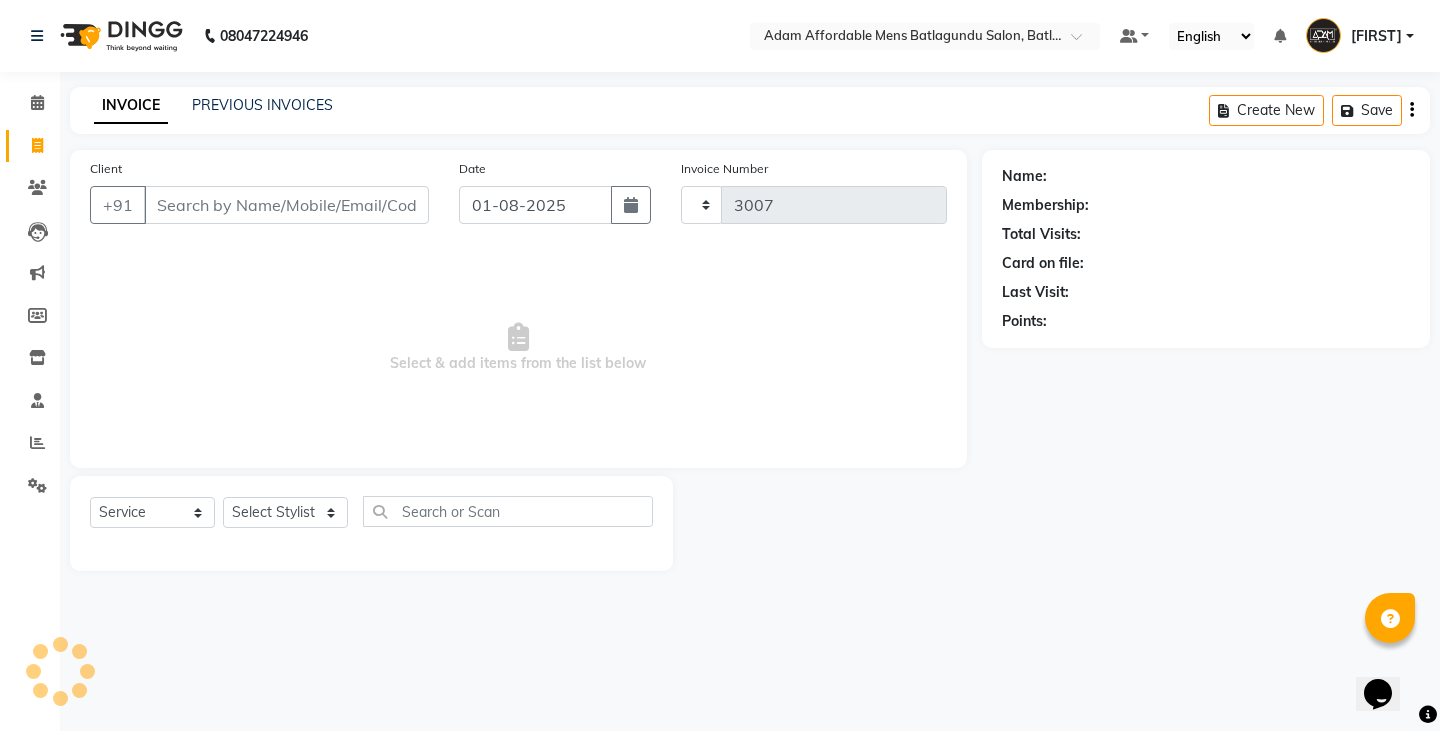 select on "8213" 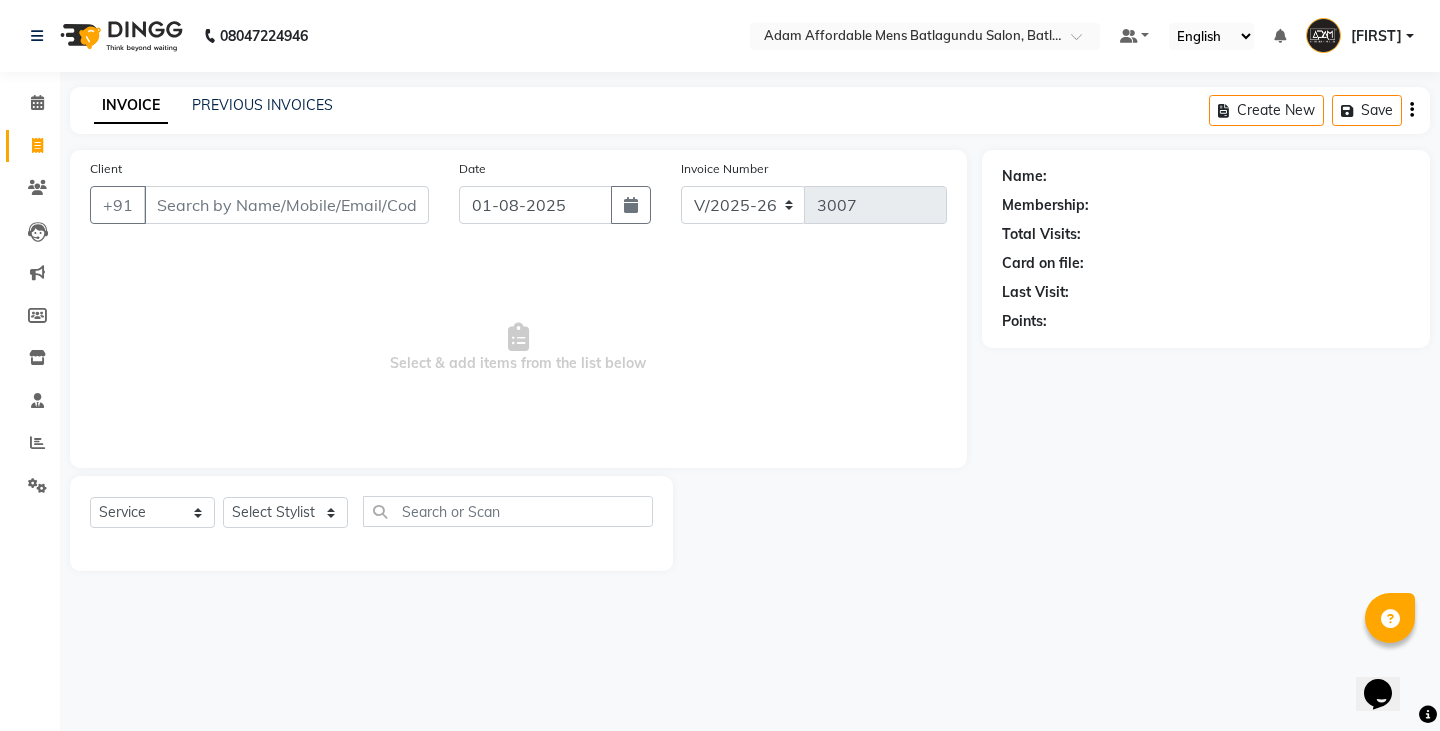click on "Client" at bounding box center [286, 205] 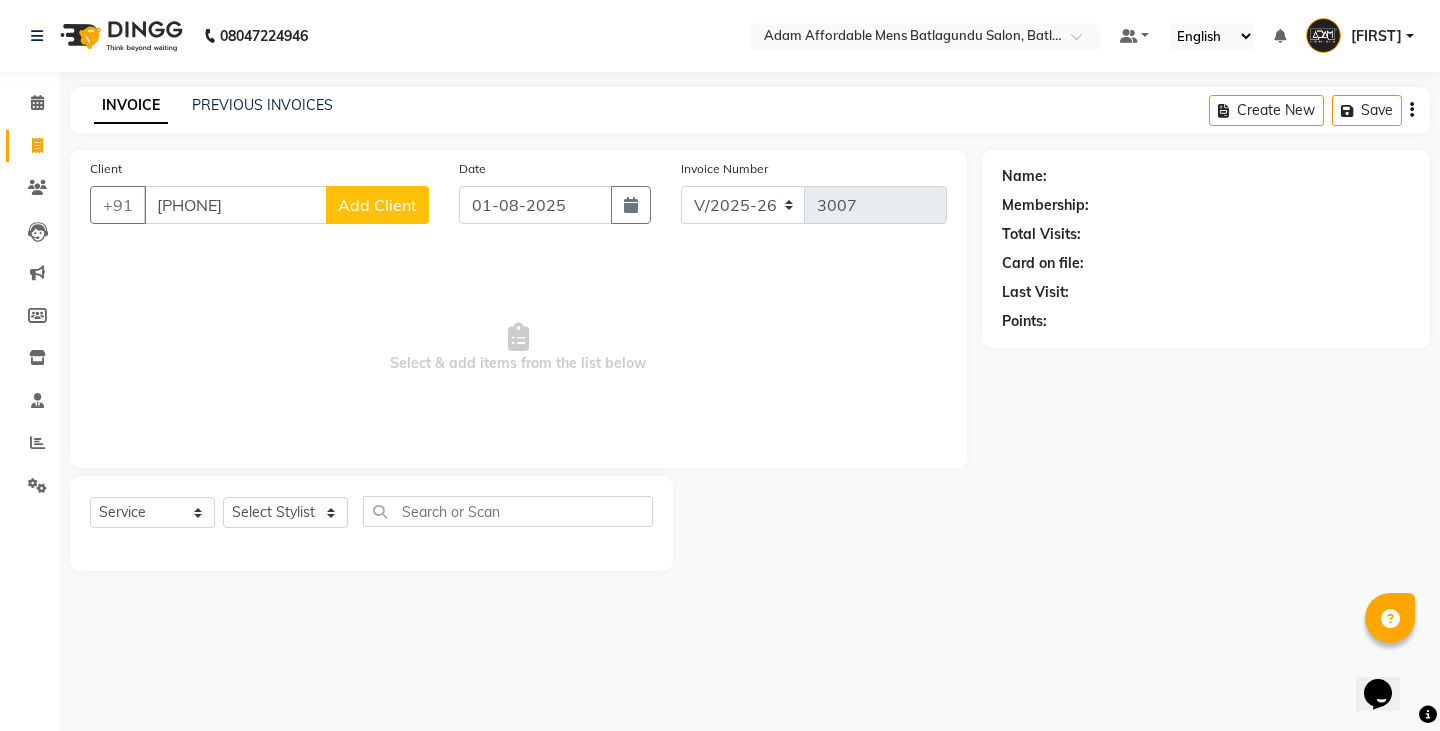 type on "[PHONE]" 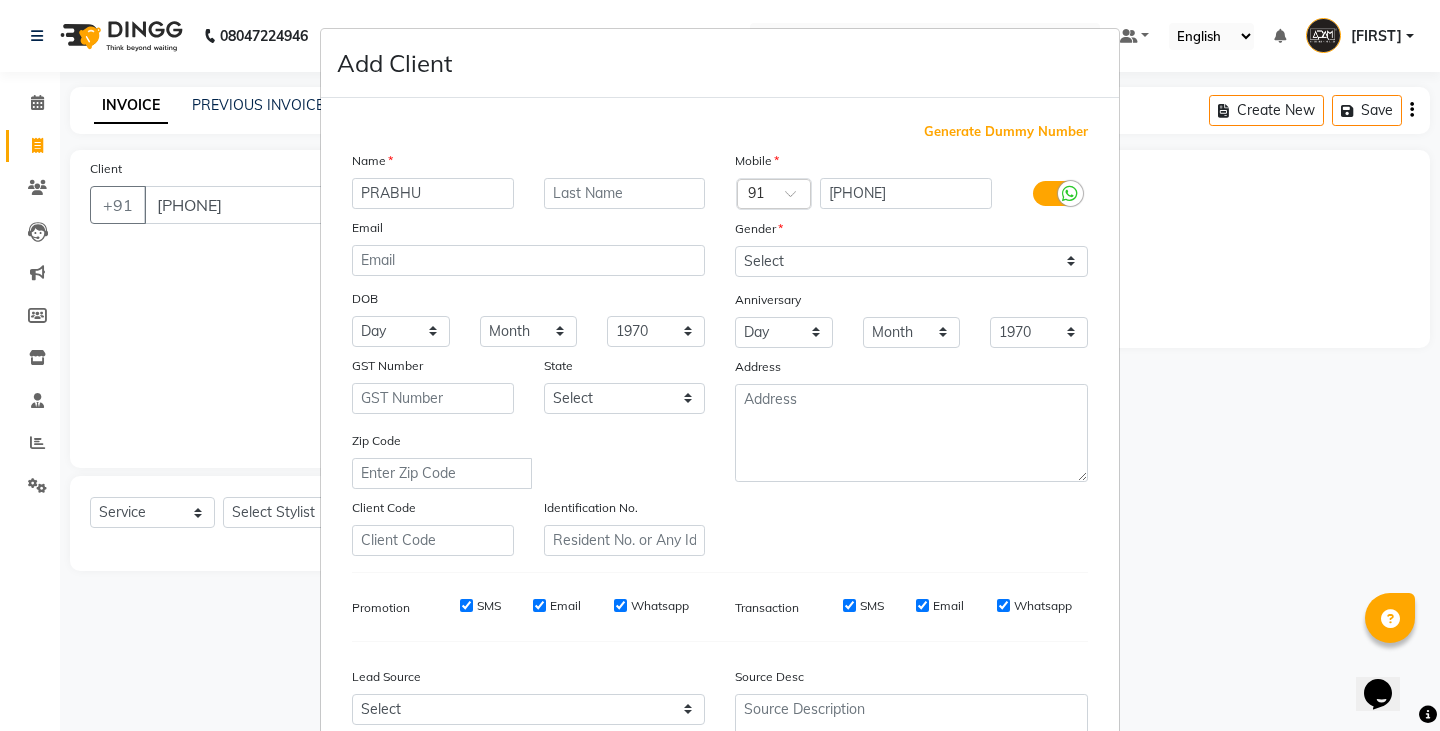 type on "PRABHU" 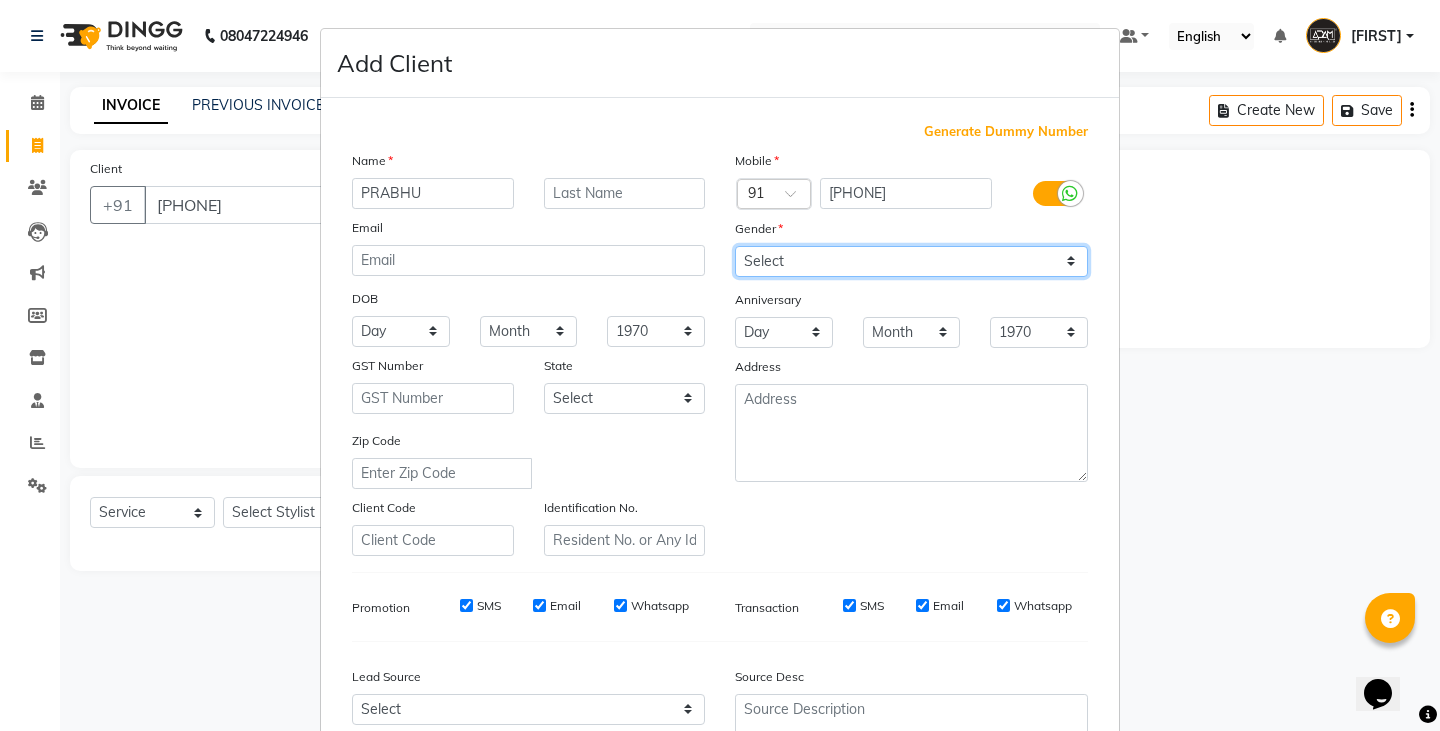 drag, startPoint x: 821, startPoint y: 255, endPoint x: 819, endPoint y: 276, distance: 21.095022 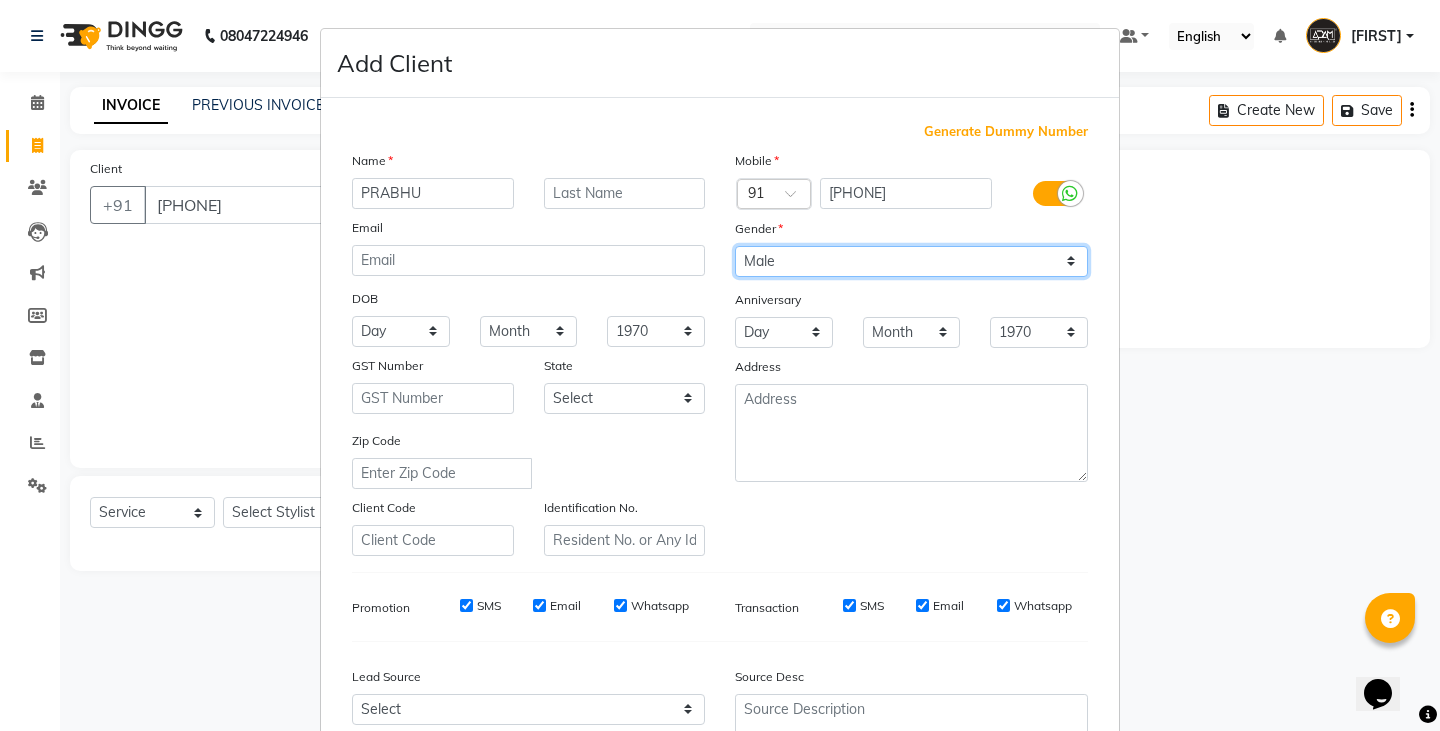 click on "Select Male Female Other Prefer Not To Say" at bounding box center (911, 261) 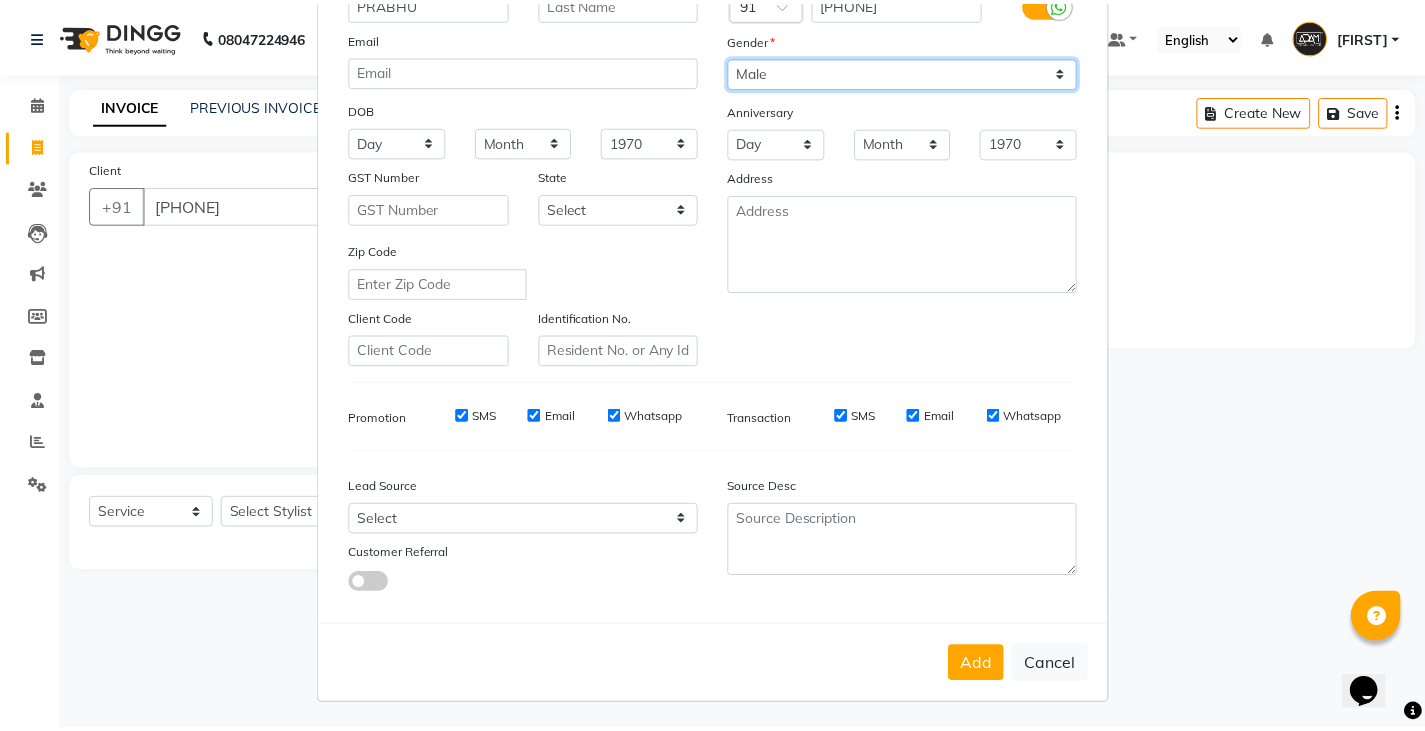 scroll, scrollTop: 192, scrollLeft: 0, axis: vertical 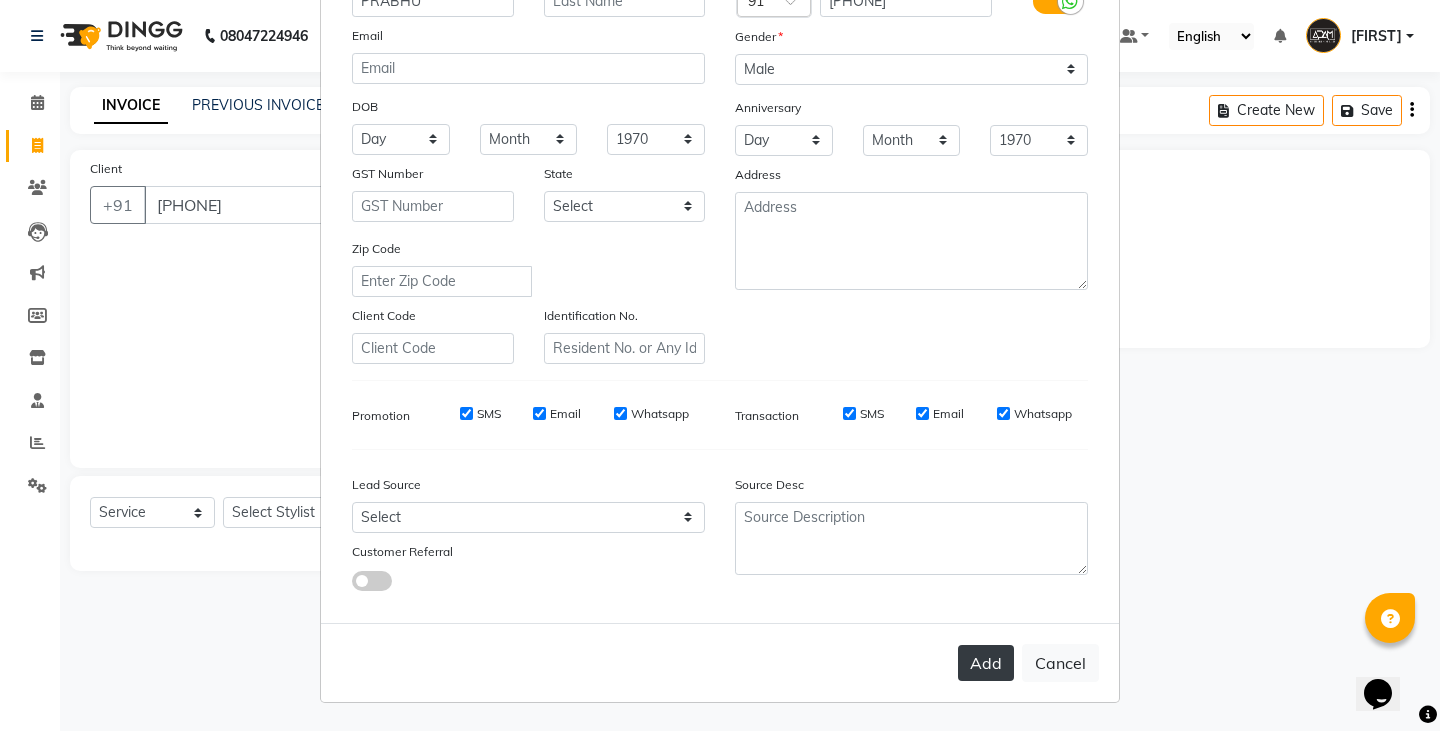 click on "Add" at bounding box center [986, 663] 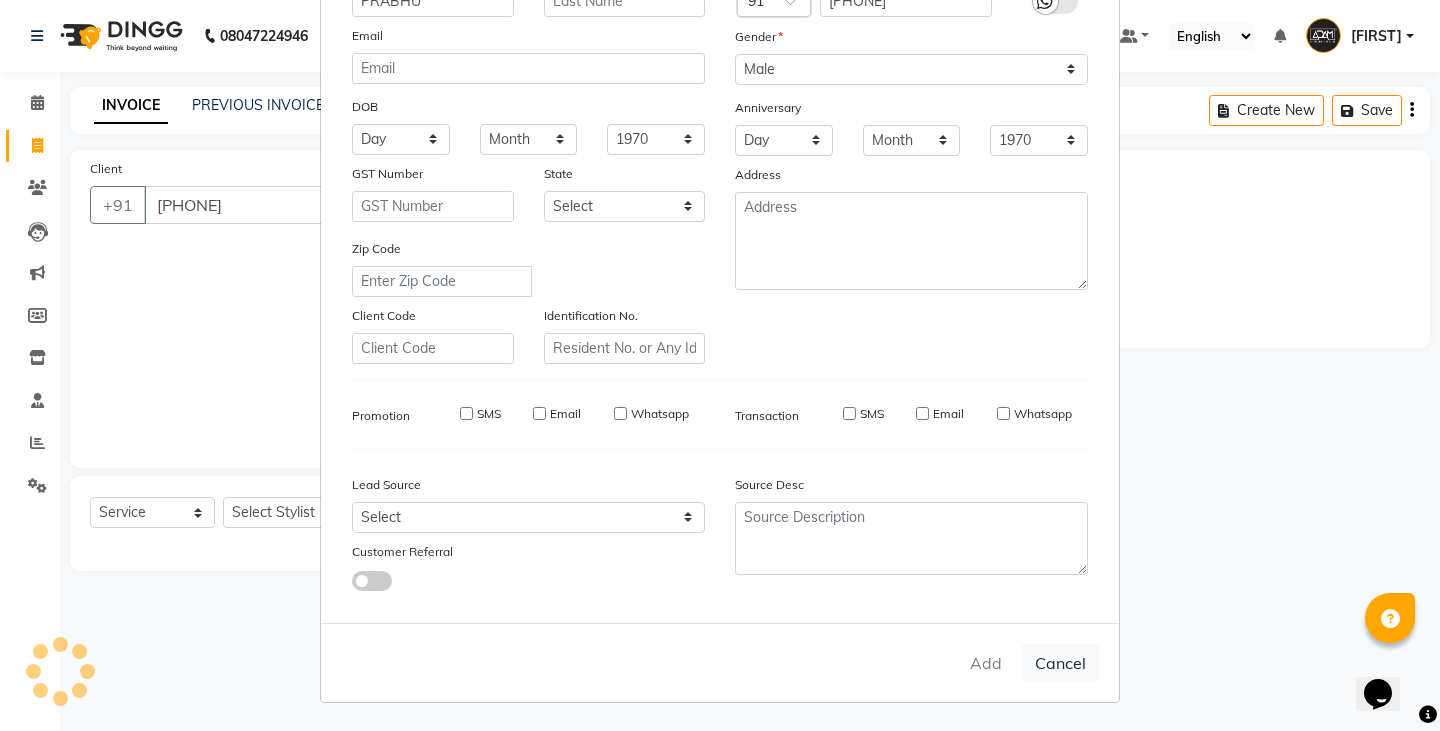 type 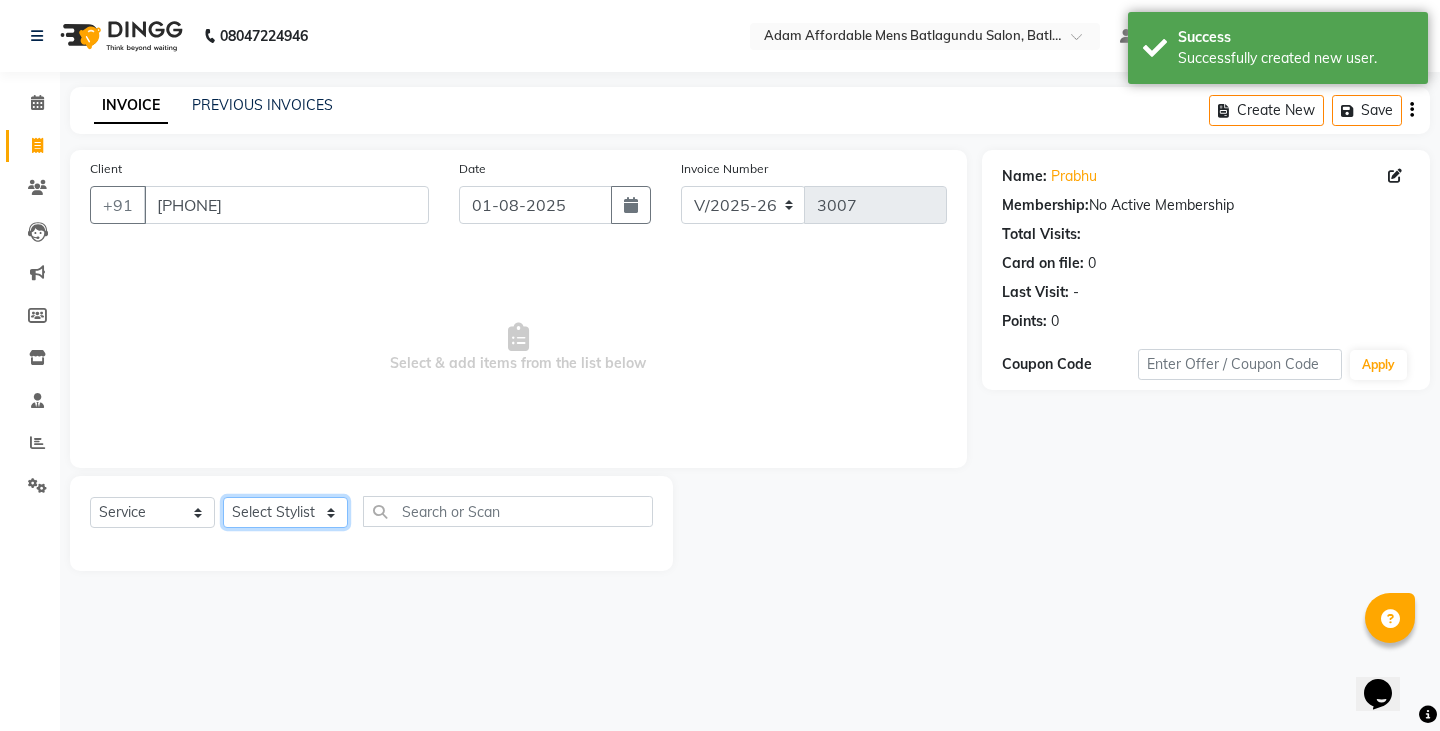 click on "Select Stylist Admin [FIRST] [FIRST] [FIRST] [FIRST] [FIRST] [FIRST]" 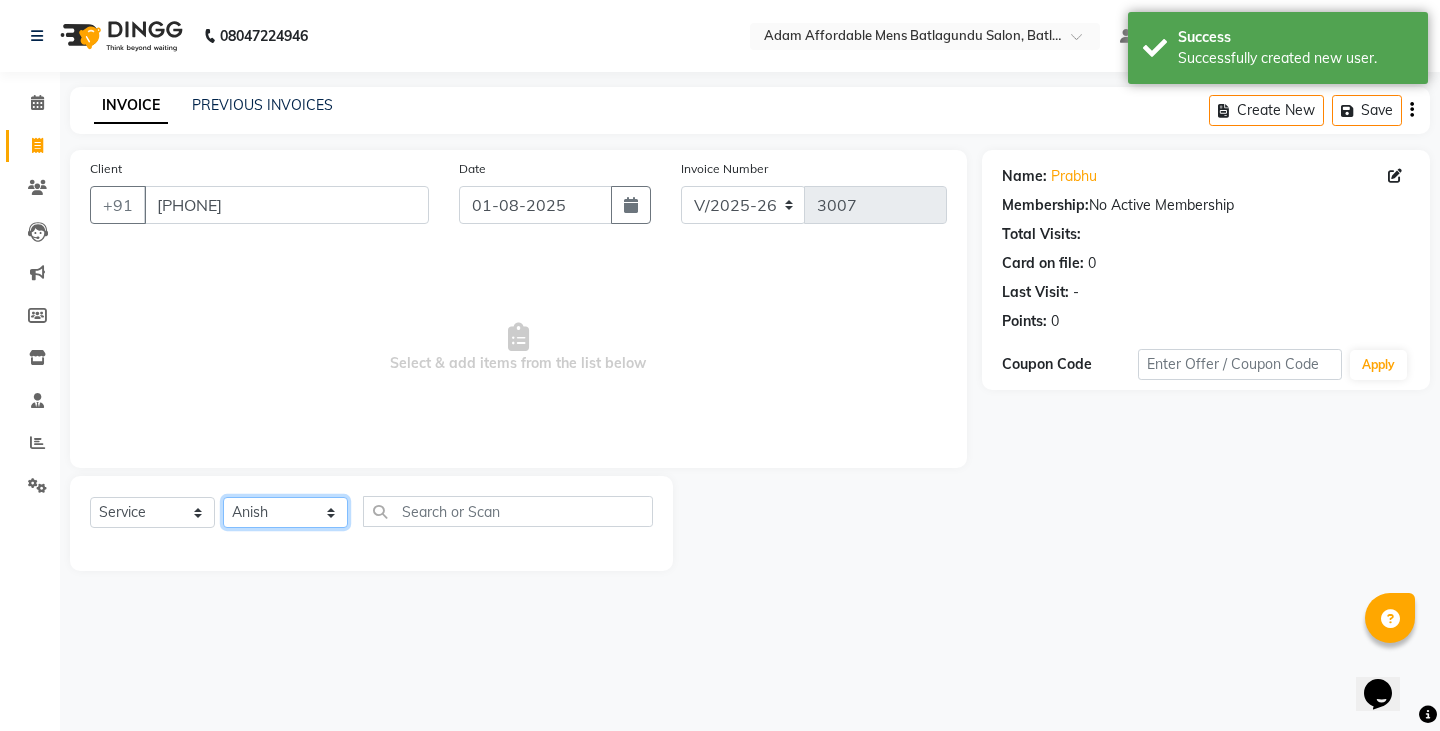 click on "Select Stylist Admin [FIRST] [FIRST] [FIRST] [FIRST] [FIRST] [FIRST]" 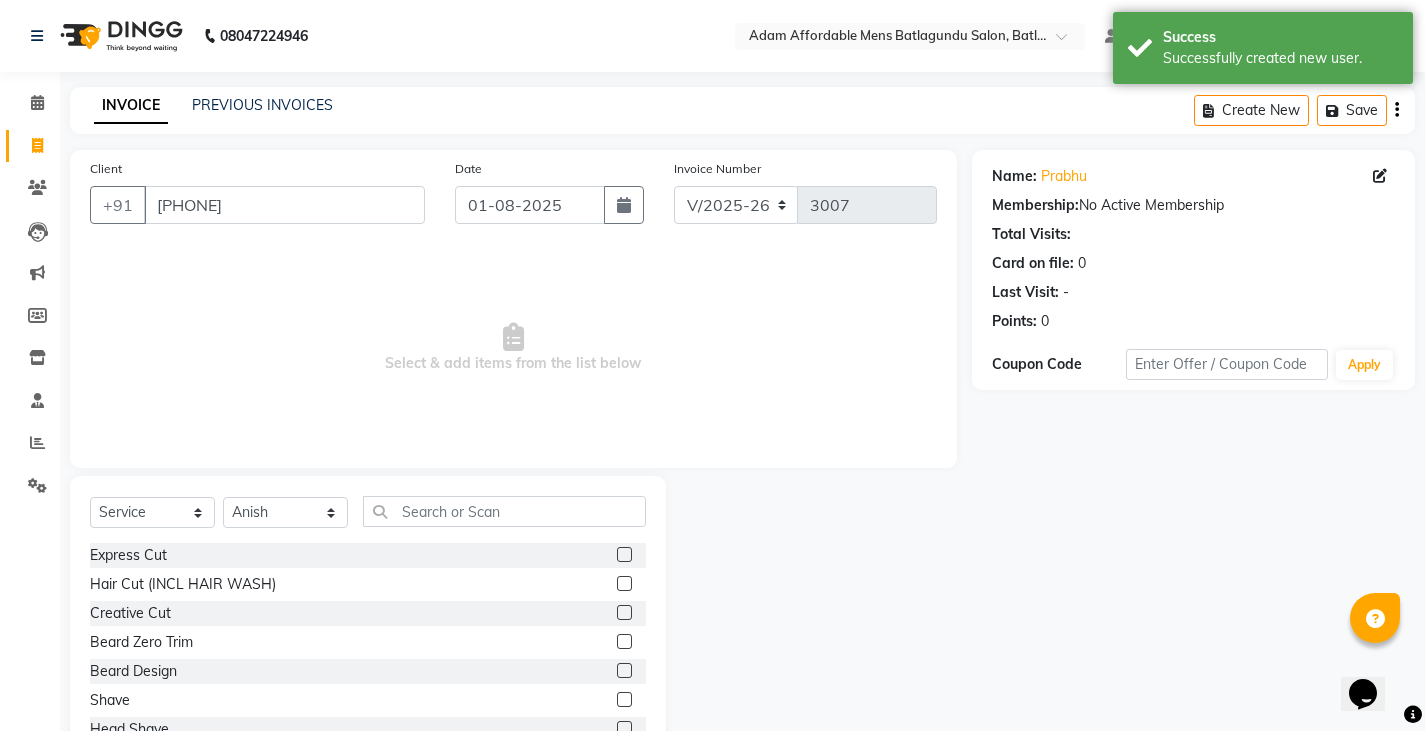 click 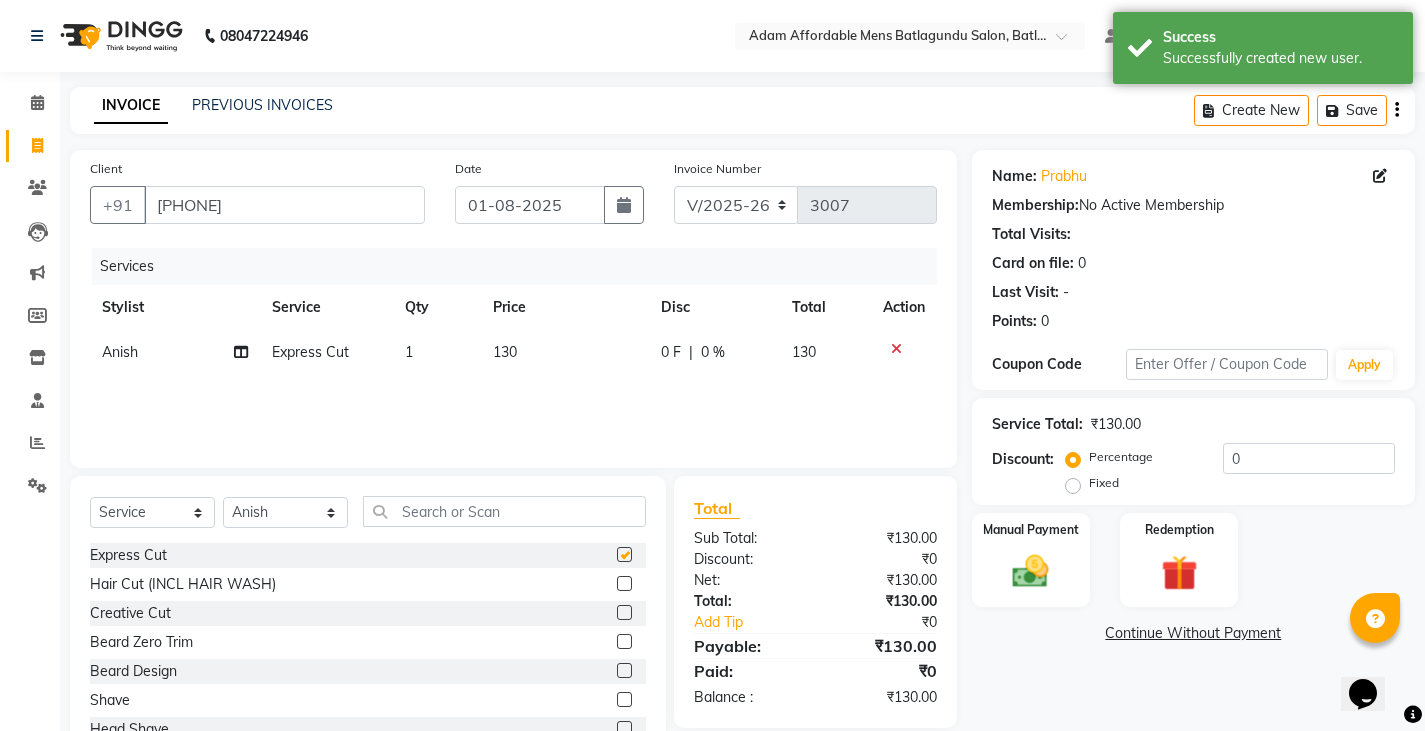 checkbox on "false" 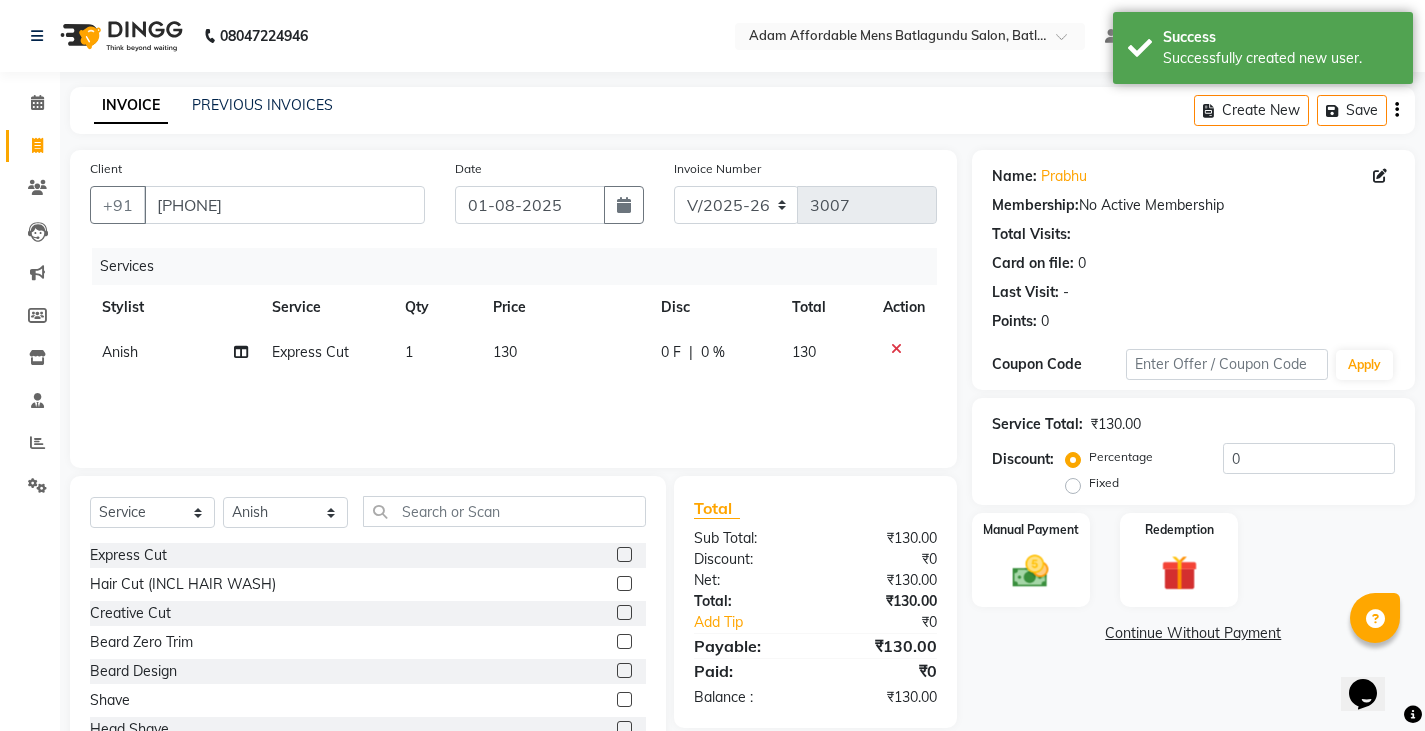 click 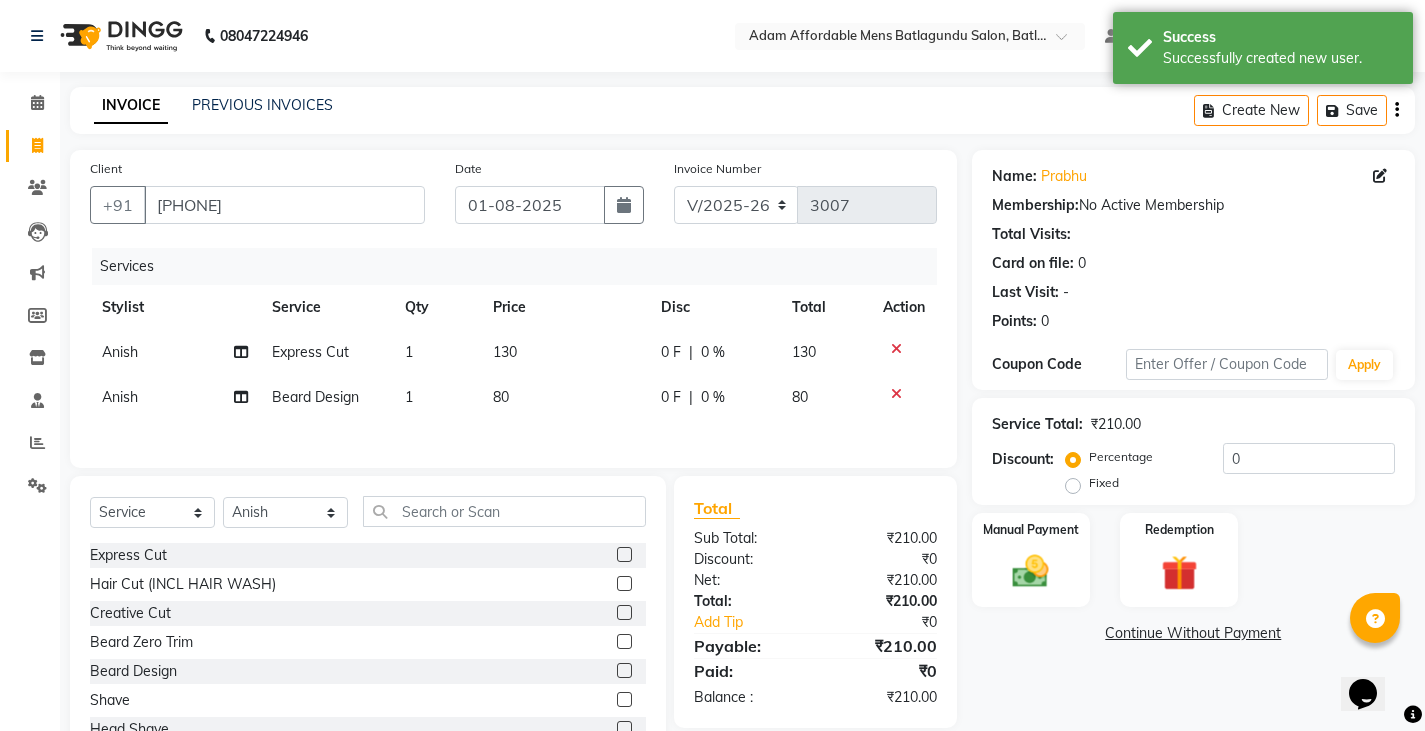 checkbox on "false" 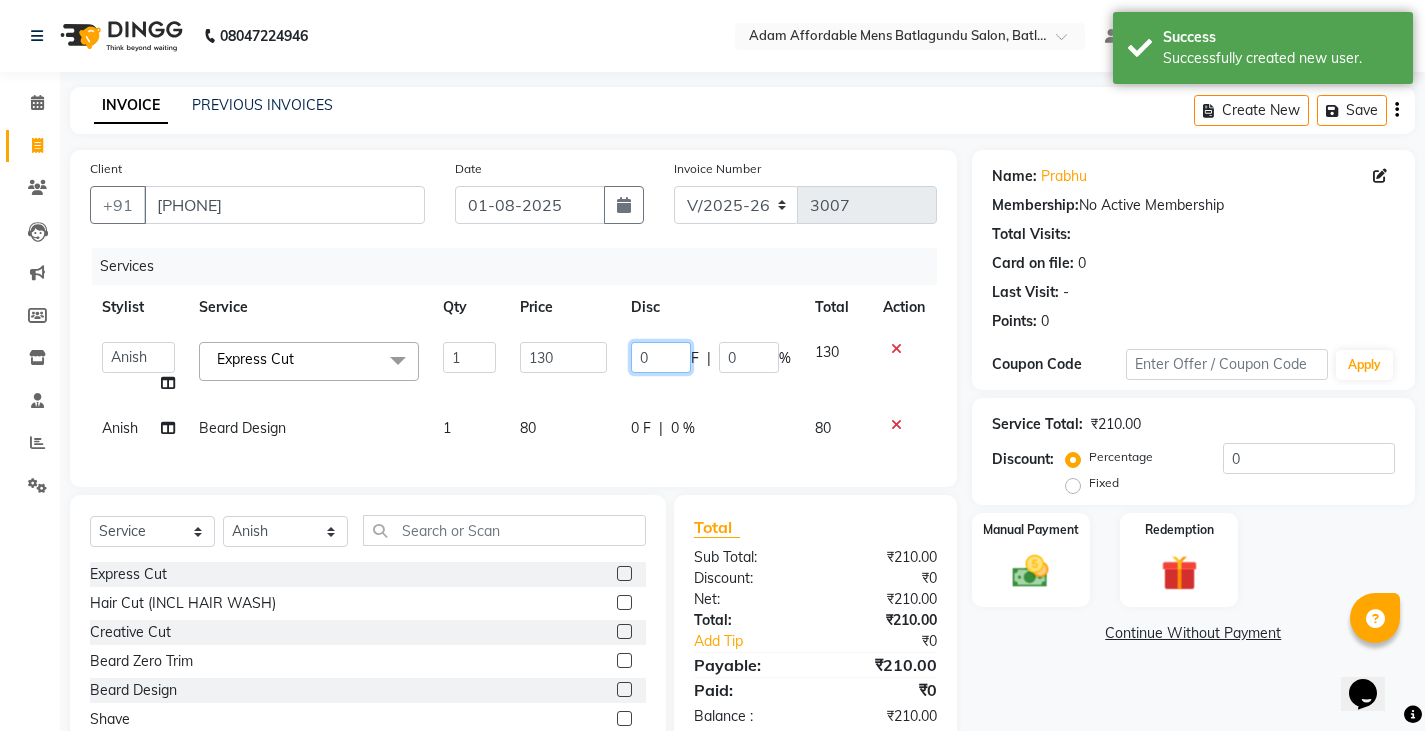 click on "0" 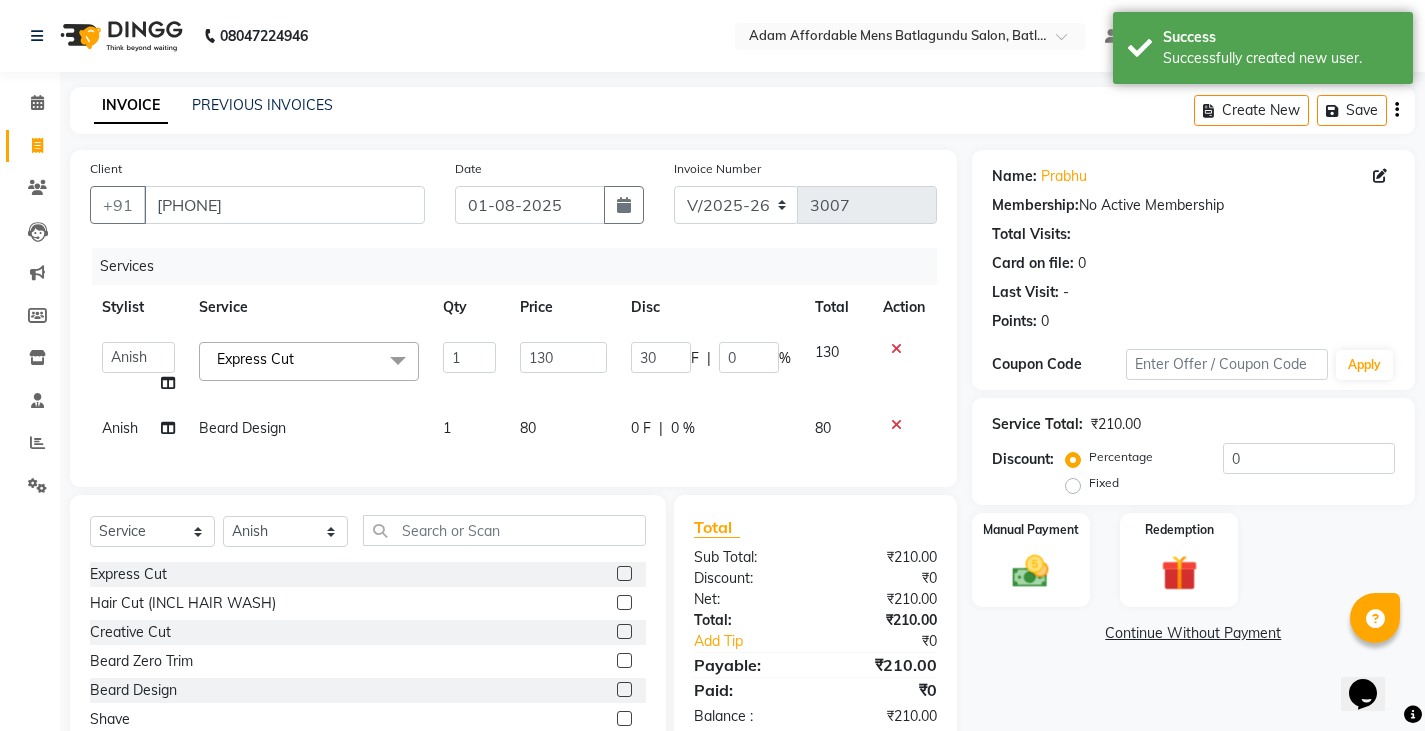 click on "Admin [FIRST] [FIRST] [FIRST] [FIRST] [FIRST] [FIRST] Express Cut x Express Cut Hair Cut (INCL HAIR WASH) Creative Cut Beard Zero Trim Beard Design Shave Head Shave Kid's Cut (Below 5 Years) Wash & Blast Dry EXPRESS GLOBAL HAIR COLOR GLOBAL HAIR COLOUR AMMONIA GOLBAL HAIR COLOUR NON AMMONIA L'OREAL GOLBAL HAIR COLOUR AMMONIA L'OREAL GOLBAL HAIR COLOUR NON AMMONIA GLOBAL FASHION HAIR COLOUR MOUSTACHE COLOUR BEARD COLOUR PER STREAK HIGHLIGHT CAP HIGHLIGHTS NOURISHING HAIR SPA VITALIZING HAIR SPA REPAIR TREATMENT DANDRUFF TREATMENT HAIR LOSS TREATMENT HAIR STRAIGHTENING HAIR REBONDING KERATIN ALMOND OIL NAVARATNA OIL CLEAN UP HYPER PIGMENTATION CLEAN UP REJUVANATE Fruit Facial Instant Glow Charcaol Skin Lightening Skin Brightening FACE & NECK BLEACH FACE & NECK DETAN PRE BRIDEGROOM DELUXE PRE BRIDEGROOM ADVANCE (COMBO) NORMAL PREMIUM ELEGANT HAIRCUT+ BEARD TRIM + DETAN HAIRCUT + BEARD TRIM + HEAD MASSAGE HAIRCUT + BEARD TRIM + EXPRESS HAIR COLOR HAIRCUT+ BEARD TRIM + CLEAN UP 1 130 30 F | 0 % 130 [FIRST] 1 80" 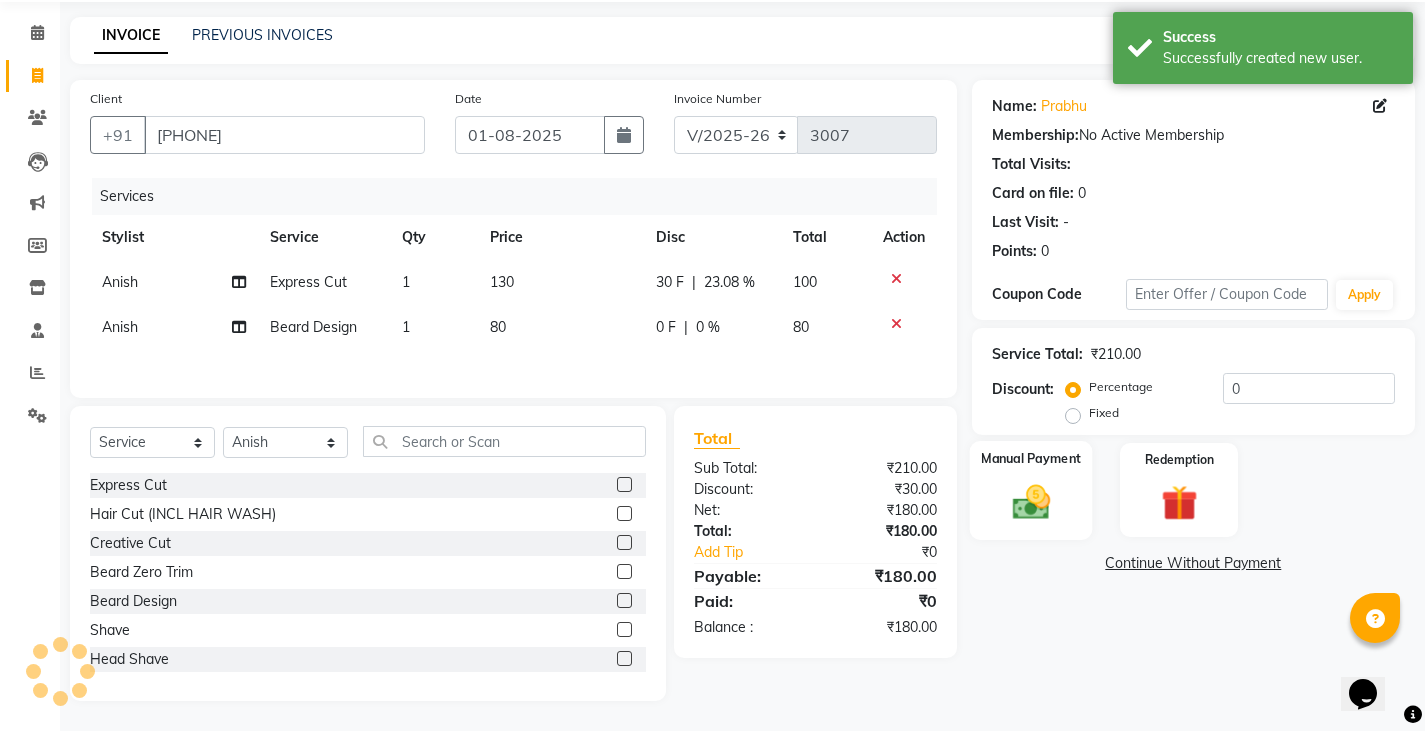 click on "Manual Payment" 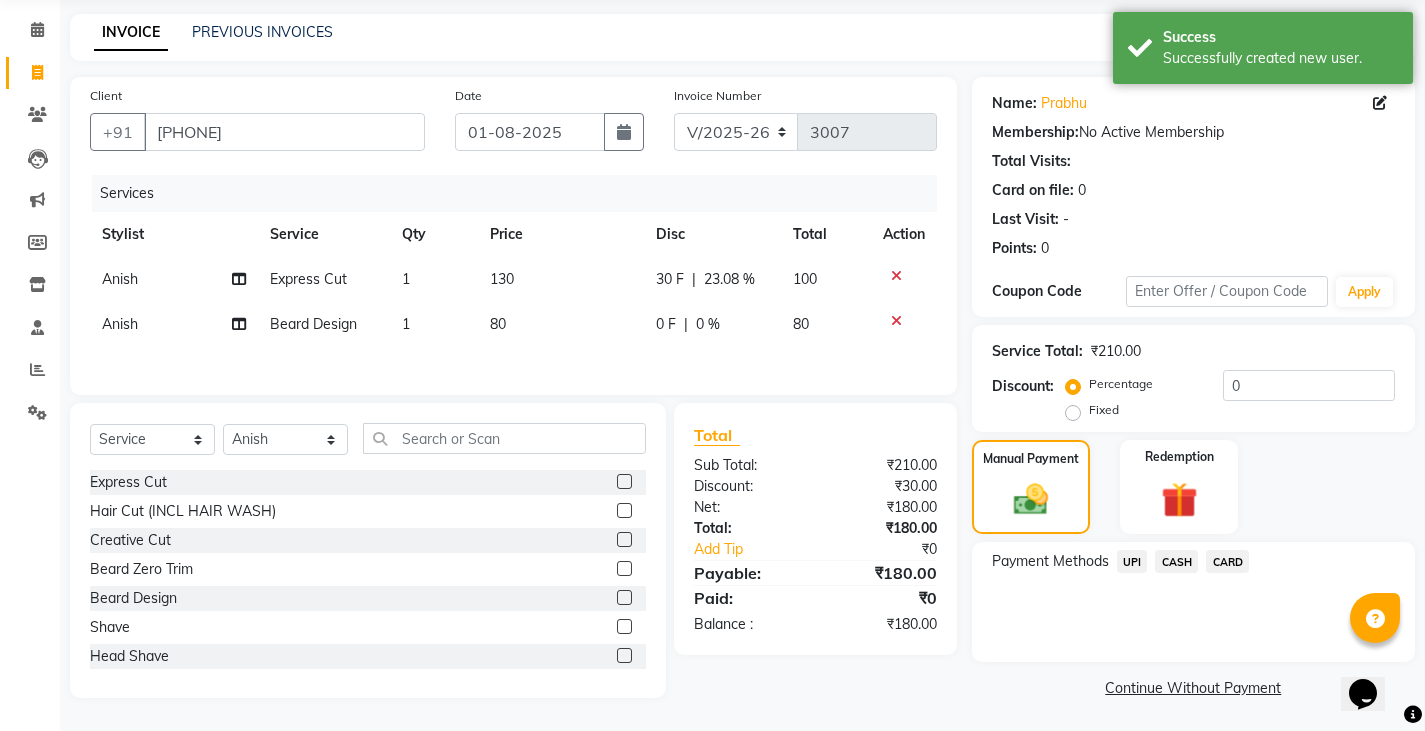 scroll, scrollTop: 75, scrollLeft: 0, axis: vertical 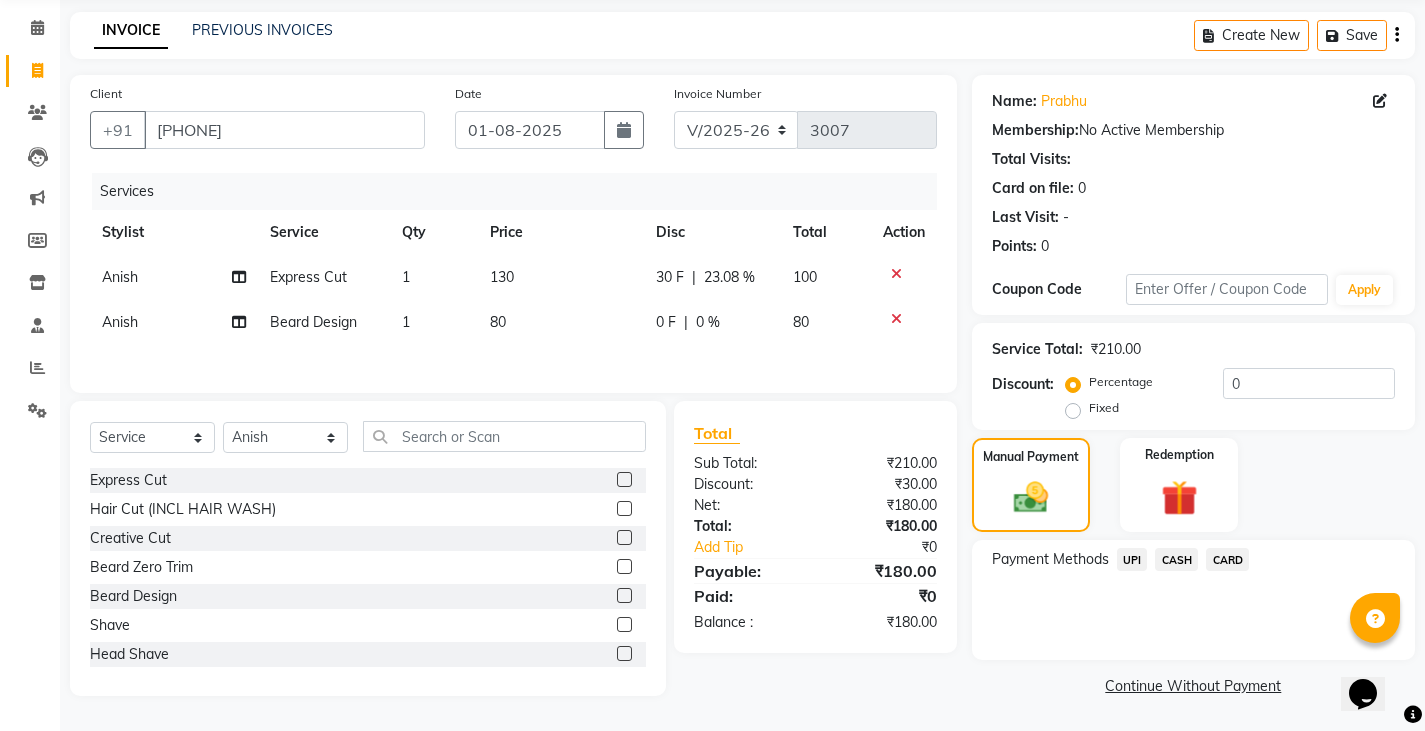click on "CASH" 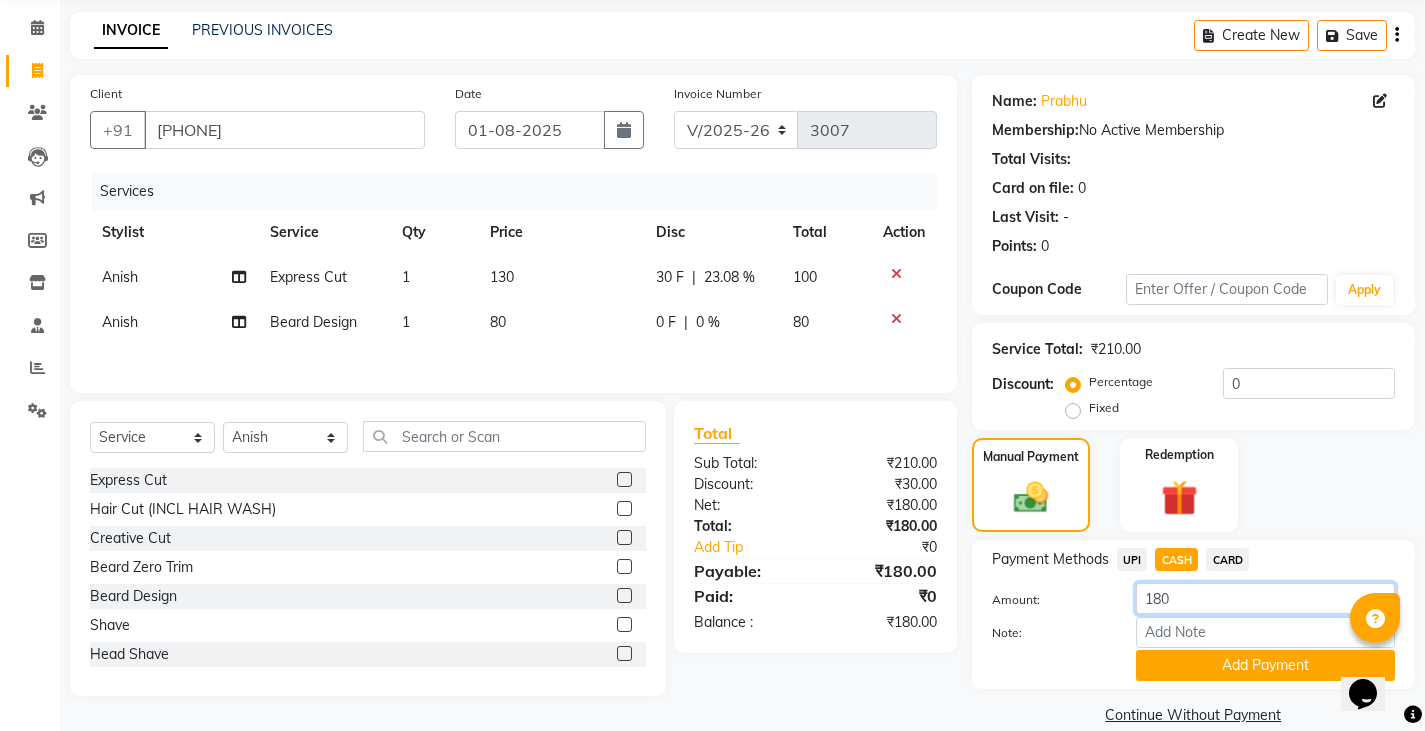 click on "180" 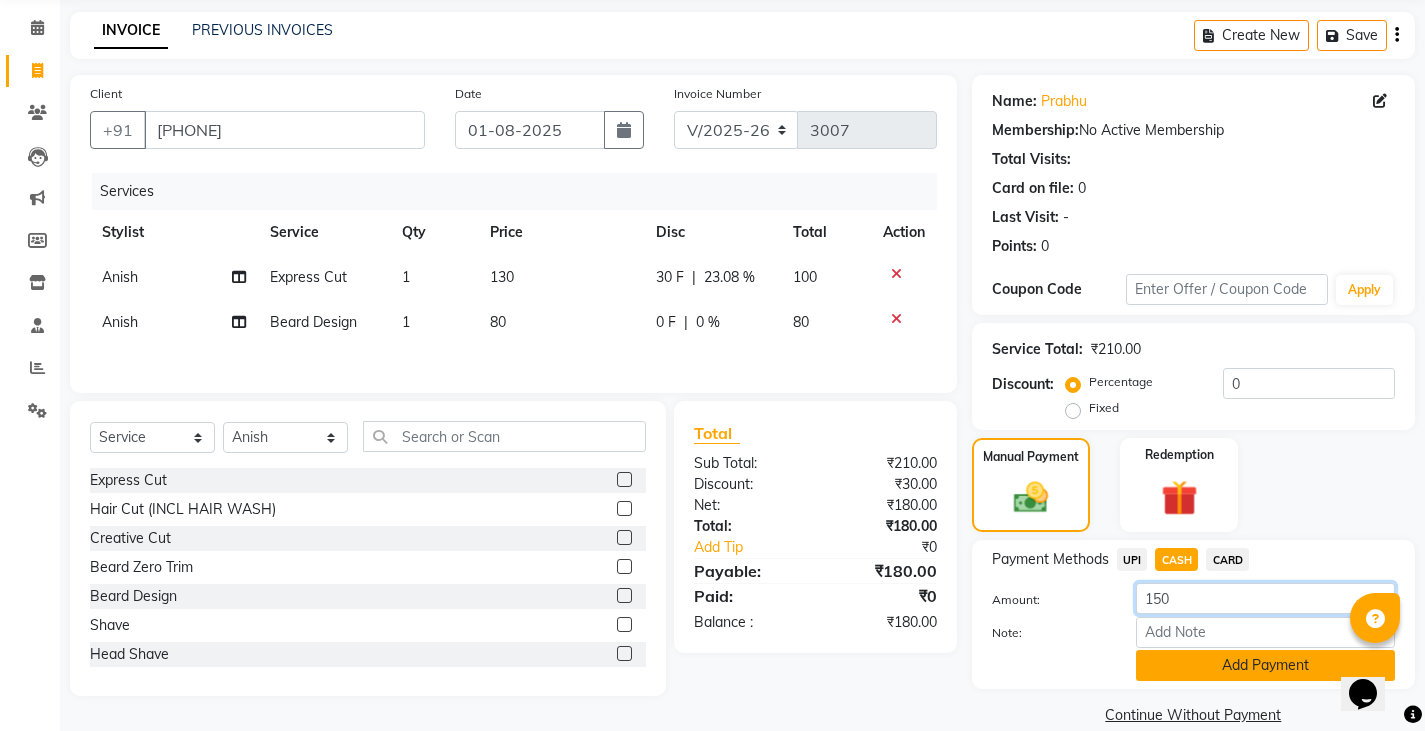 type on "150" 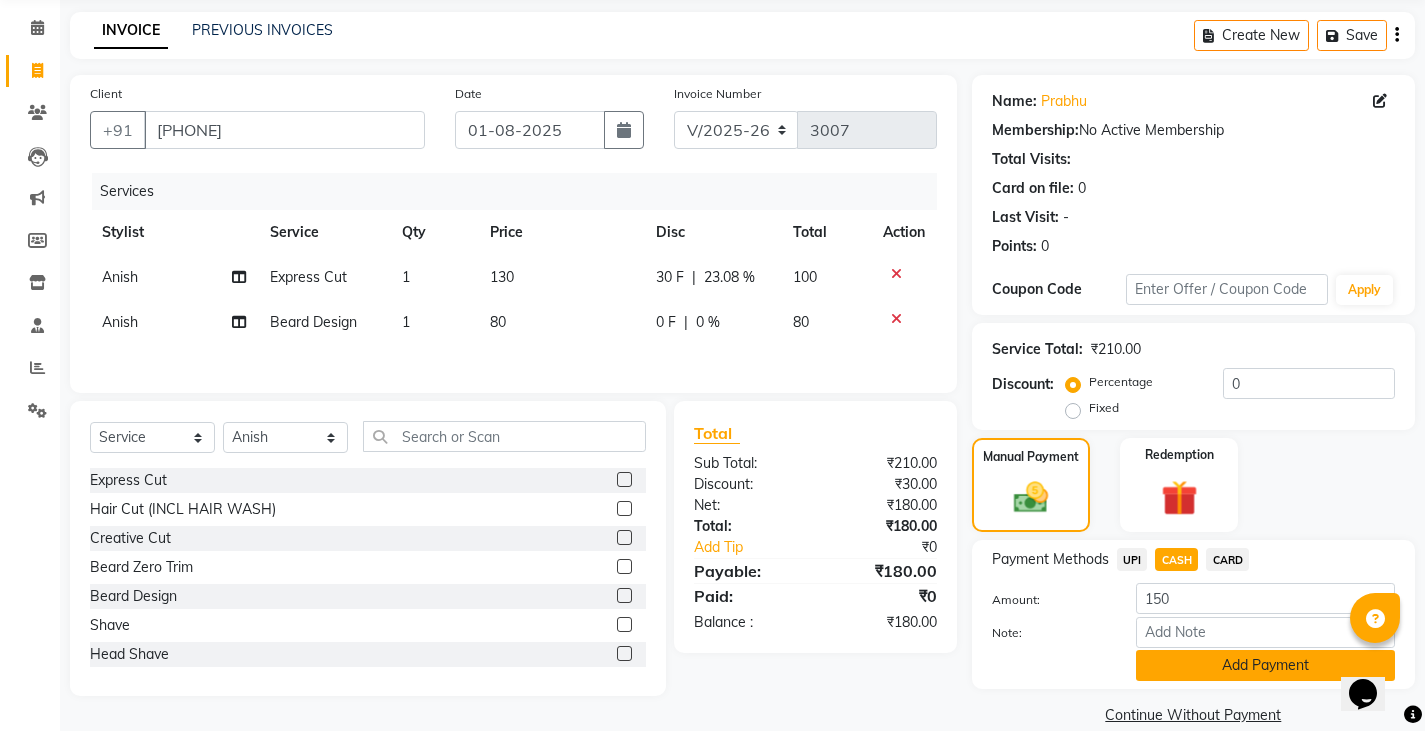 click on "Add Payment" 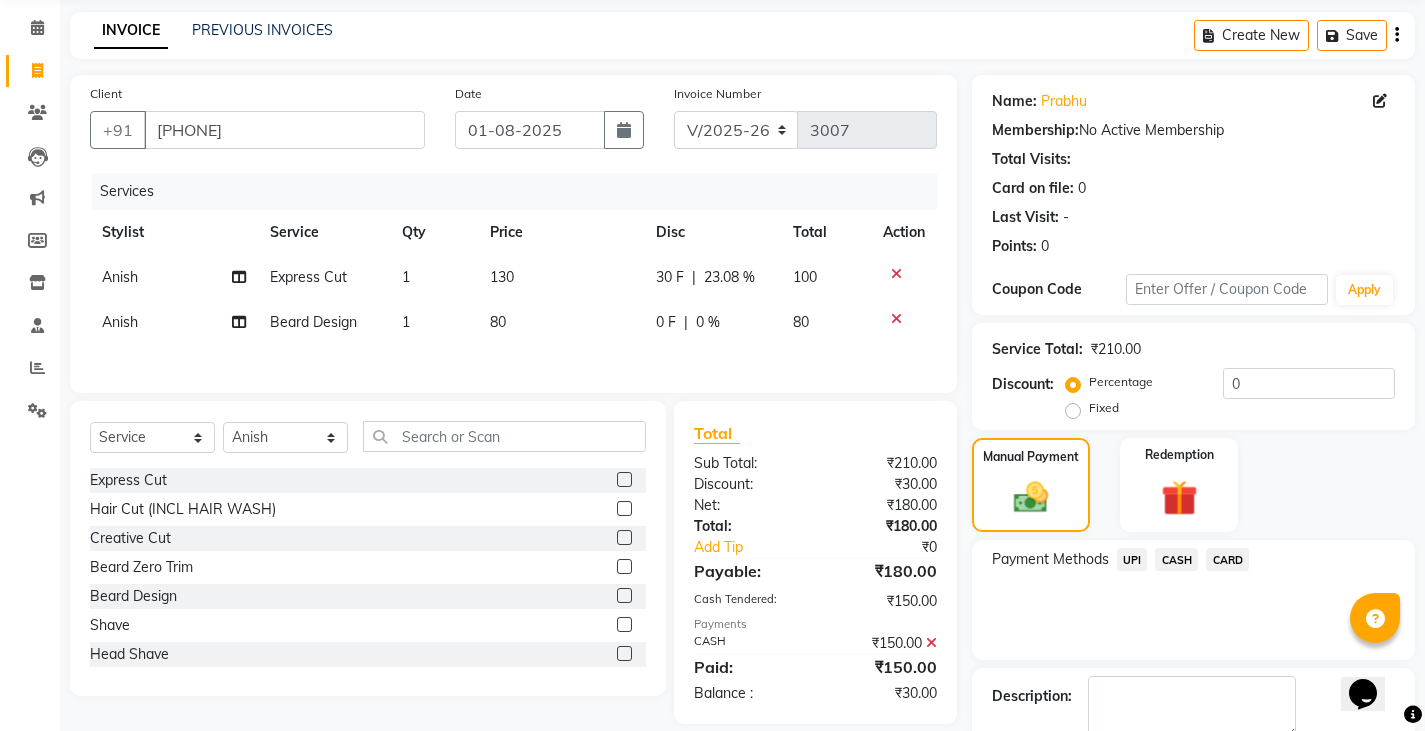 click on "UPI" 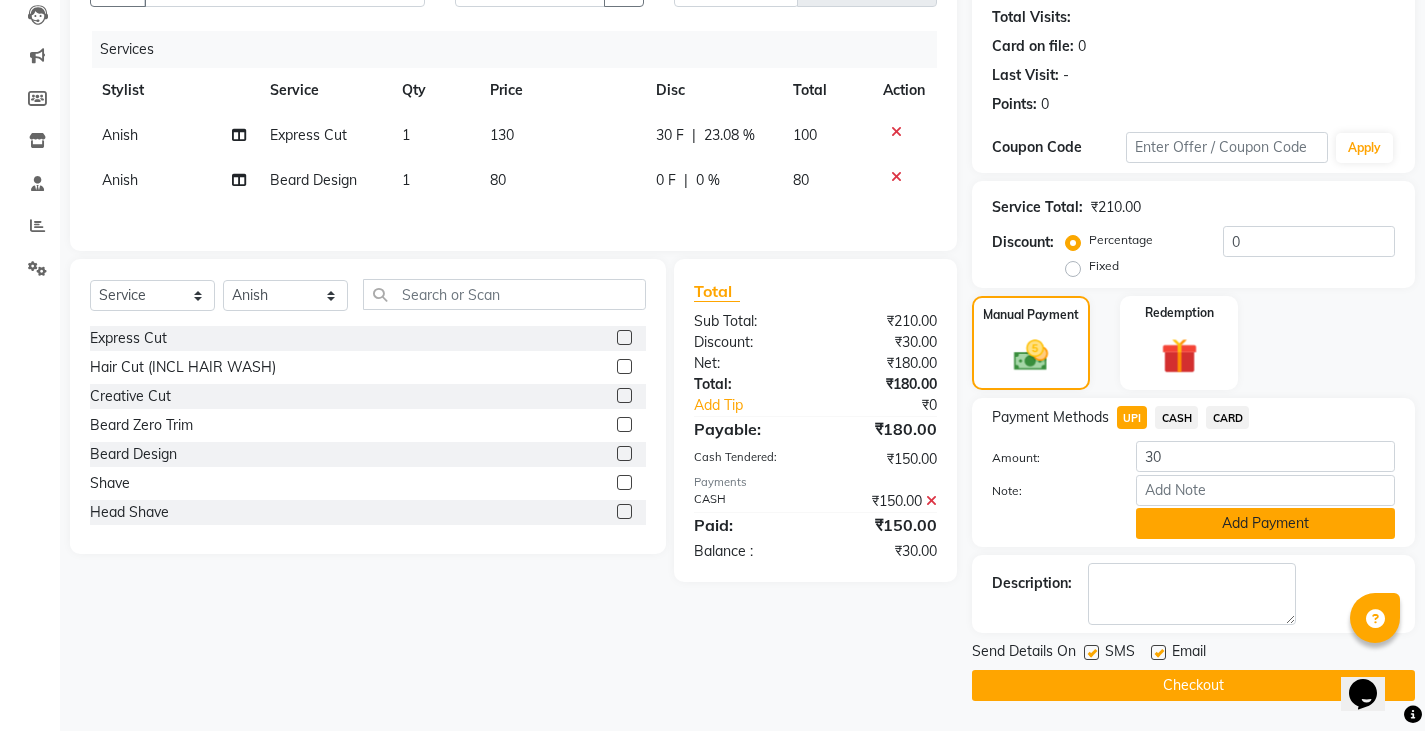 click on "Add Payment" 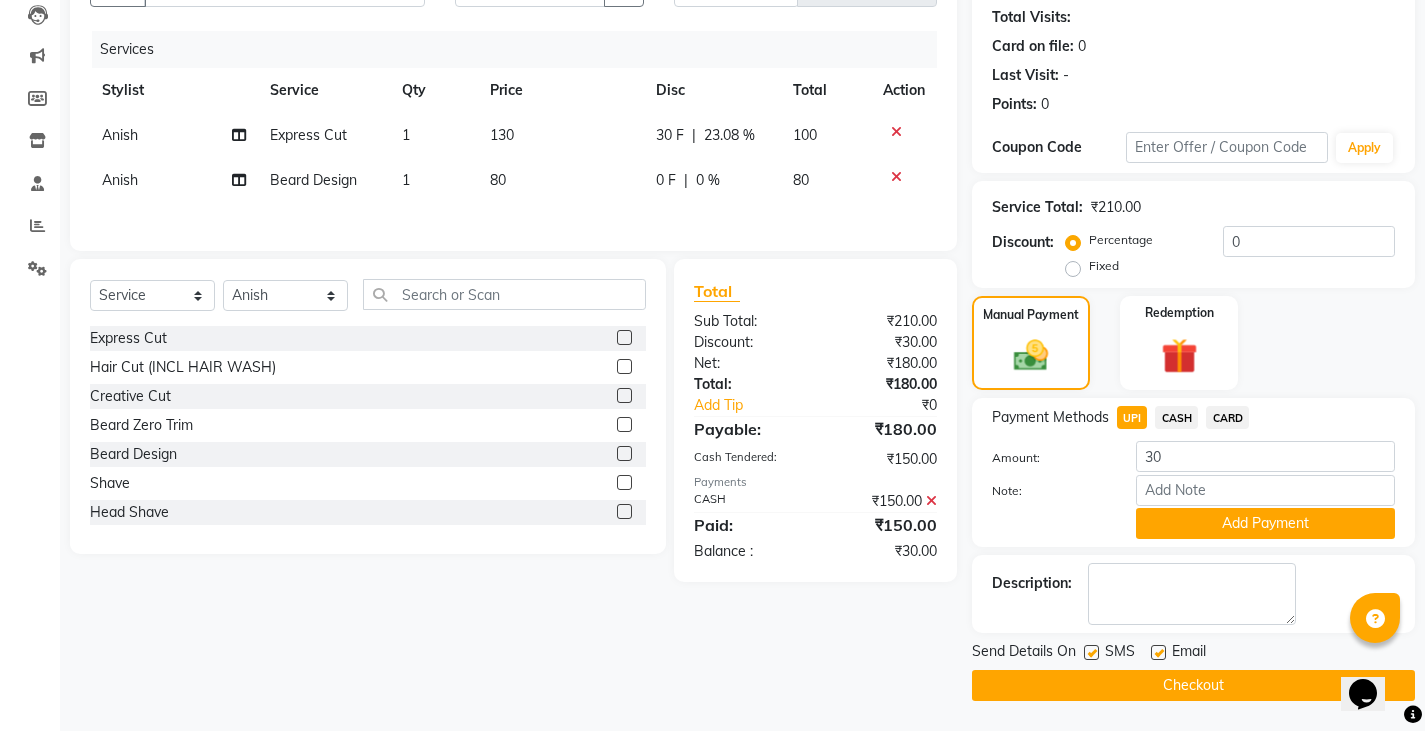 scroll, scrollTop: 188, scrollLeft: 0, axis: vertical 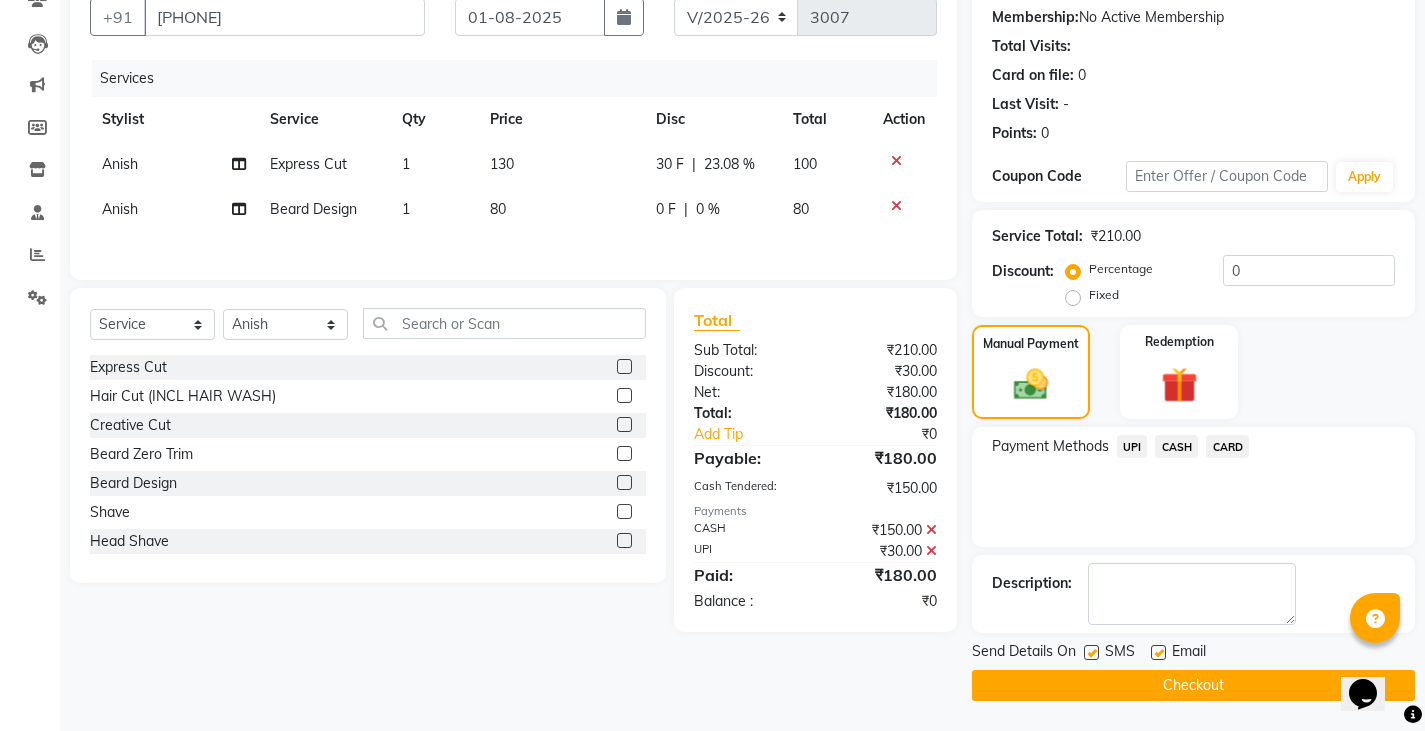 click on "Checkout" 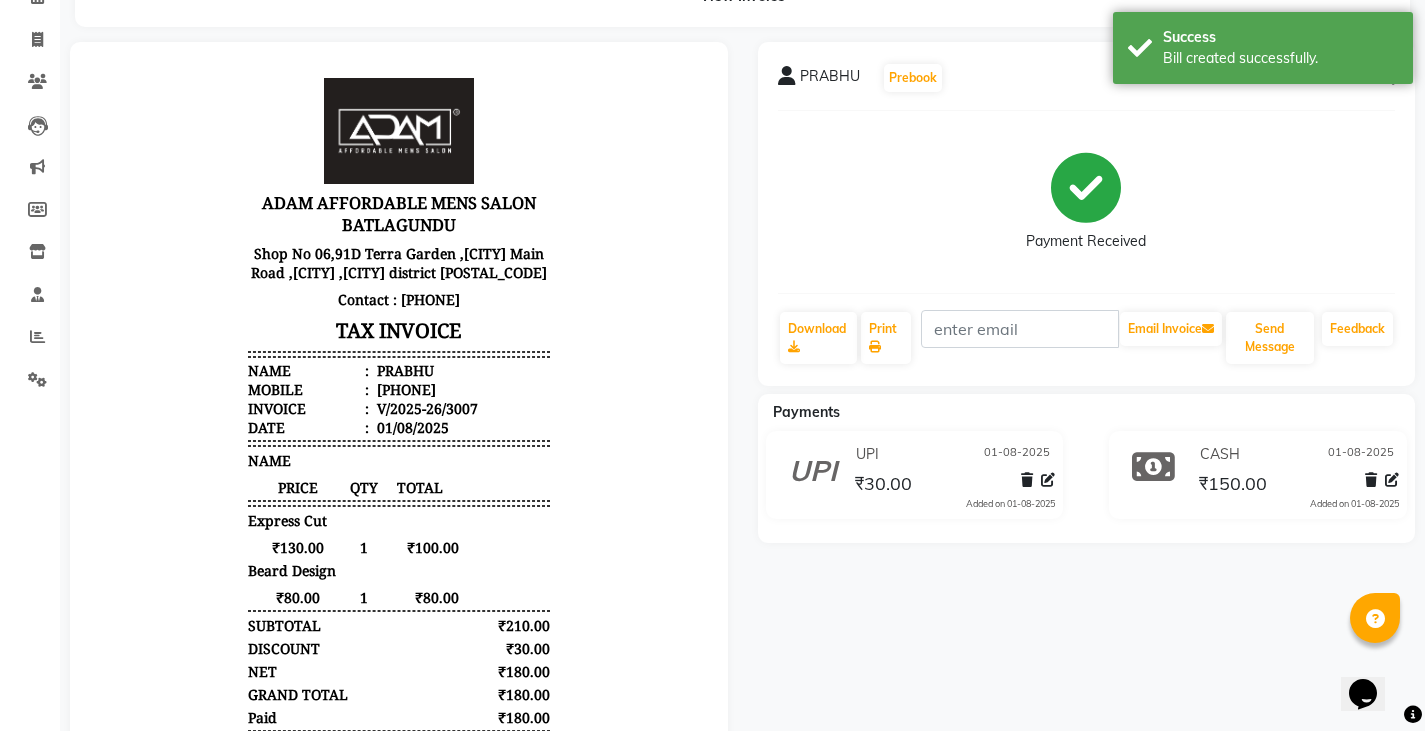 scroll, scrollTop: 0, scrollLeft: 0, axis: both 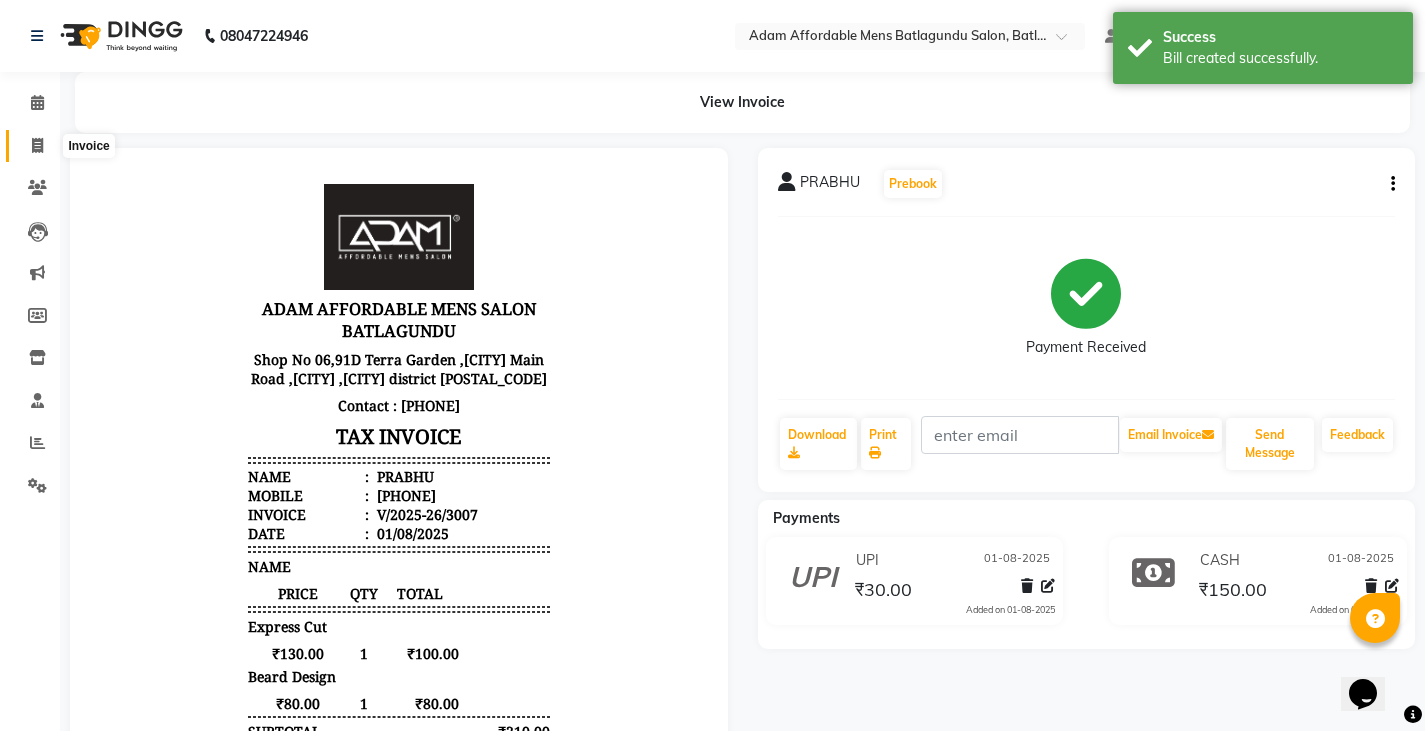 click 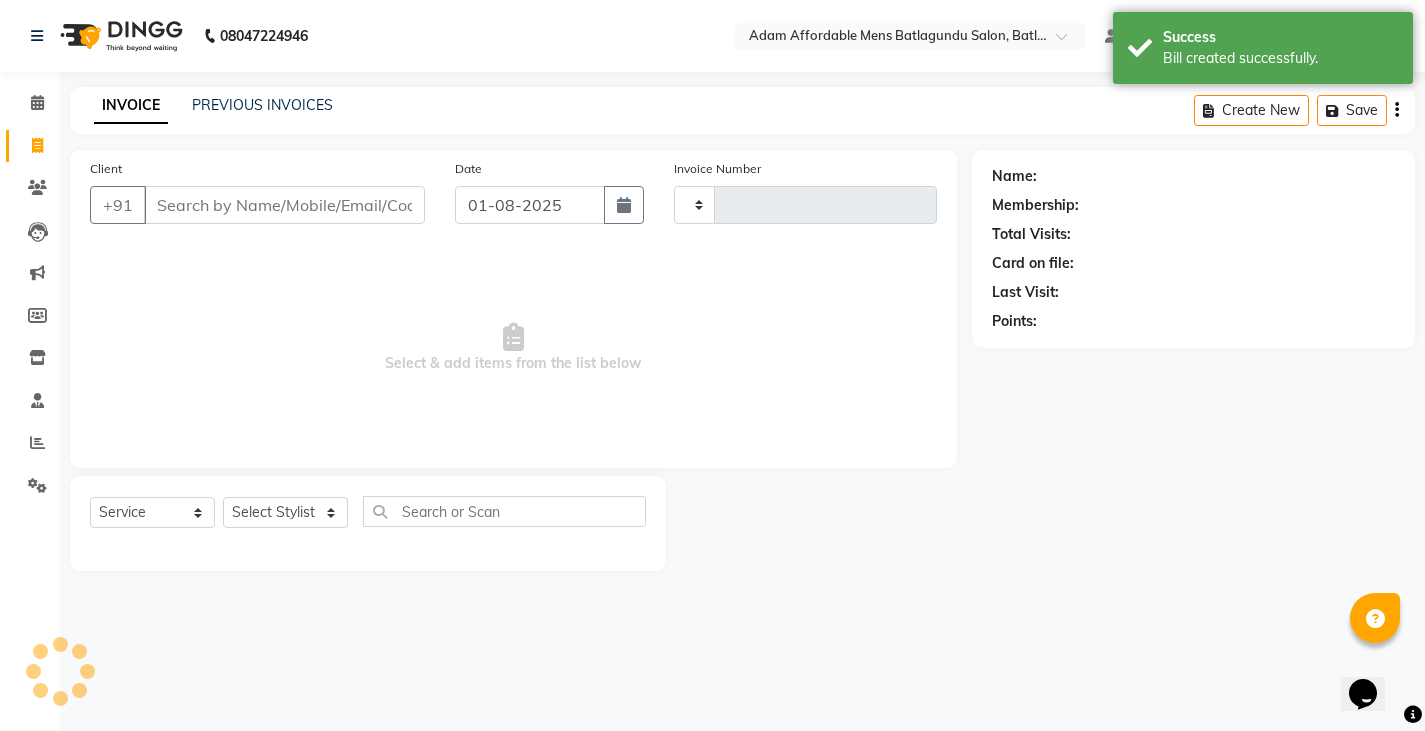 type on "3008" 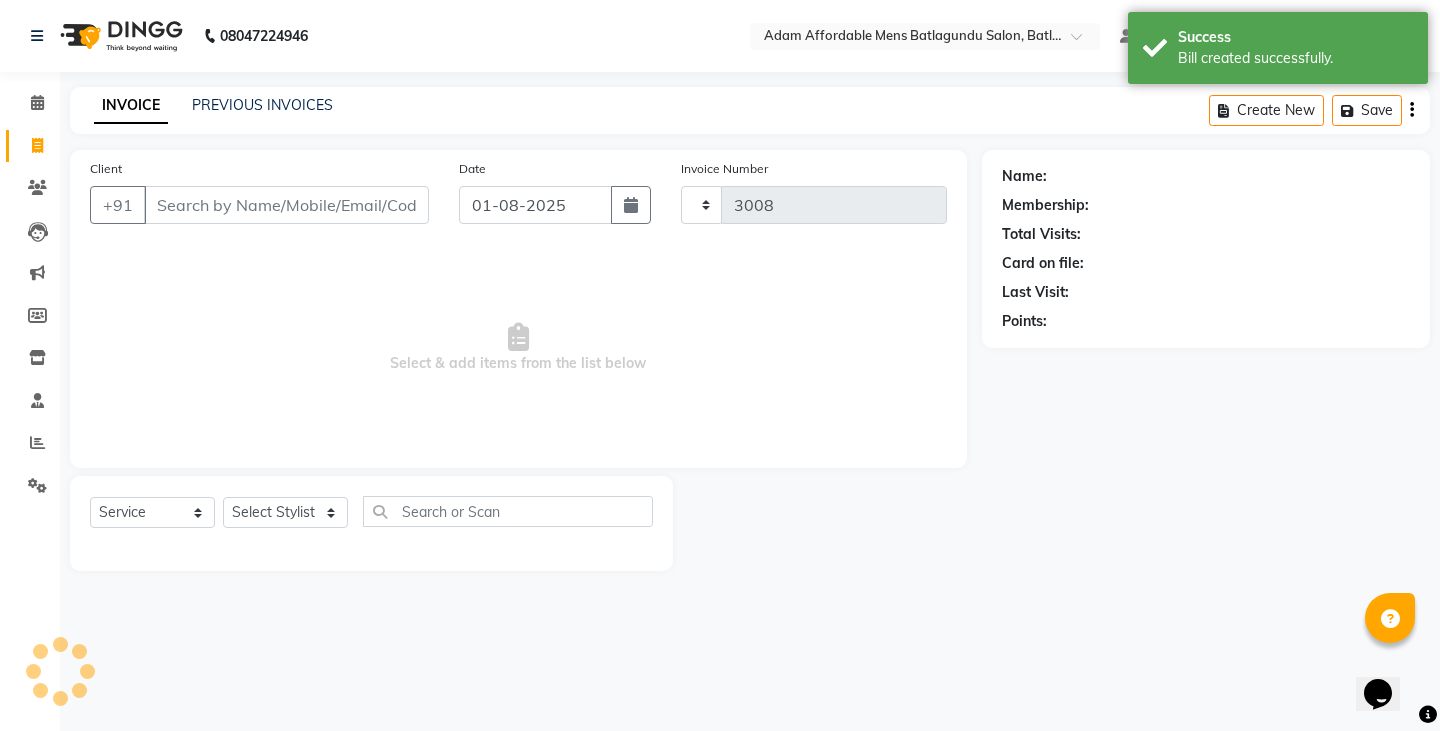 select on "8213" 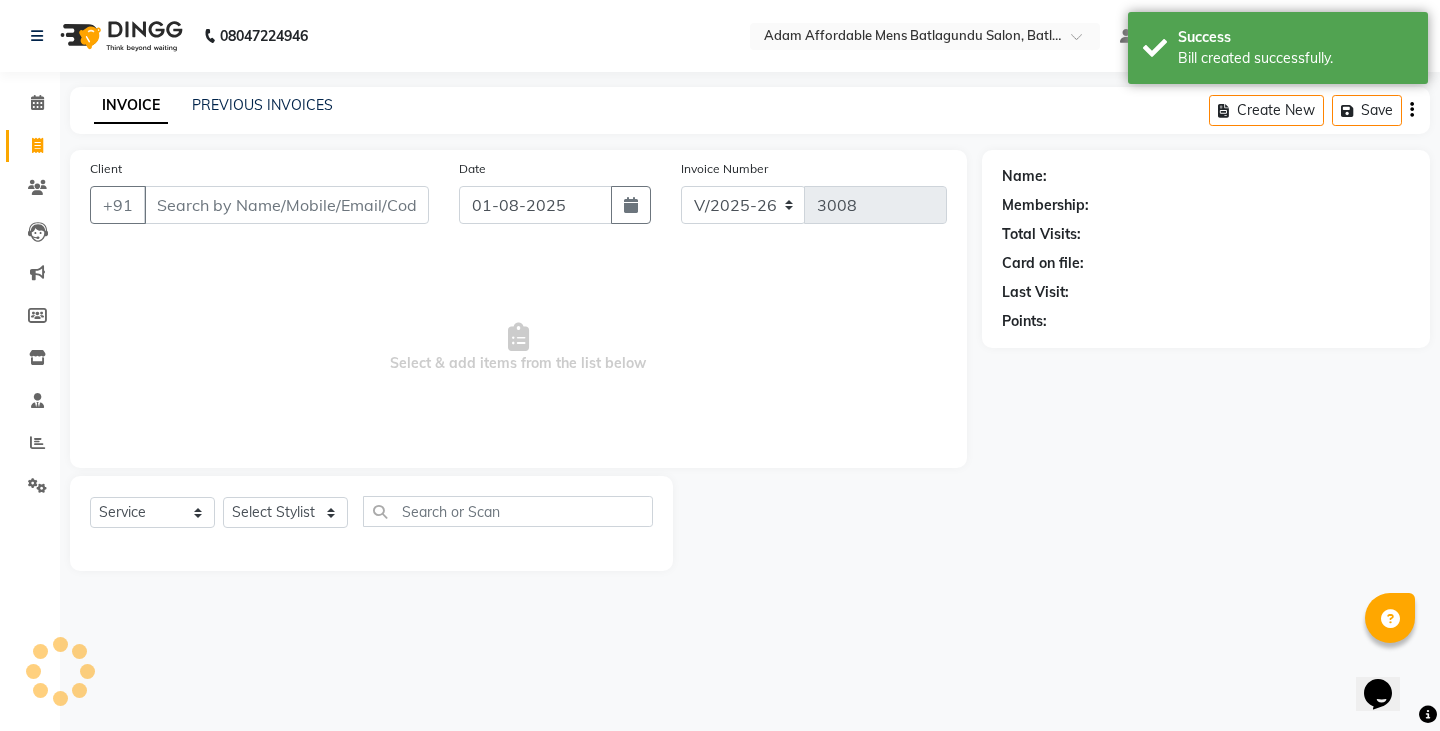 click on "Adam Affordable Mens [CITY] Salon, [CITY] ... [FIRST] Manage Profile Change Password Sign out Version:3.15.11 ☀ ADAM AFFORDABLE MENS [CITY] Salon, [CITY] ... Invoice Number V/2025 V/2025-26 3008 ... Select Stylist Name: Membership: Total Visits: Card on file: Last Visit: Points:" at bounding box center (720, 365) 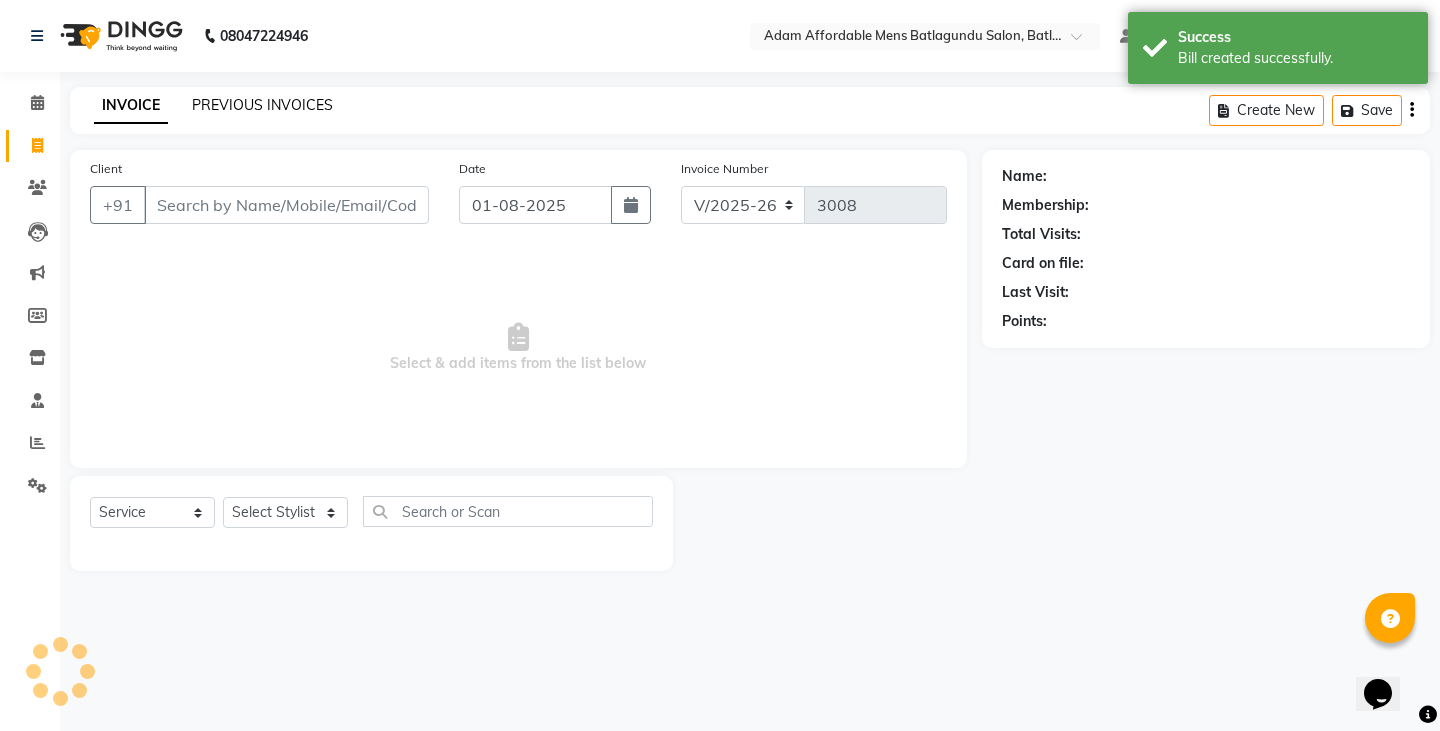 click on "PREVIOUS INVOICES" 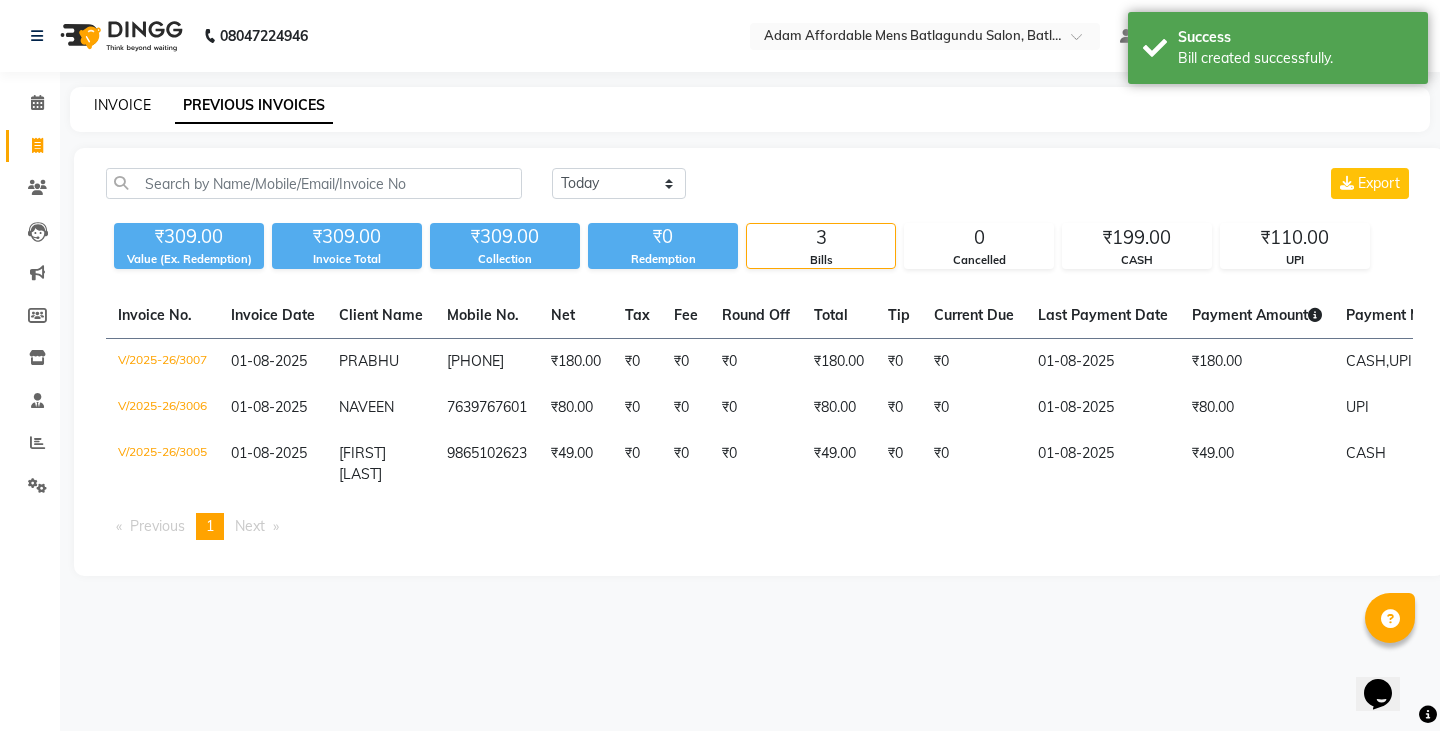 click on "INVOICE" 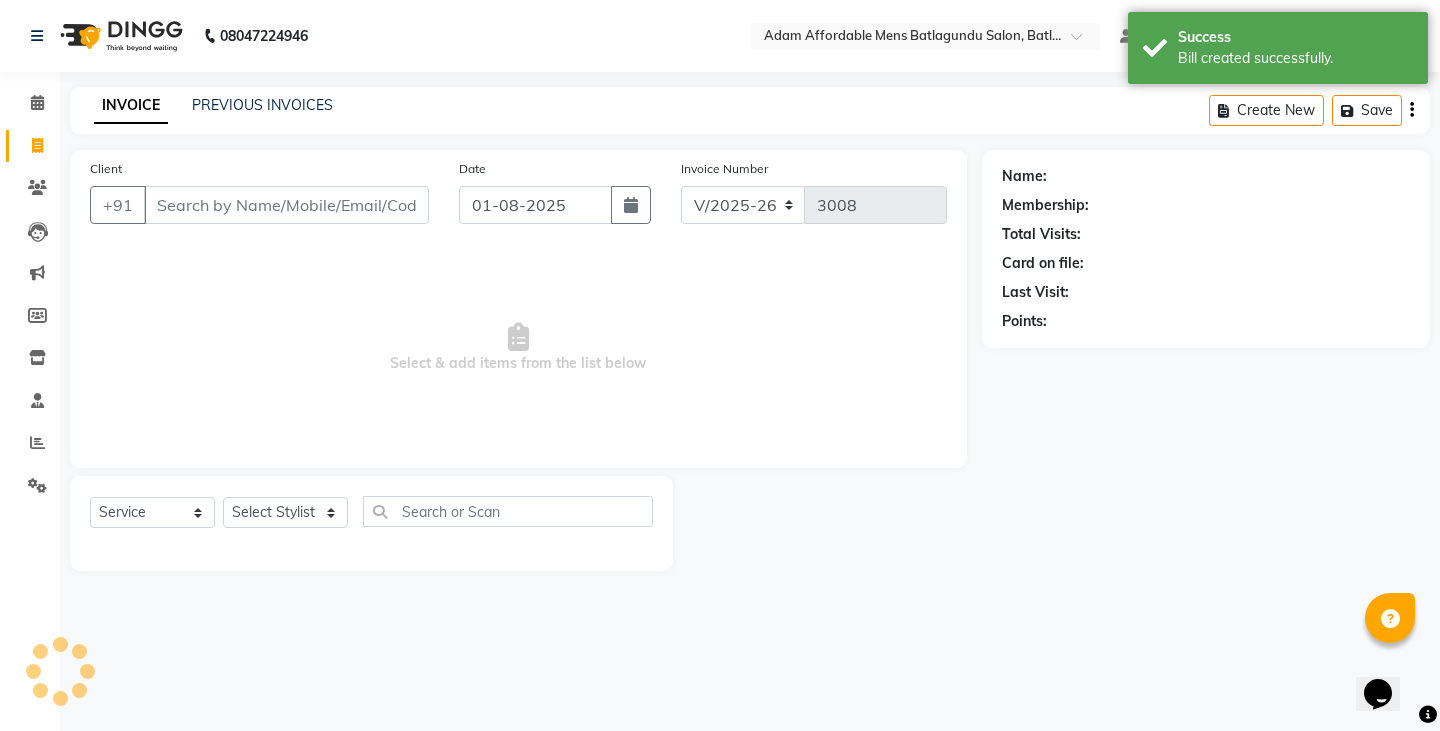 click on "Client" at bounding box center [286, 205] 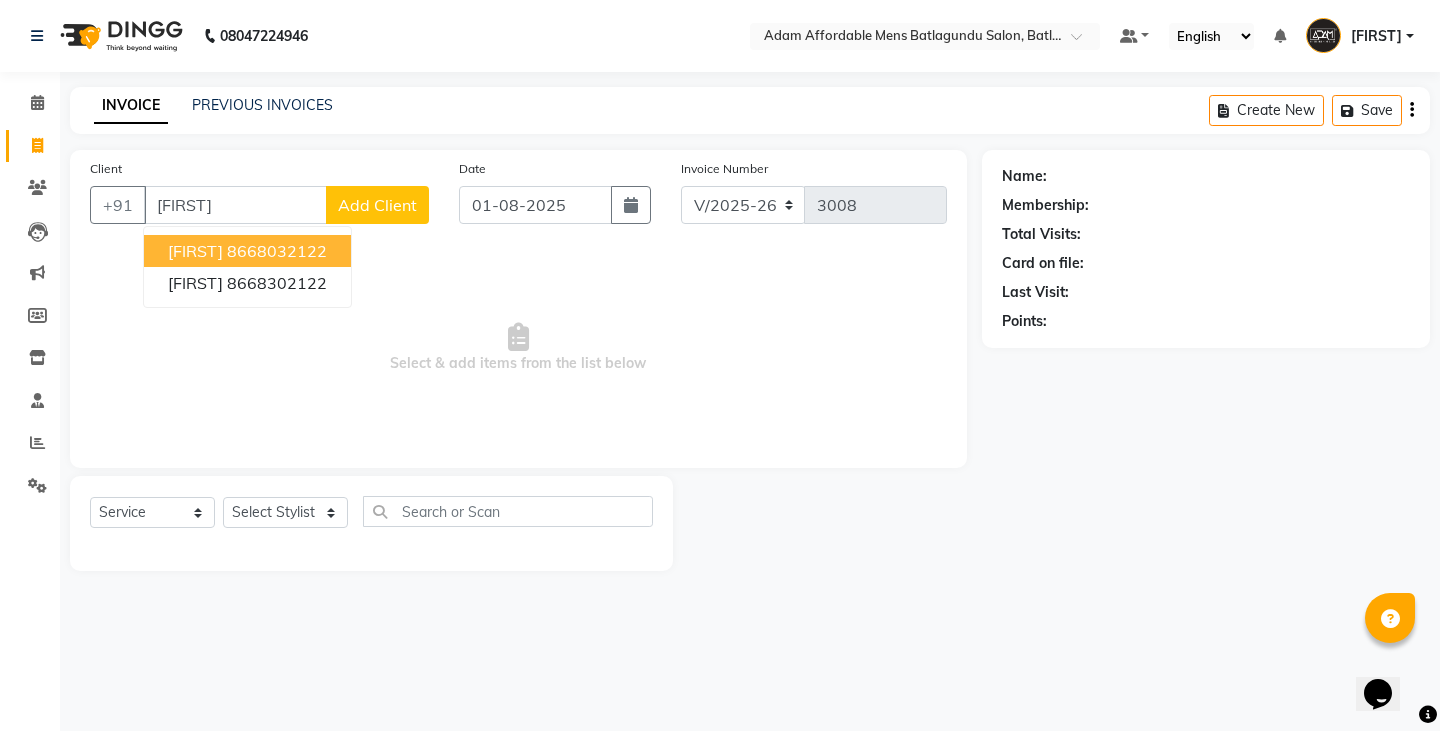click on "8668032122" at bounding box center (277, 251) 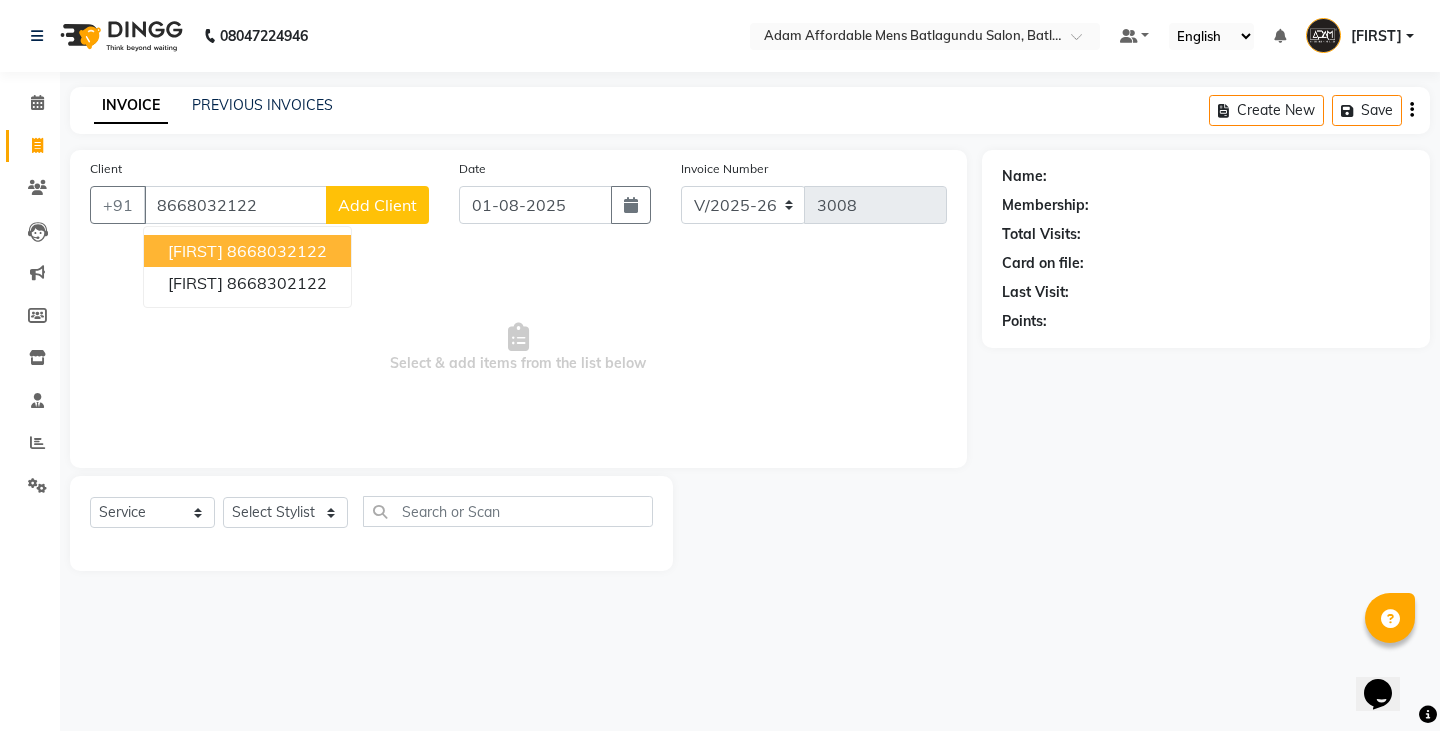 type on "8668032122" 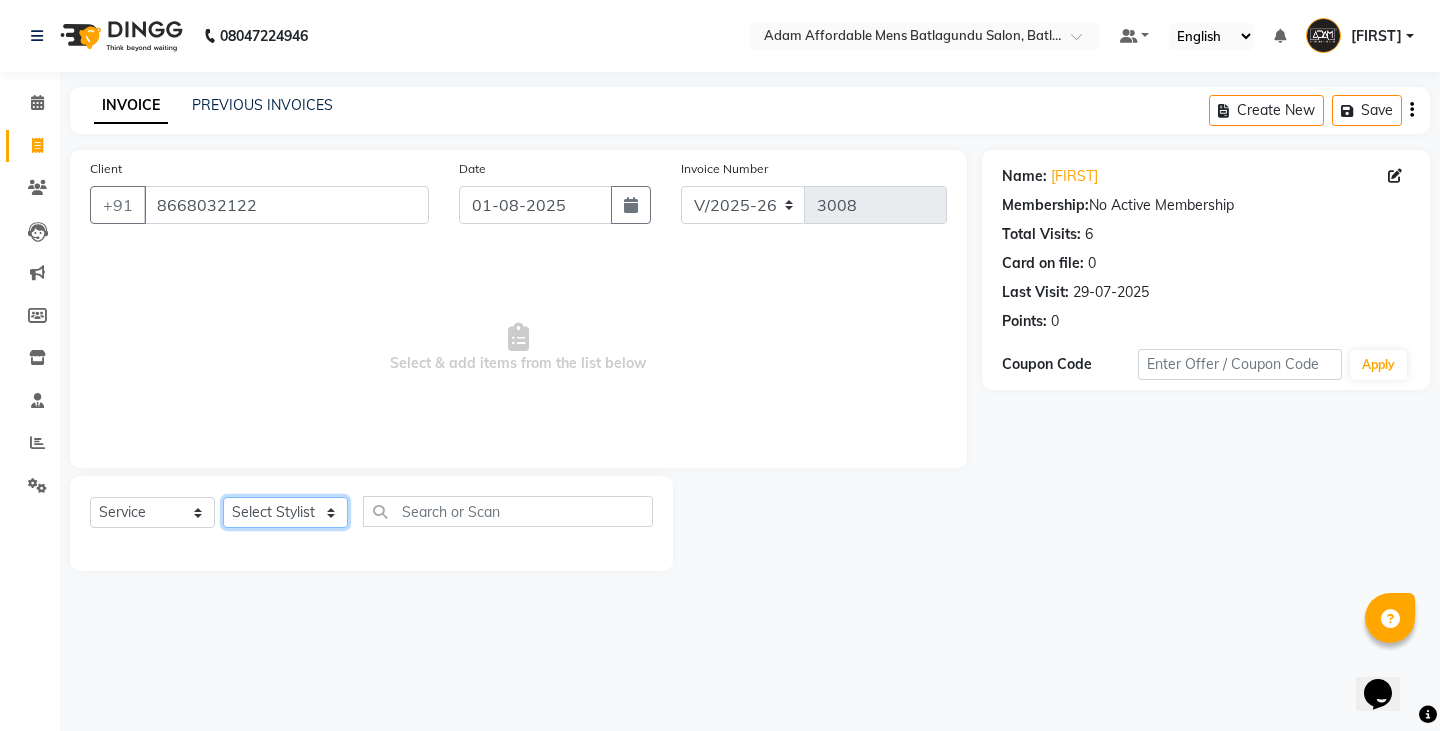 click on "Select Stylist Admin [FIRST] [FIRST] [FIRST] [FIRST] [FIRST] [FIRST]" 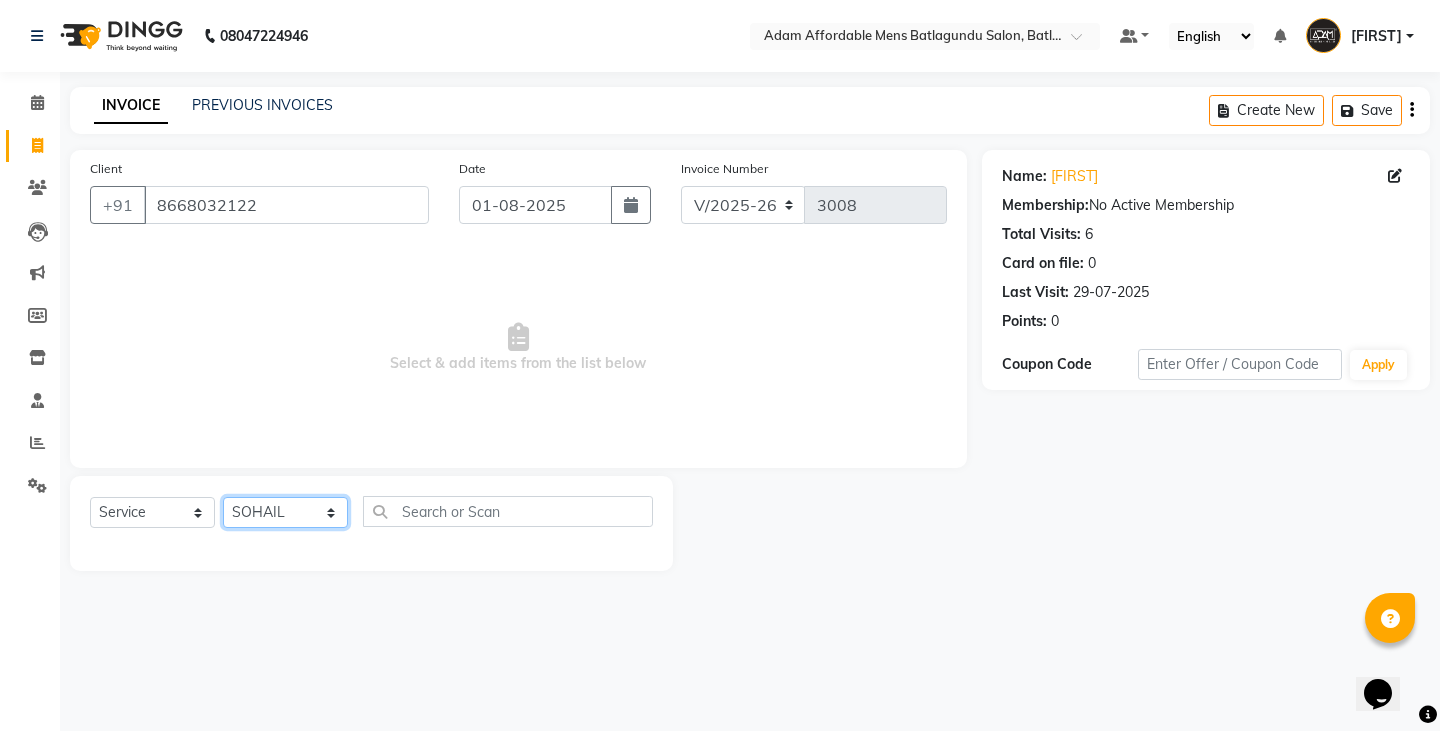 click on "Select Stylist Admin [FIRST] [FIRST] [FIRST] [FIRST] [FIRST] [FIRST]" 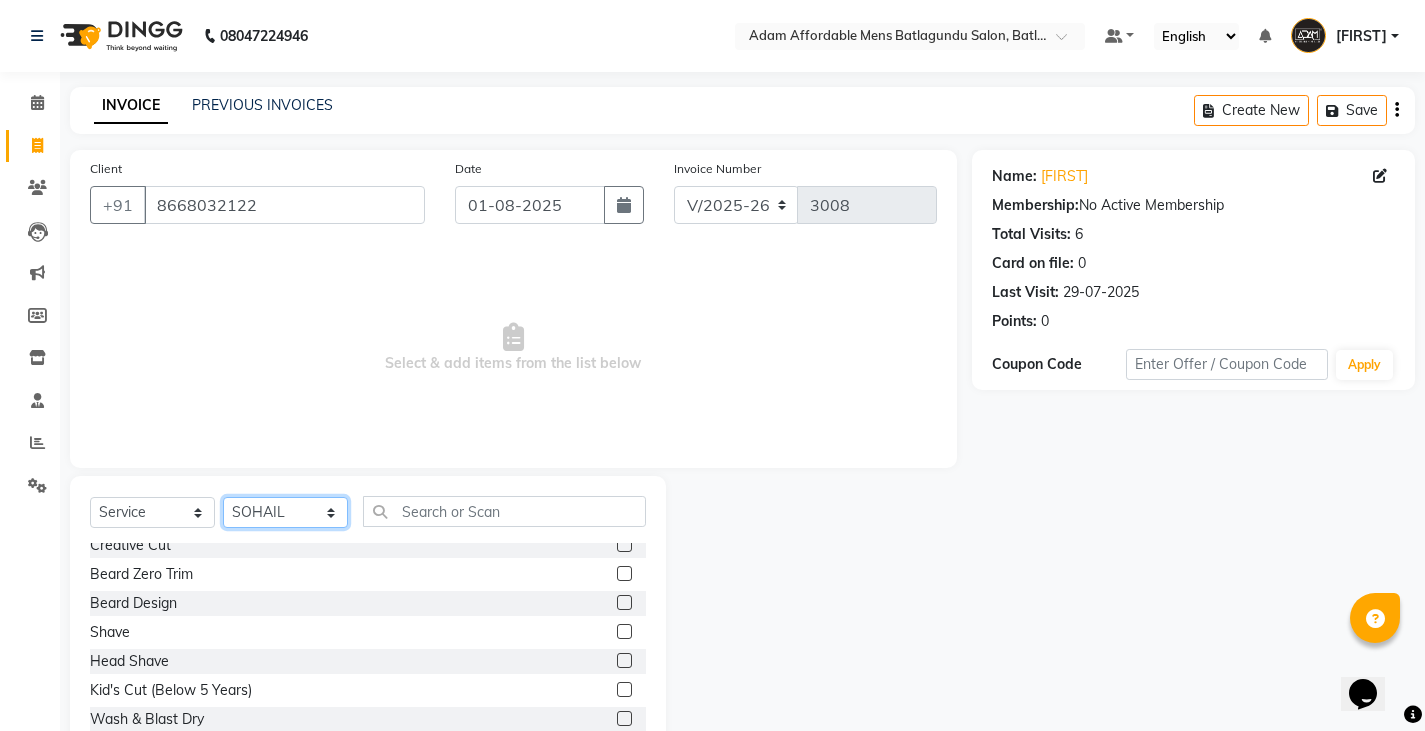 scroll, scrollTop: 200, scrollLeft: 0, axis: vertical 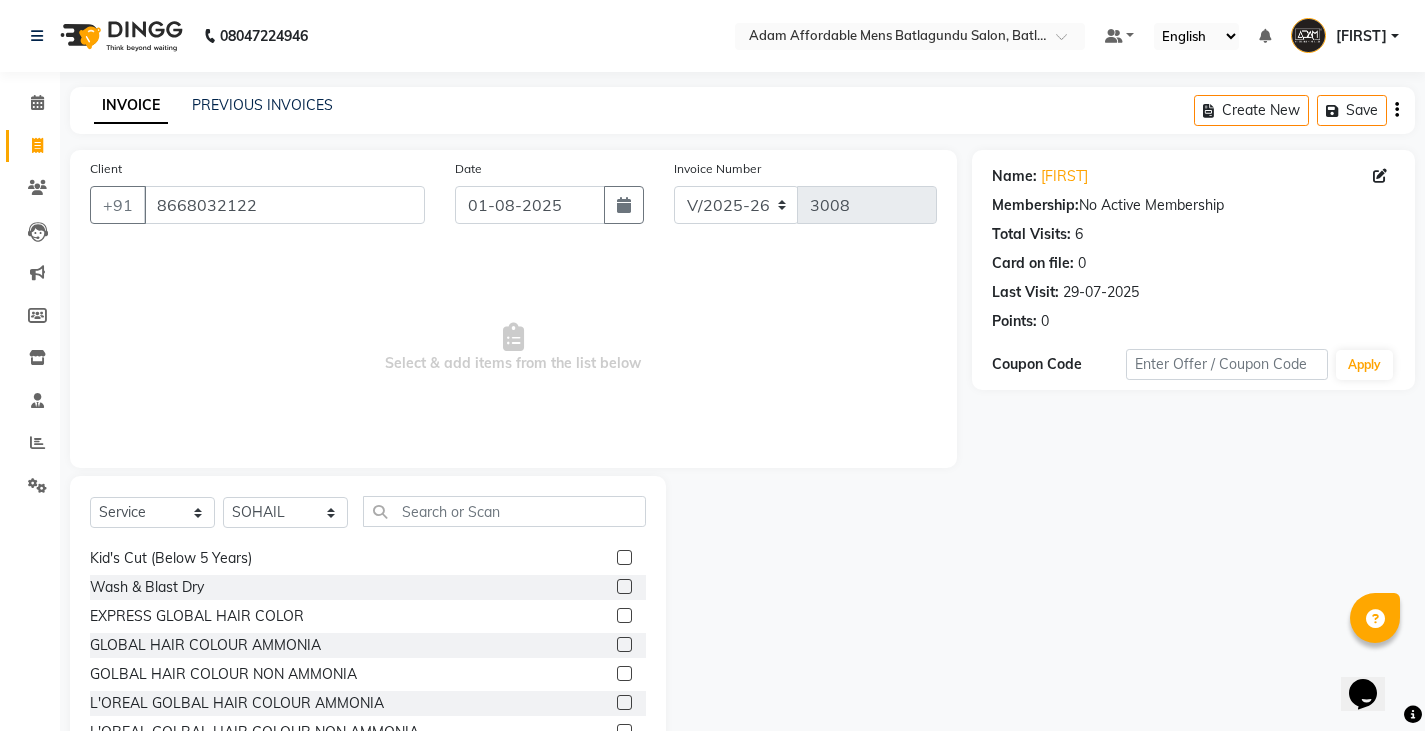 click 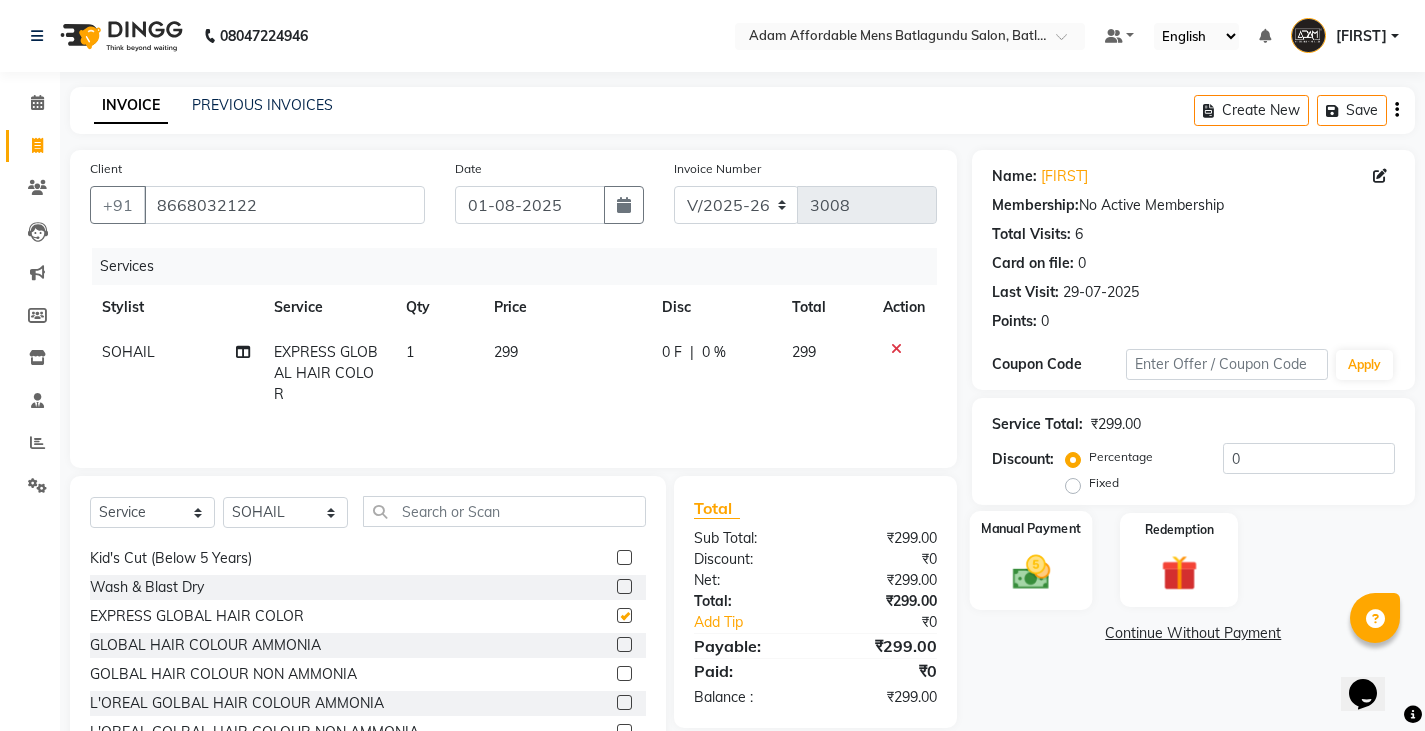 checkbox on "false" 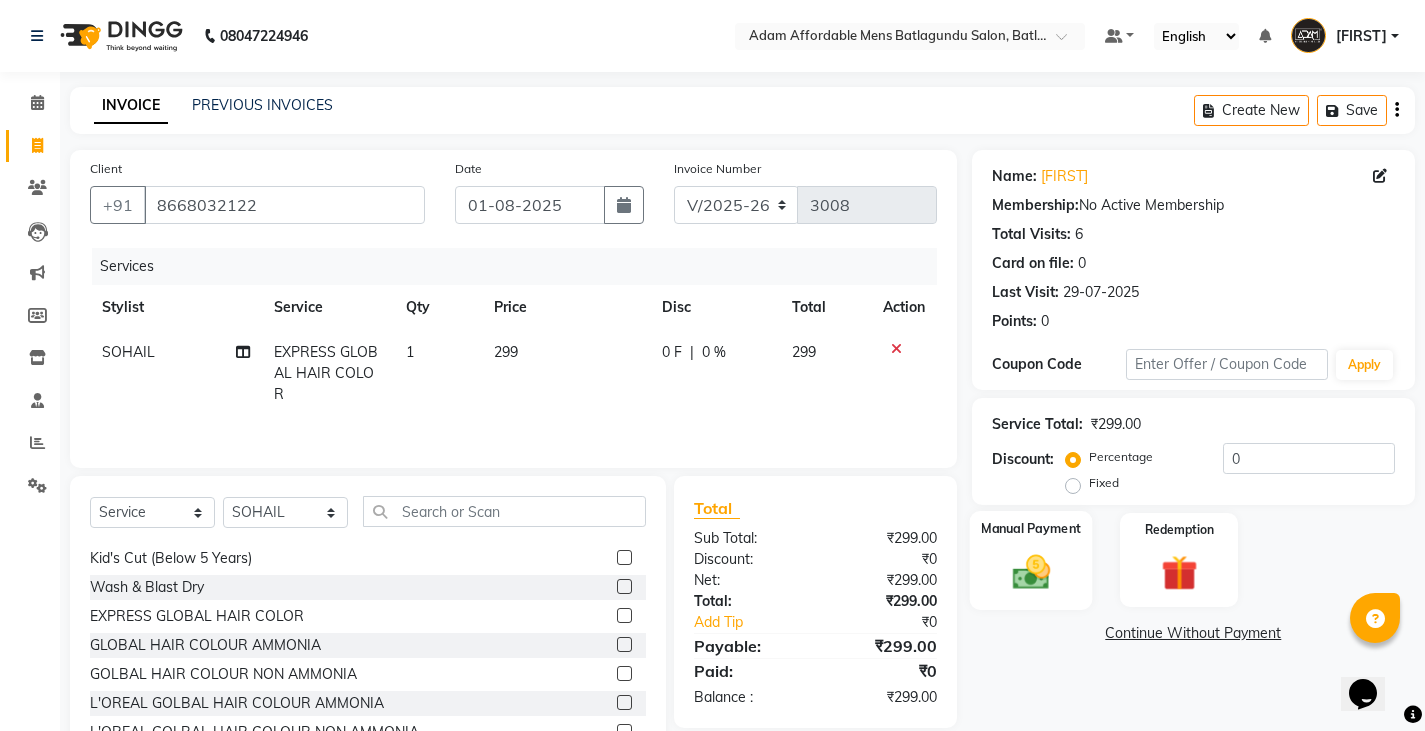 click 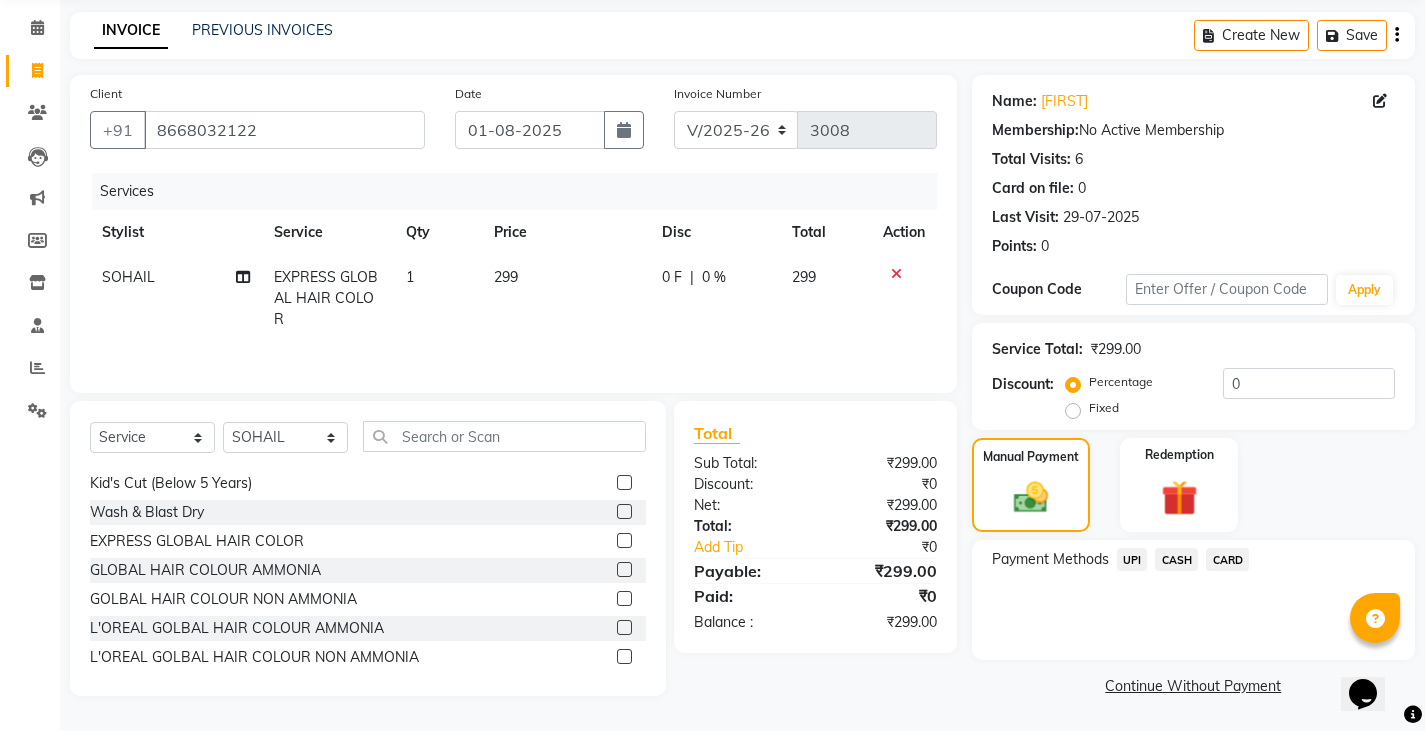 click on "UPI" 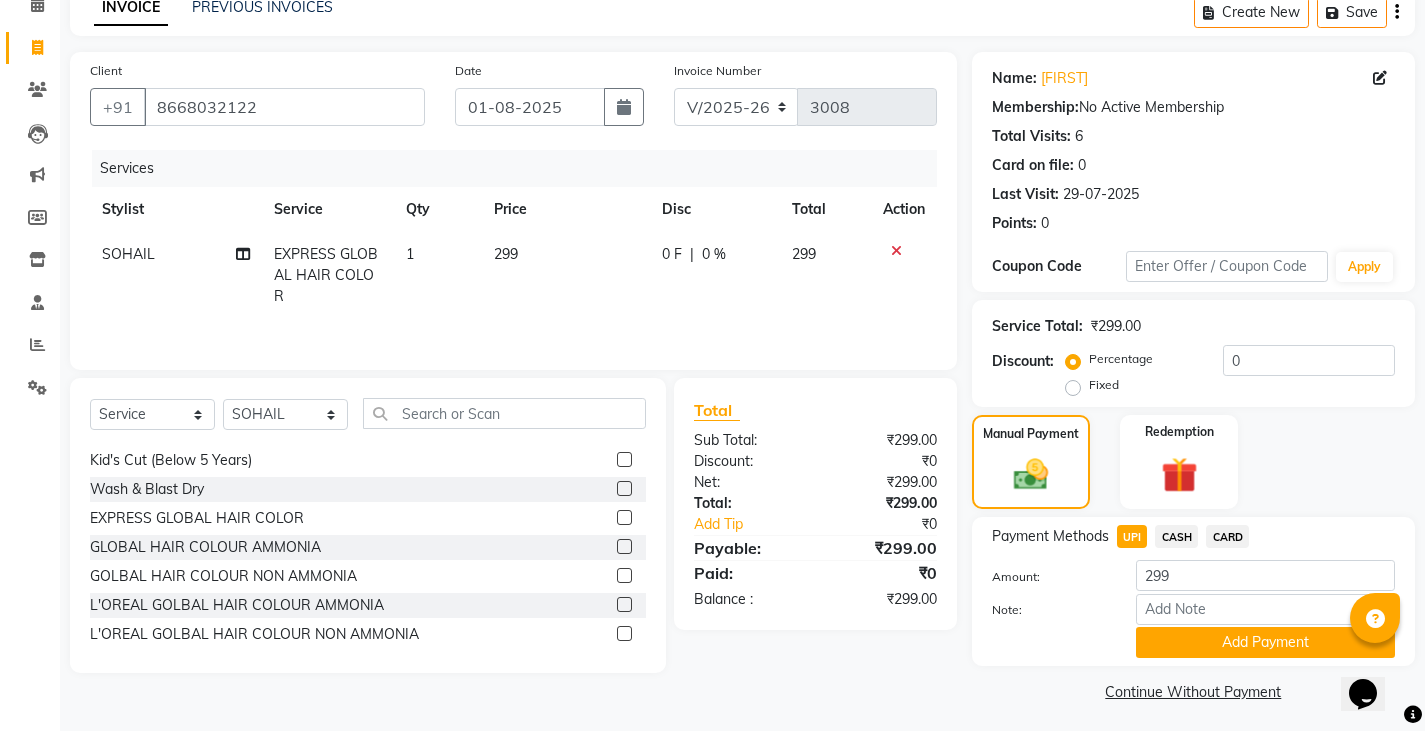scroll, scrollTop: 104, scrollLeft: 0, axis: vertical 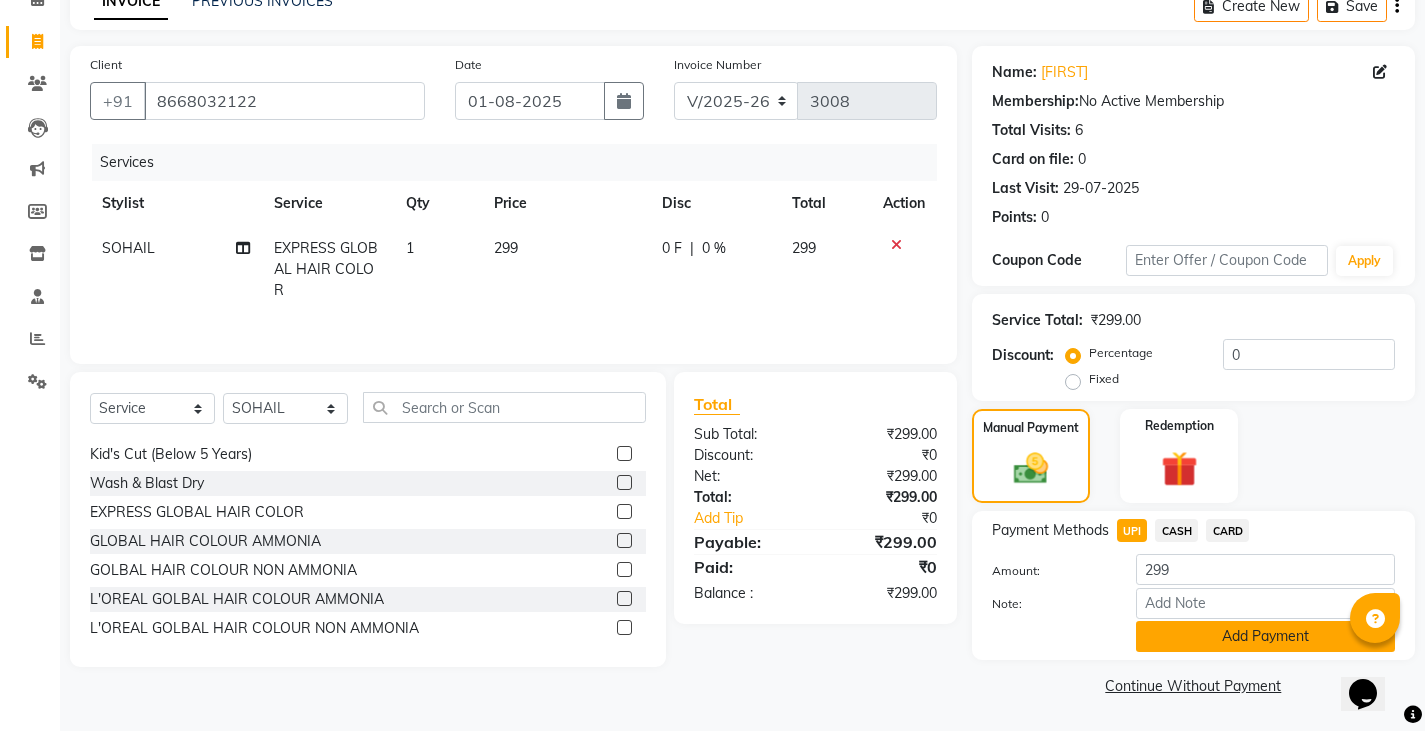 click on "Add Payment" 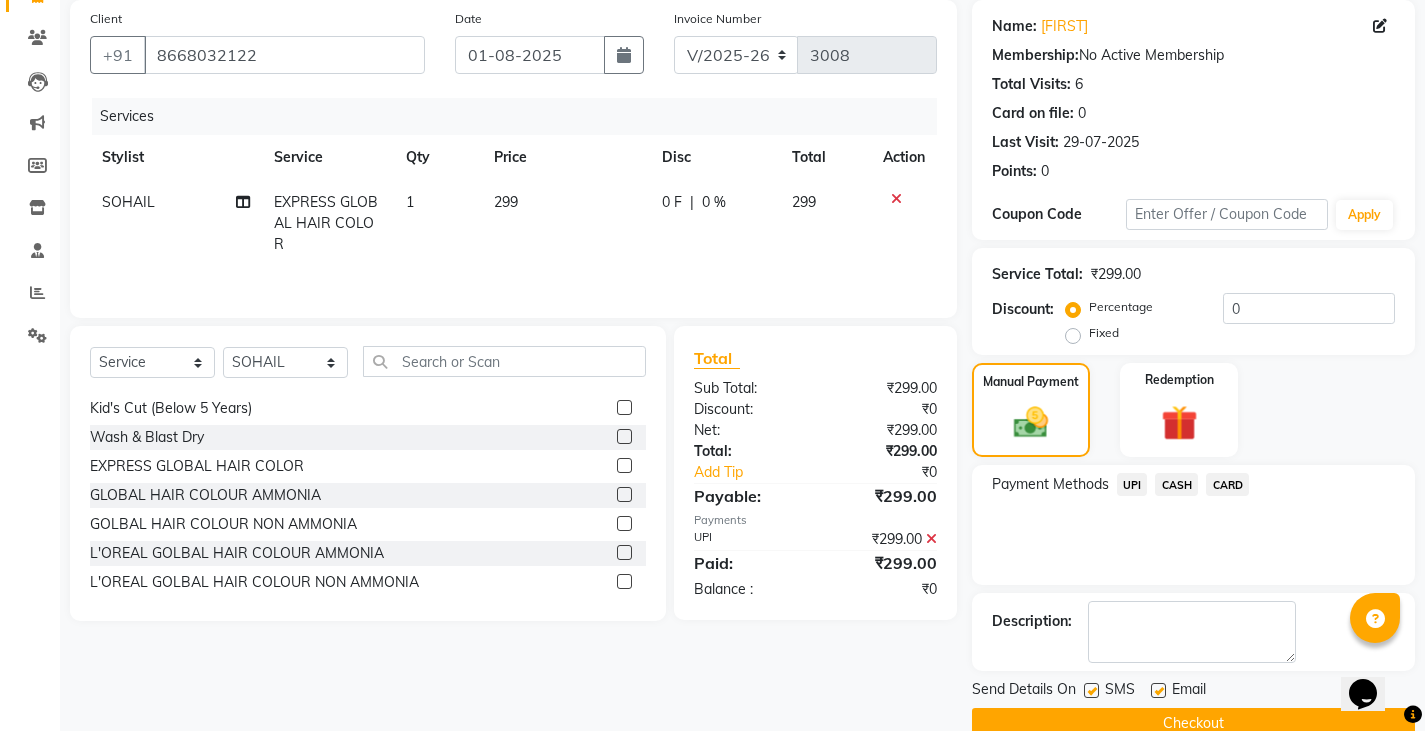 scroll, scrollTop: 188, scrollLeft: 0, axis: vertical 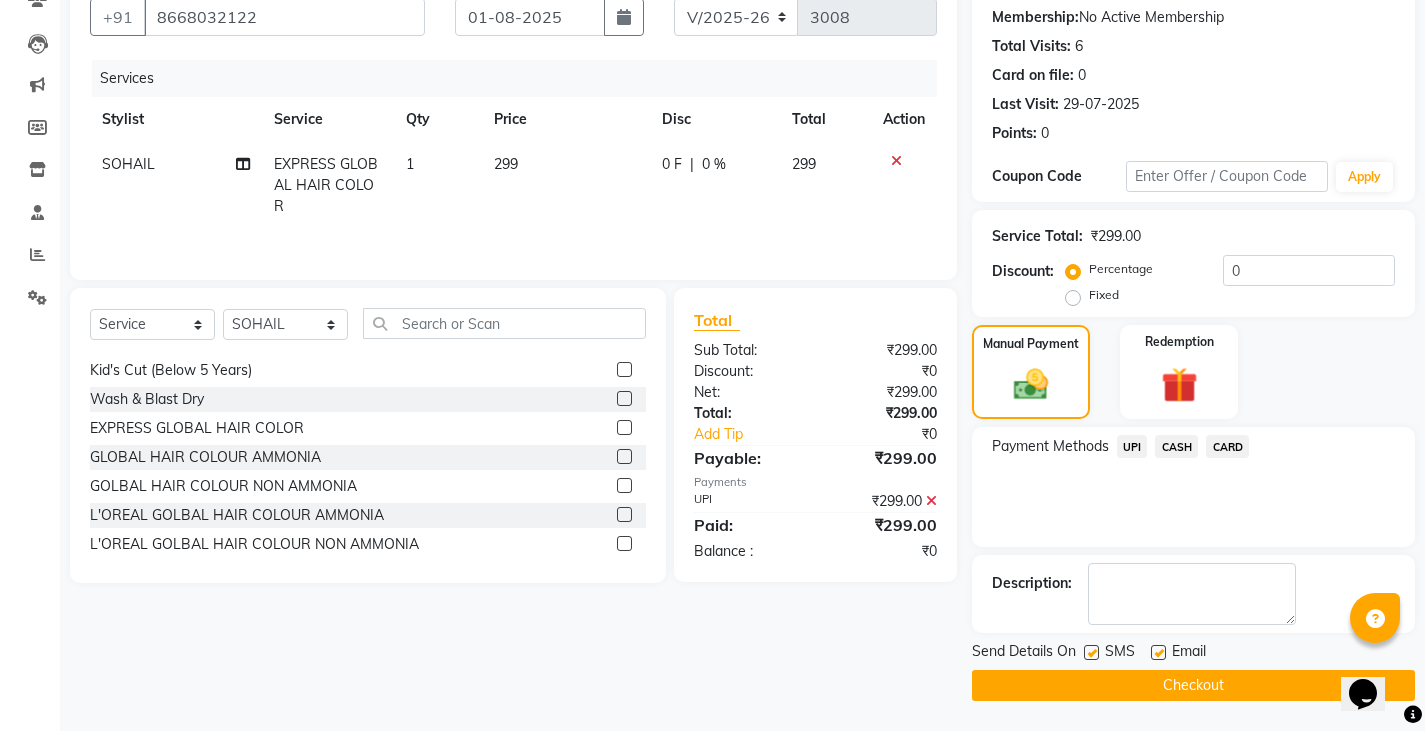 click on "Checkout" 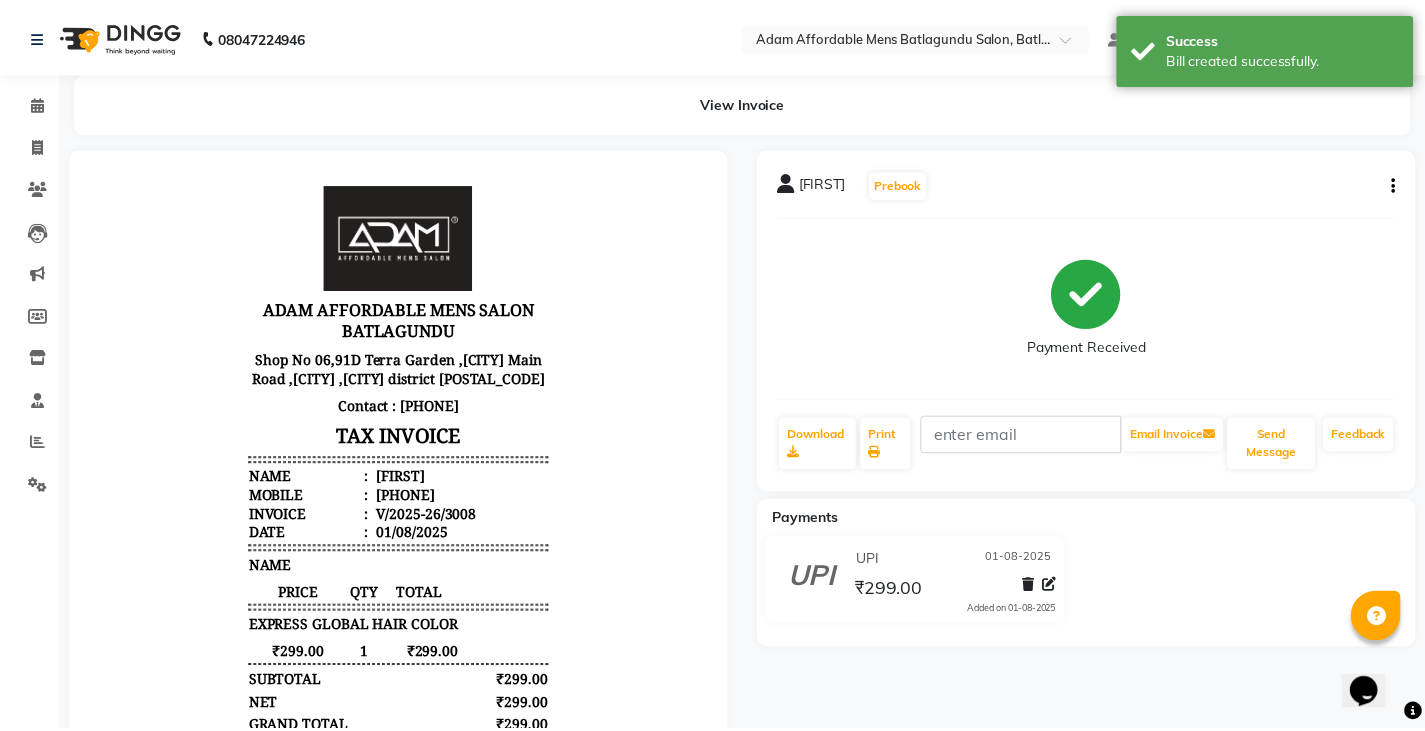 scroll, scrollTop: 0, scrollLeft: 0, axis: both 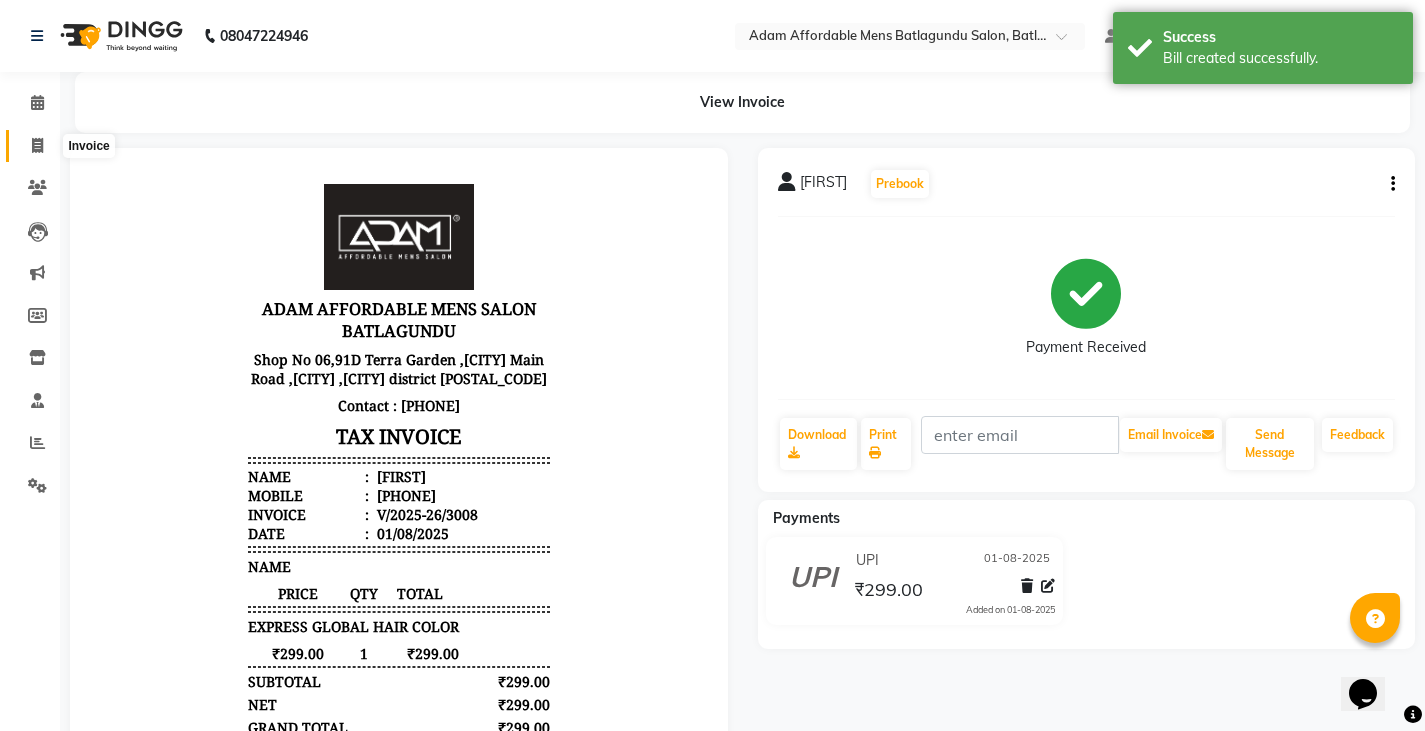 click 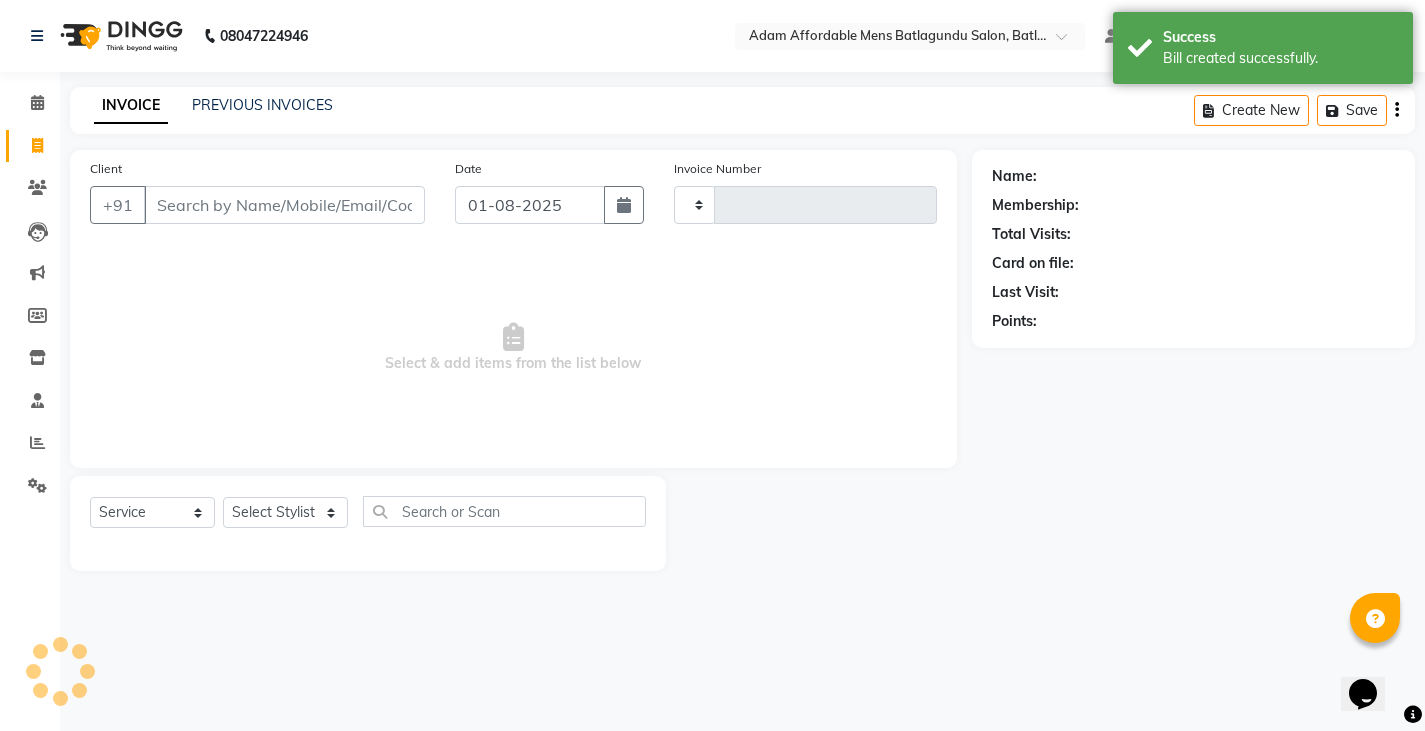 type on "3009" 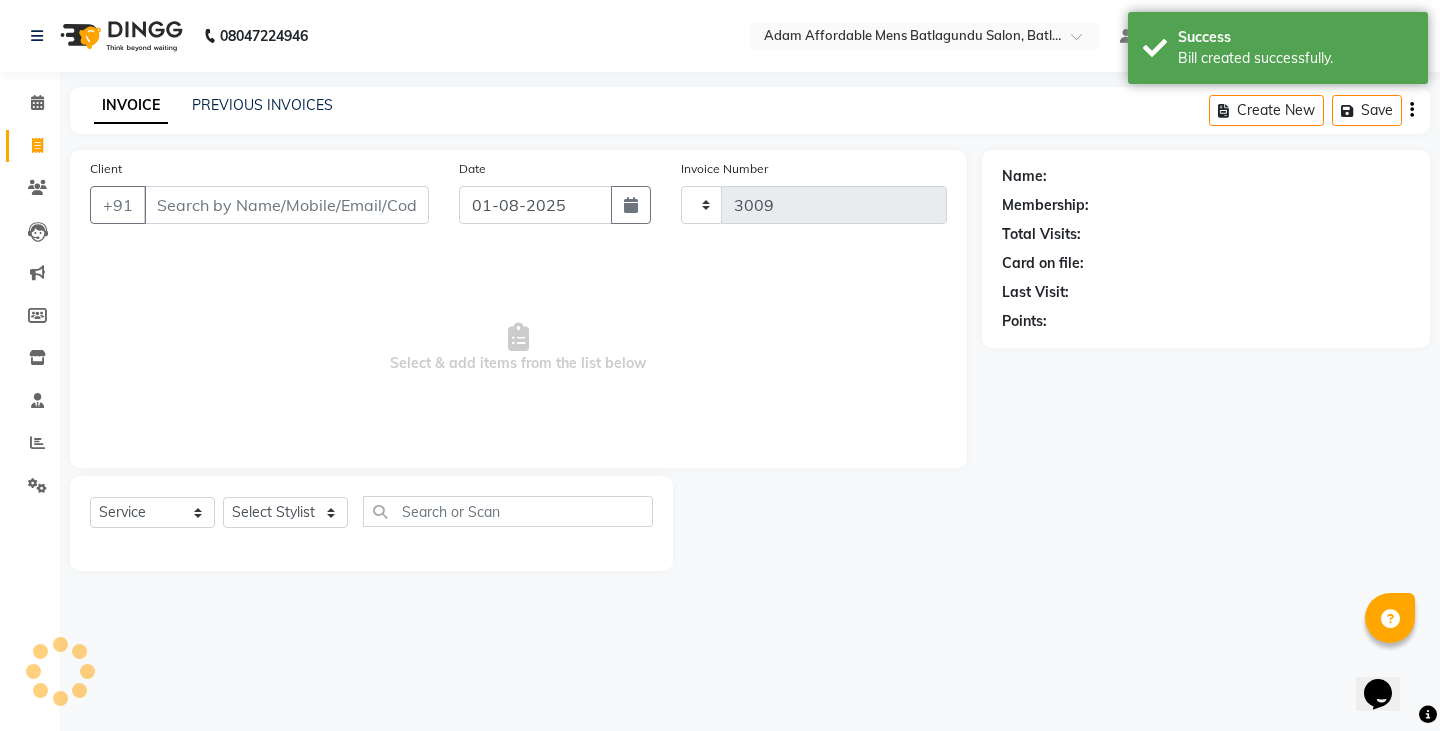 select on "8213" 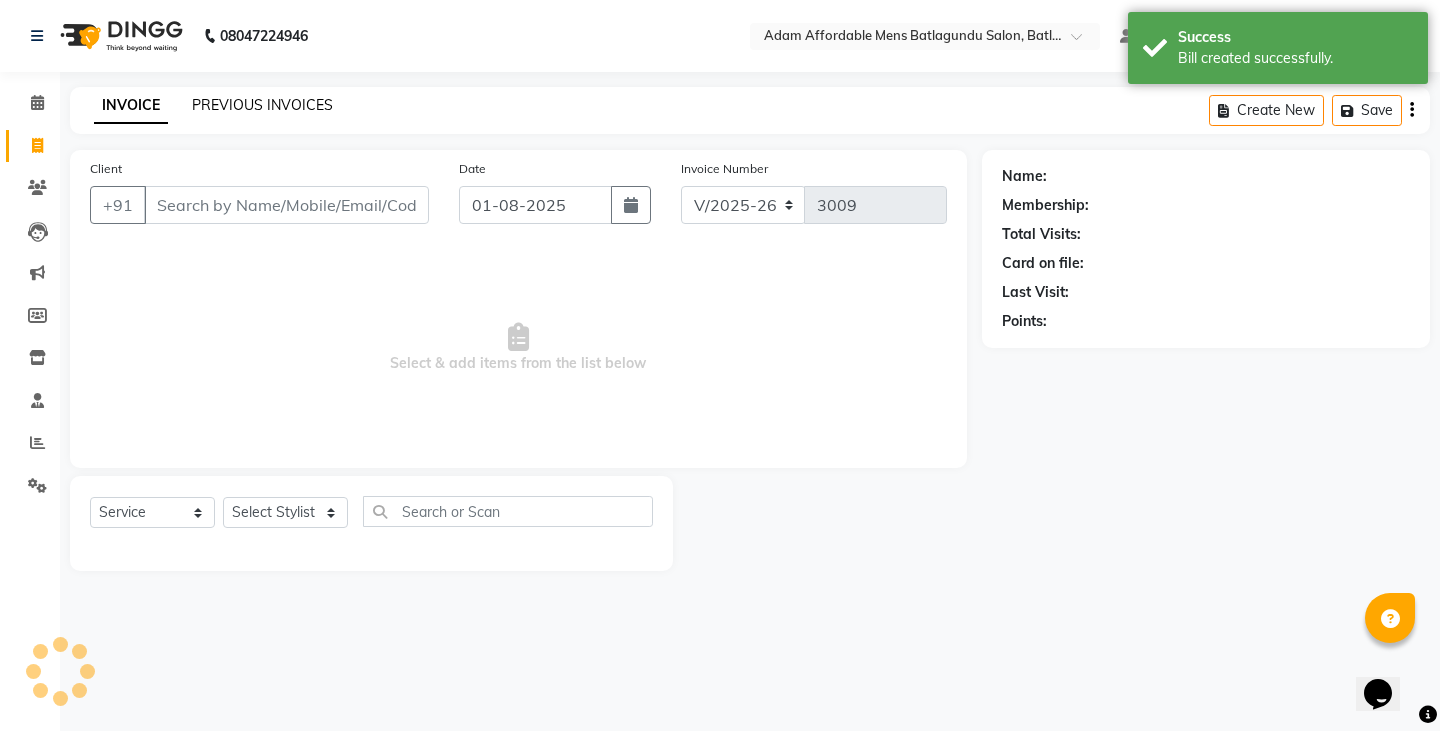 click on "PREVIOUS INVOICES" 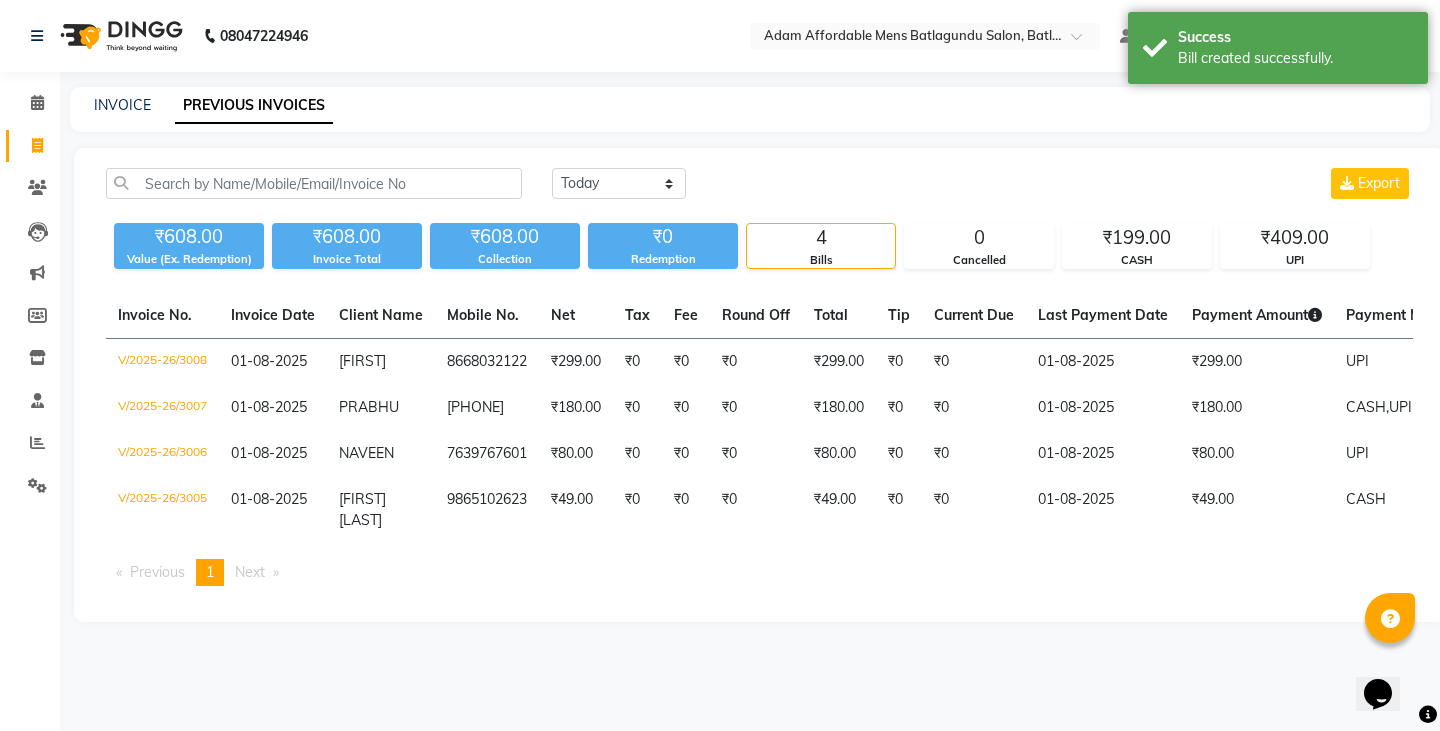 click on "INVOICE" 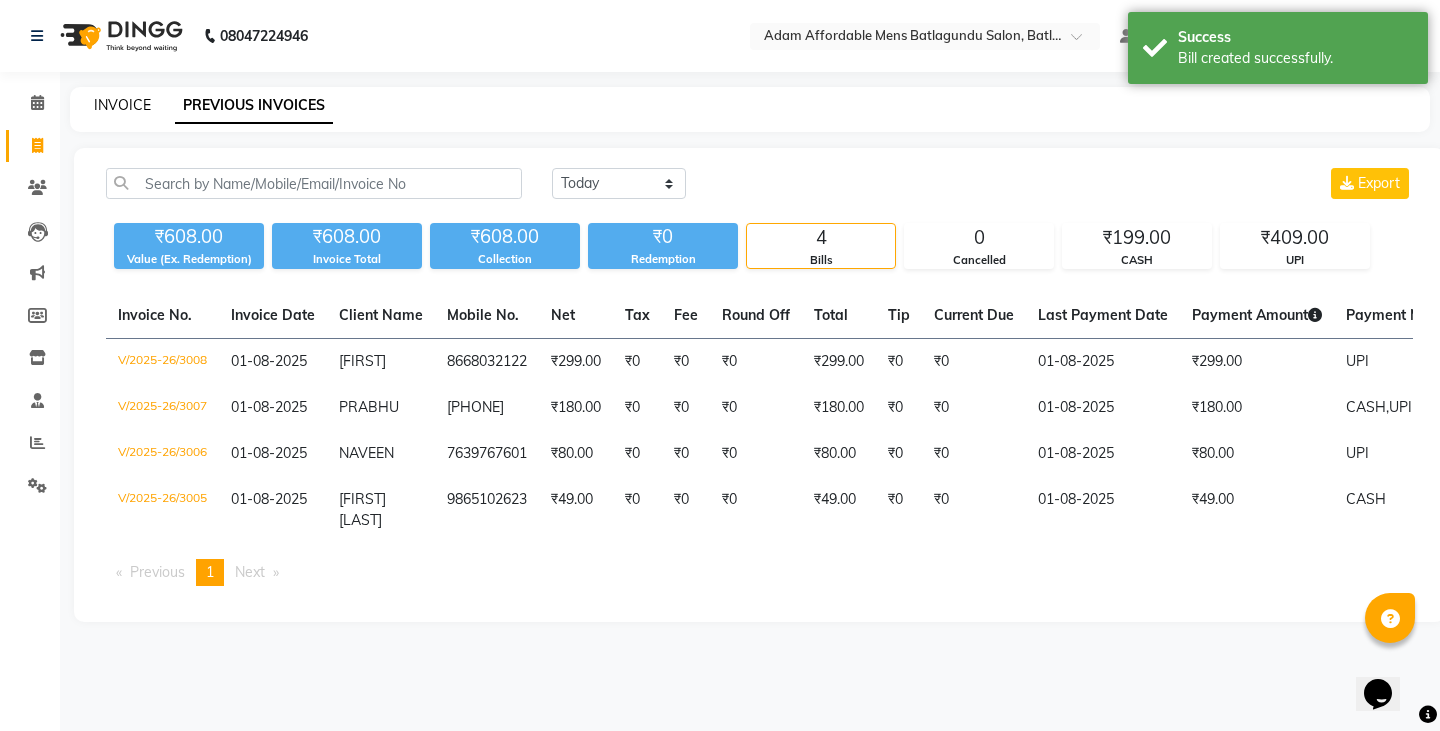 click on "INVOICE" 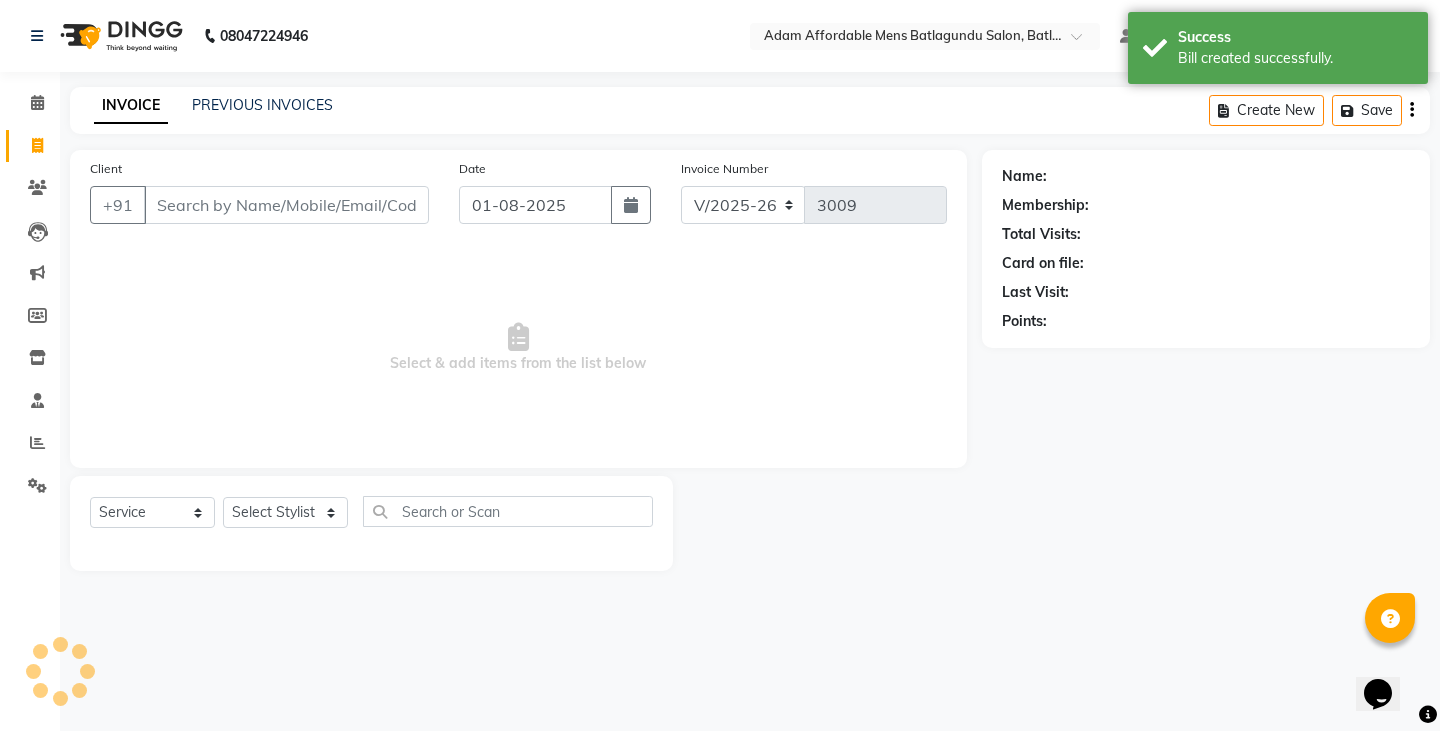 click on "Client" at bounding box center [286, 205] 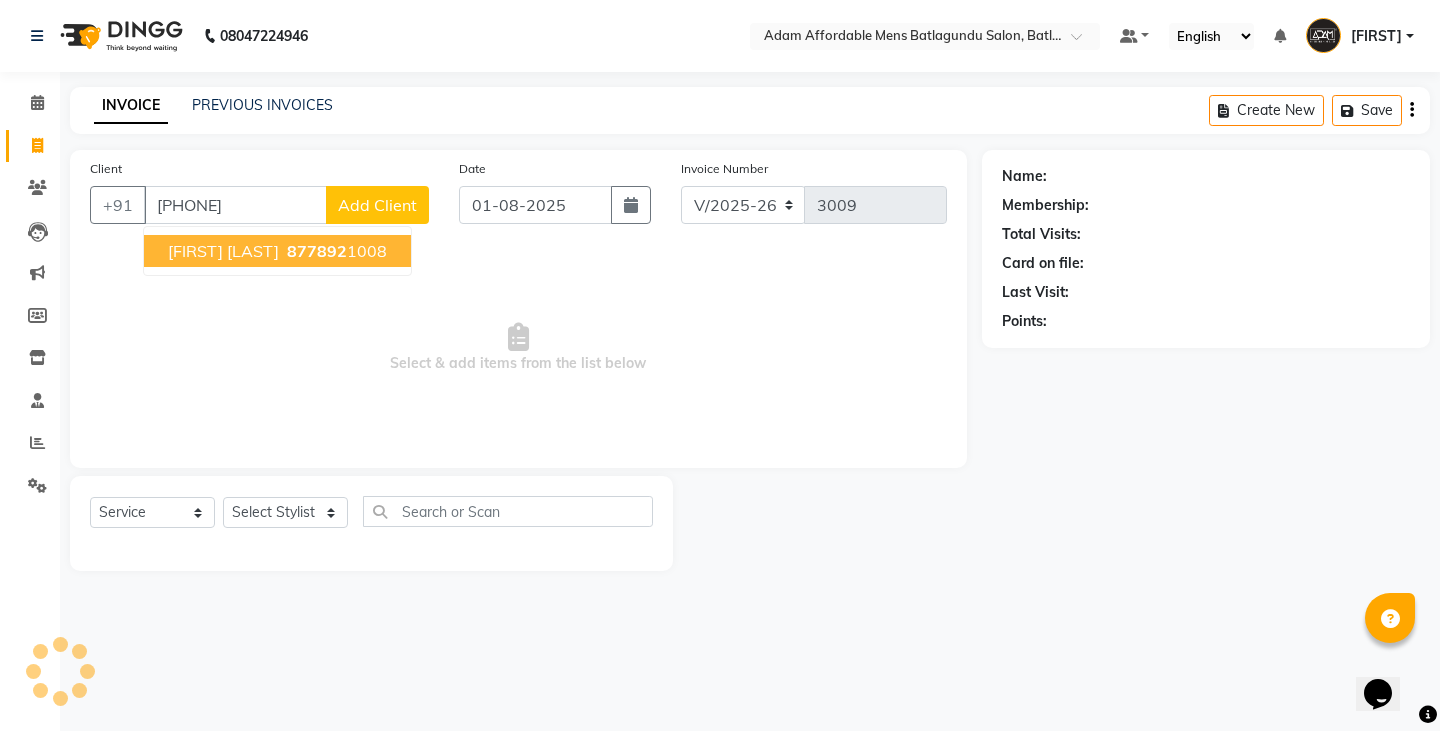 type on "[PHONE]" 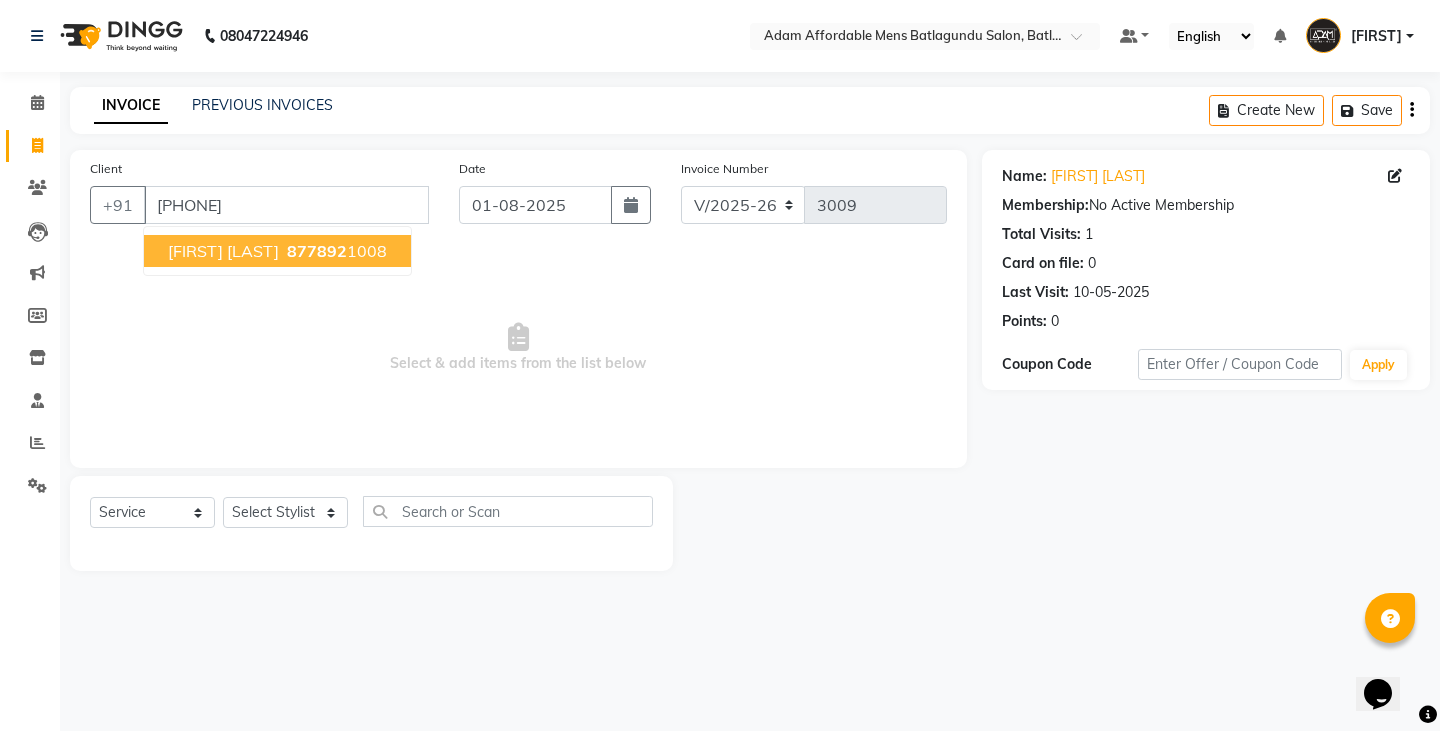 click on "[FIRST] [LAST] [PHONE]" at bounding box center [277, 251] 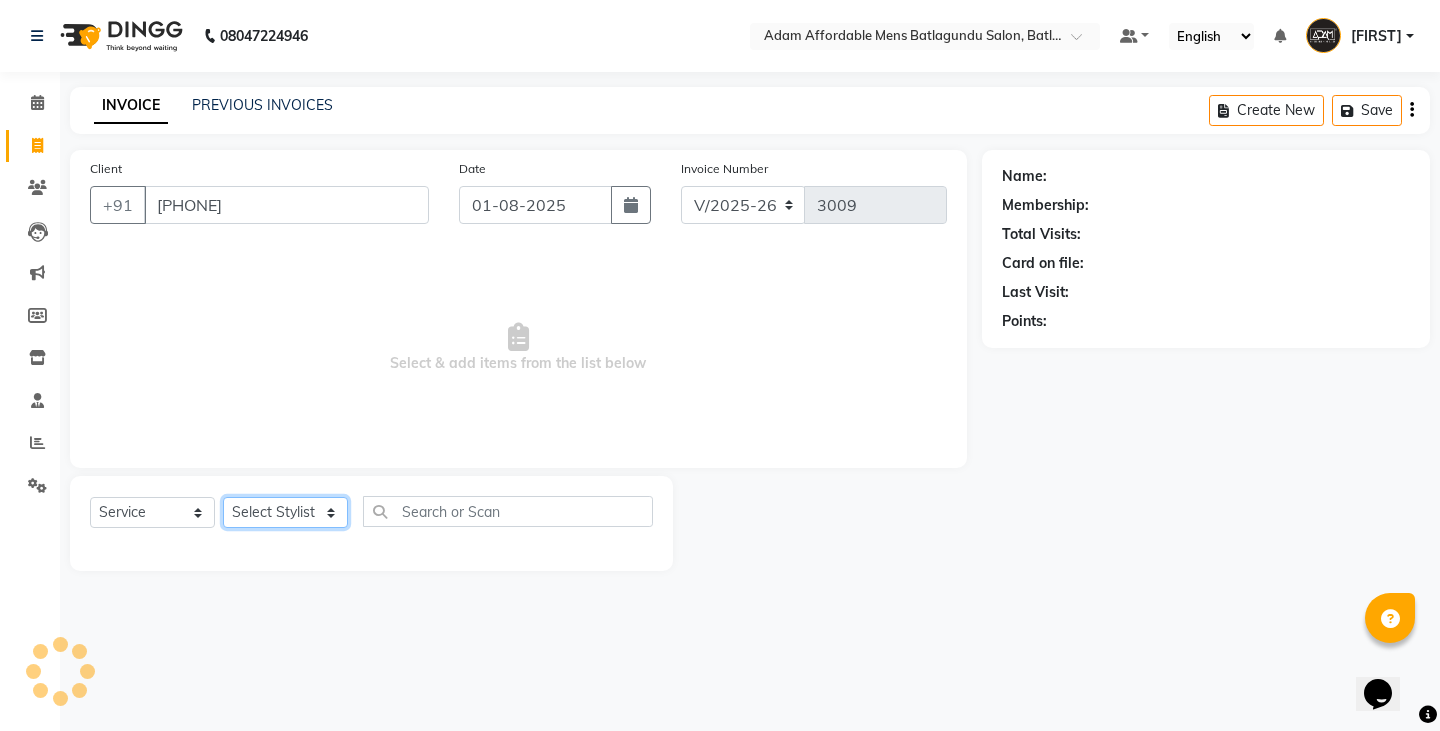click on "Select Stylist Admin [FIRST] [FIRST] [FIRST] [FIRST] [FIRST] [FIRST]" 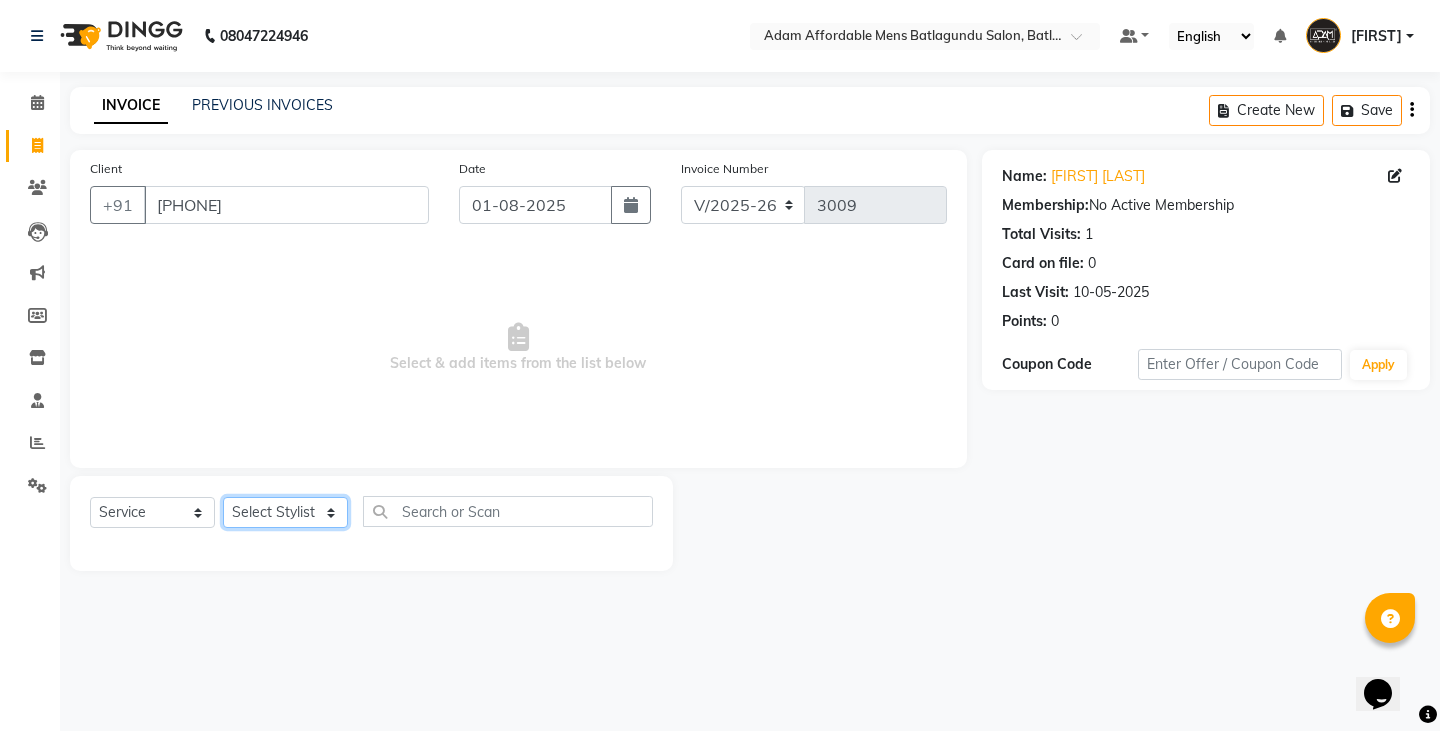 select on "84143" 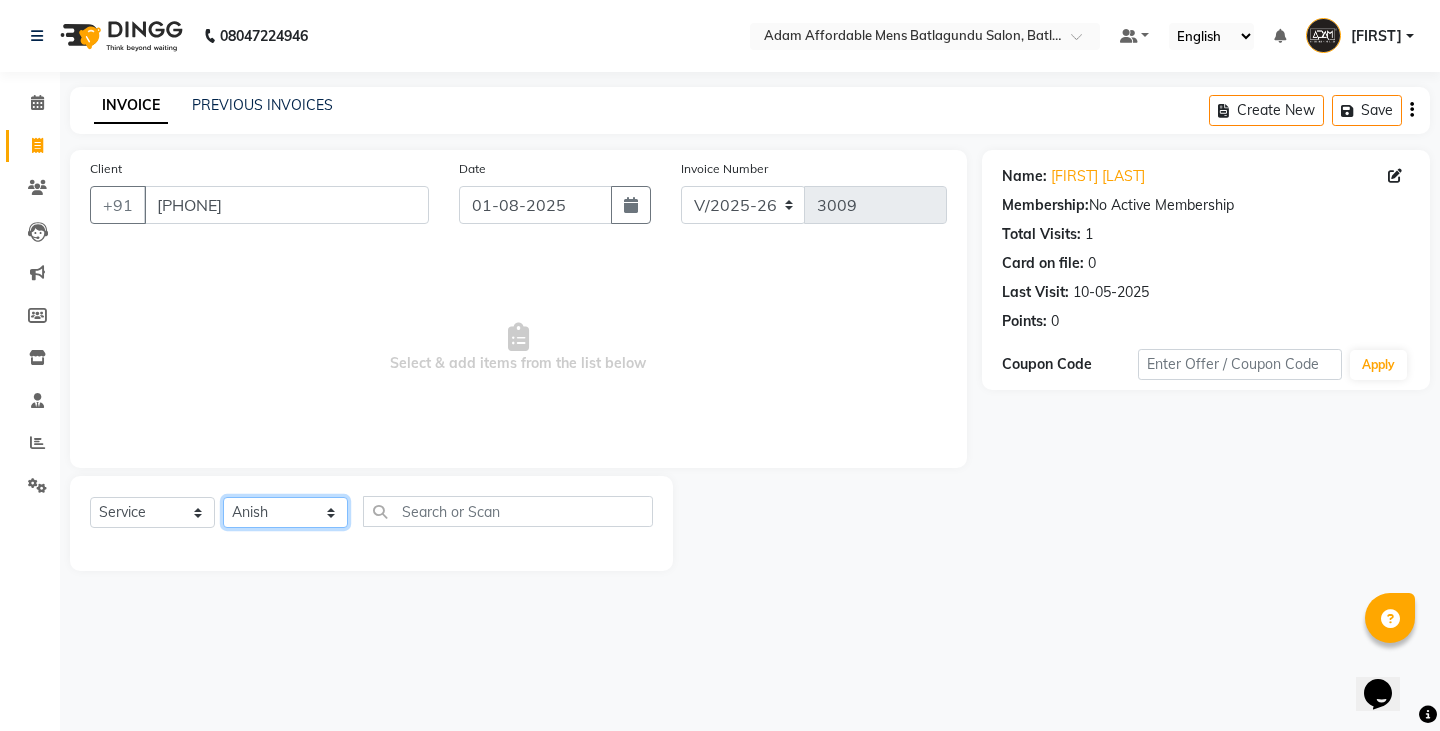click on "Select Stylist Admin [FIRST] [FIRST] [FIRST] [FIRST] [FIRST] [FIRST]" 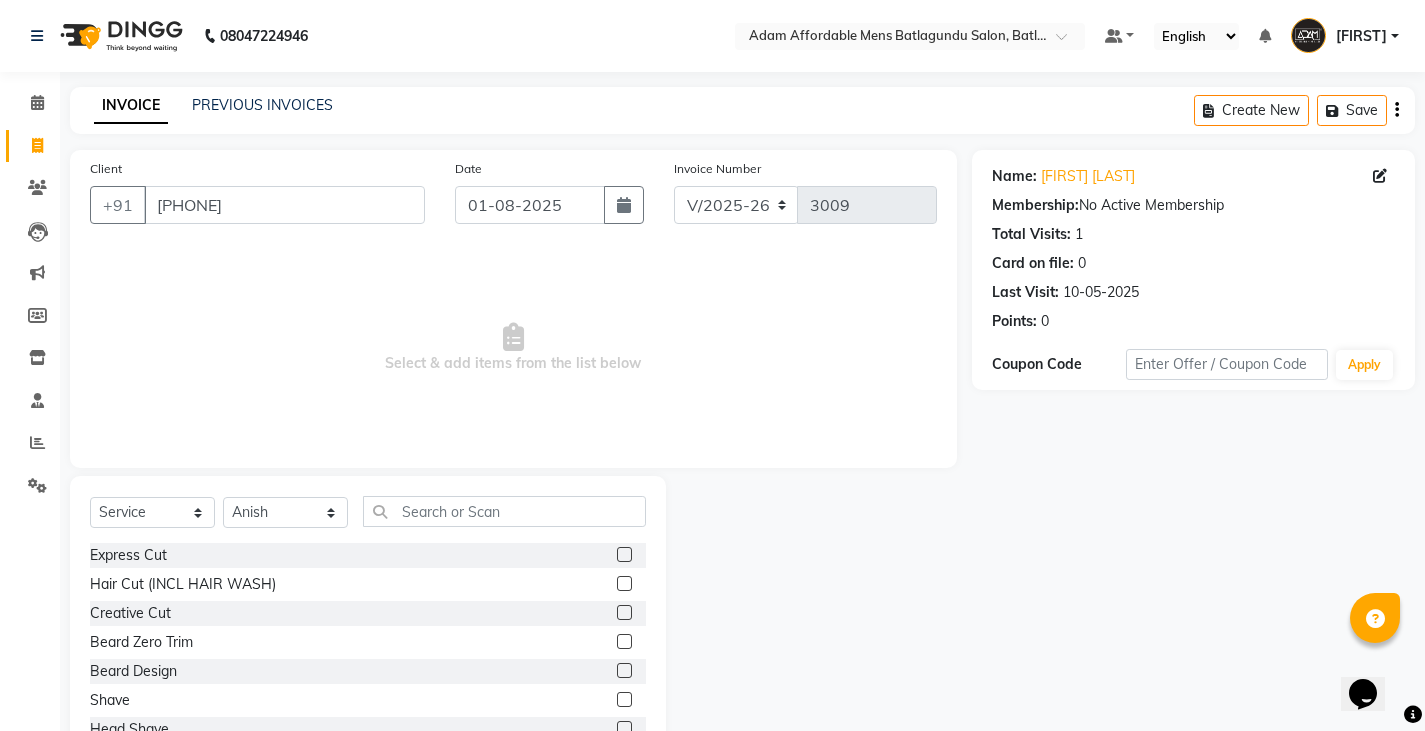 click 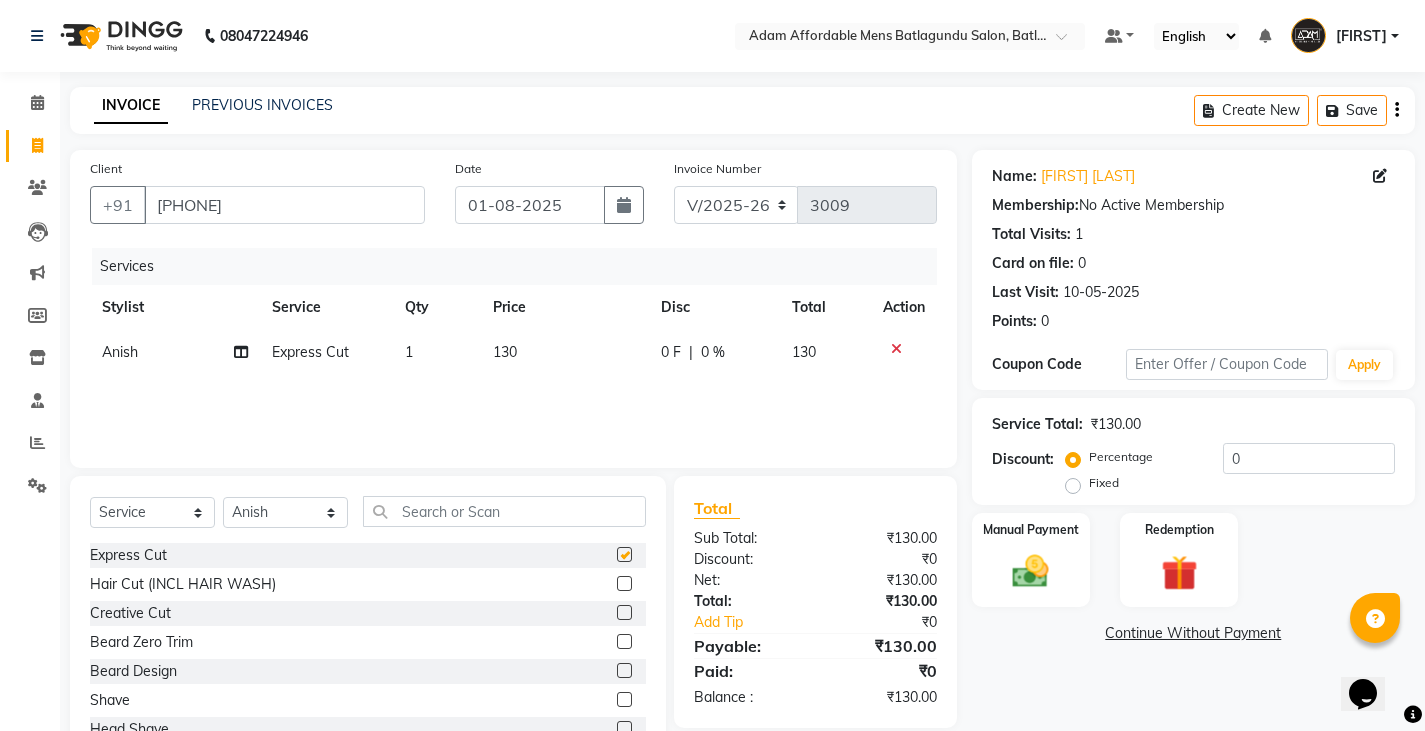 checkbox on "false" 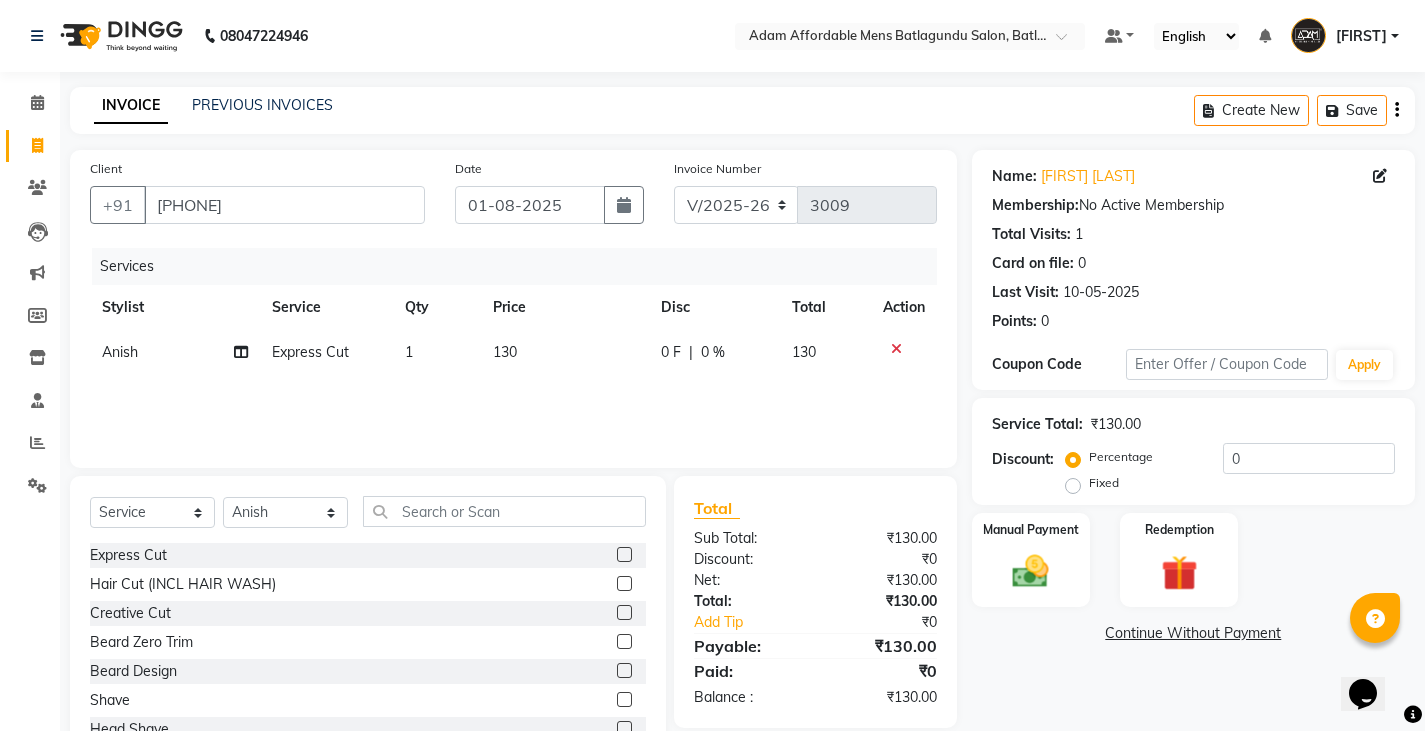 click 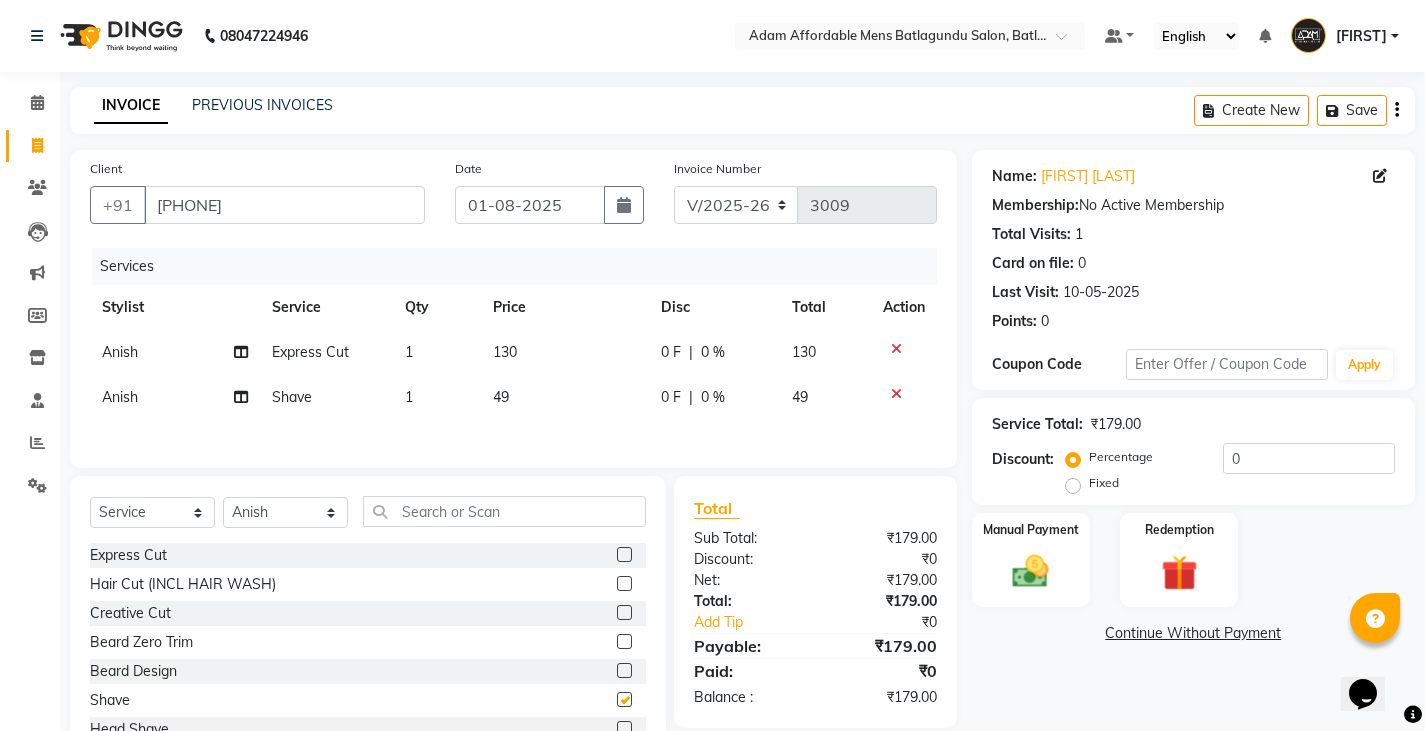 checkbox on "false" 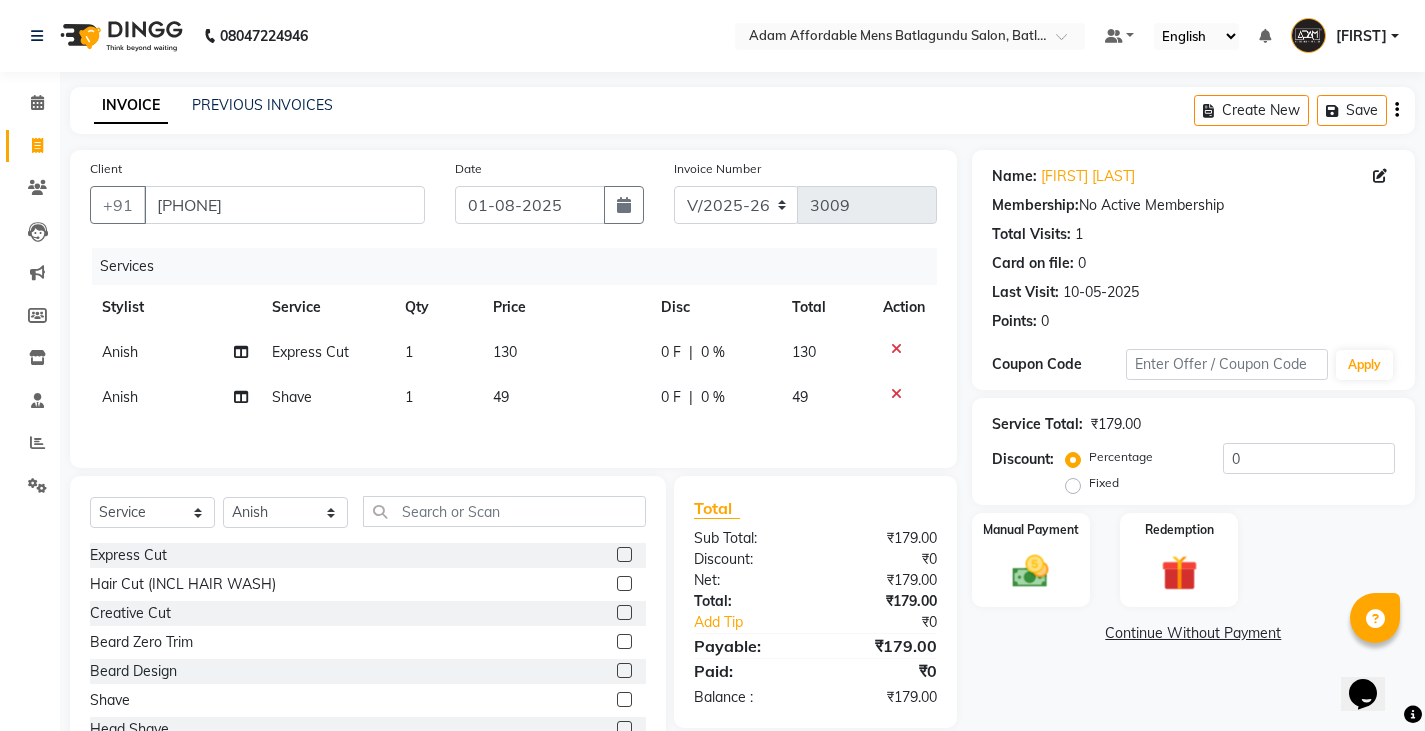 click on "0 F" 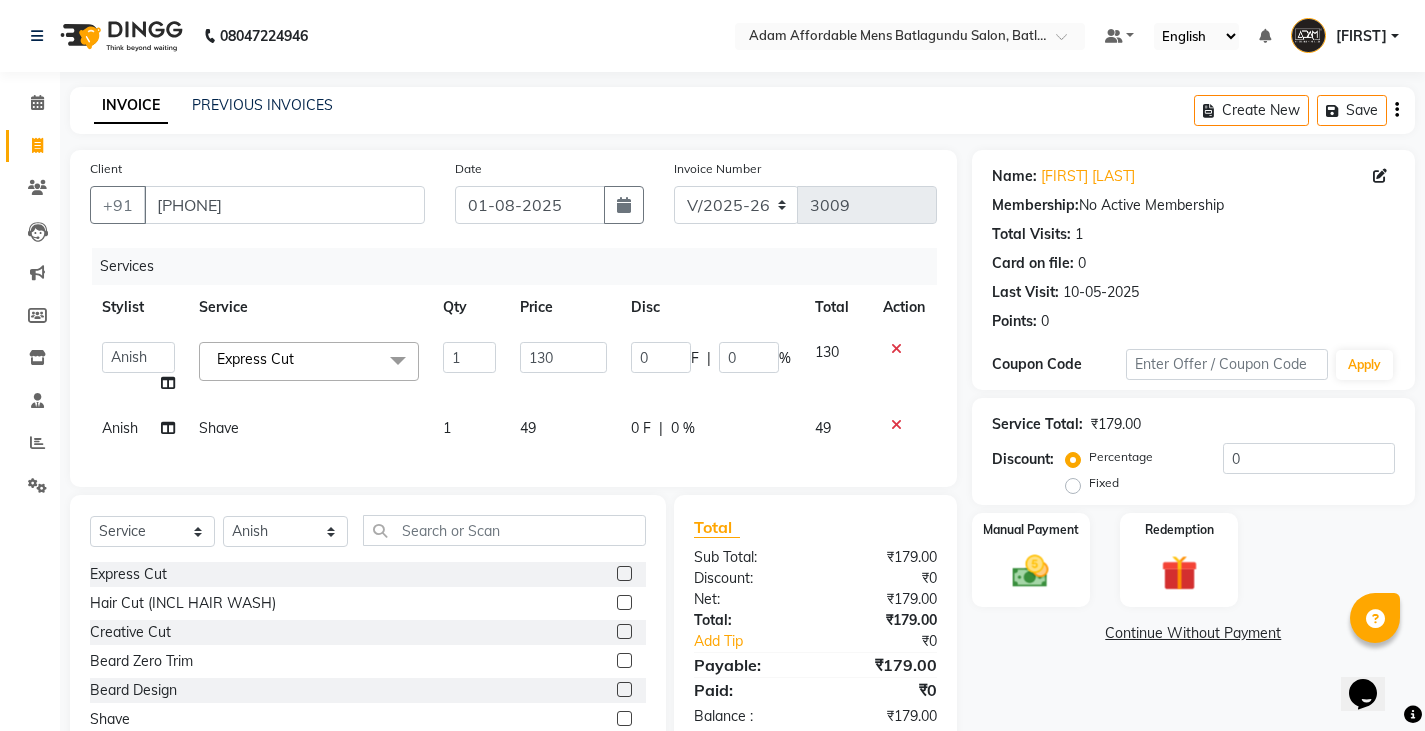 click on "0 F | 0 %" 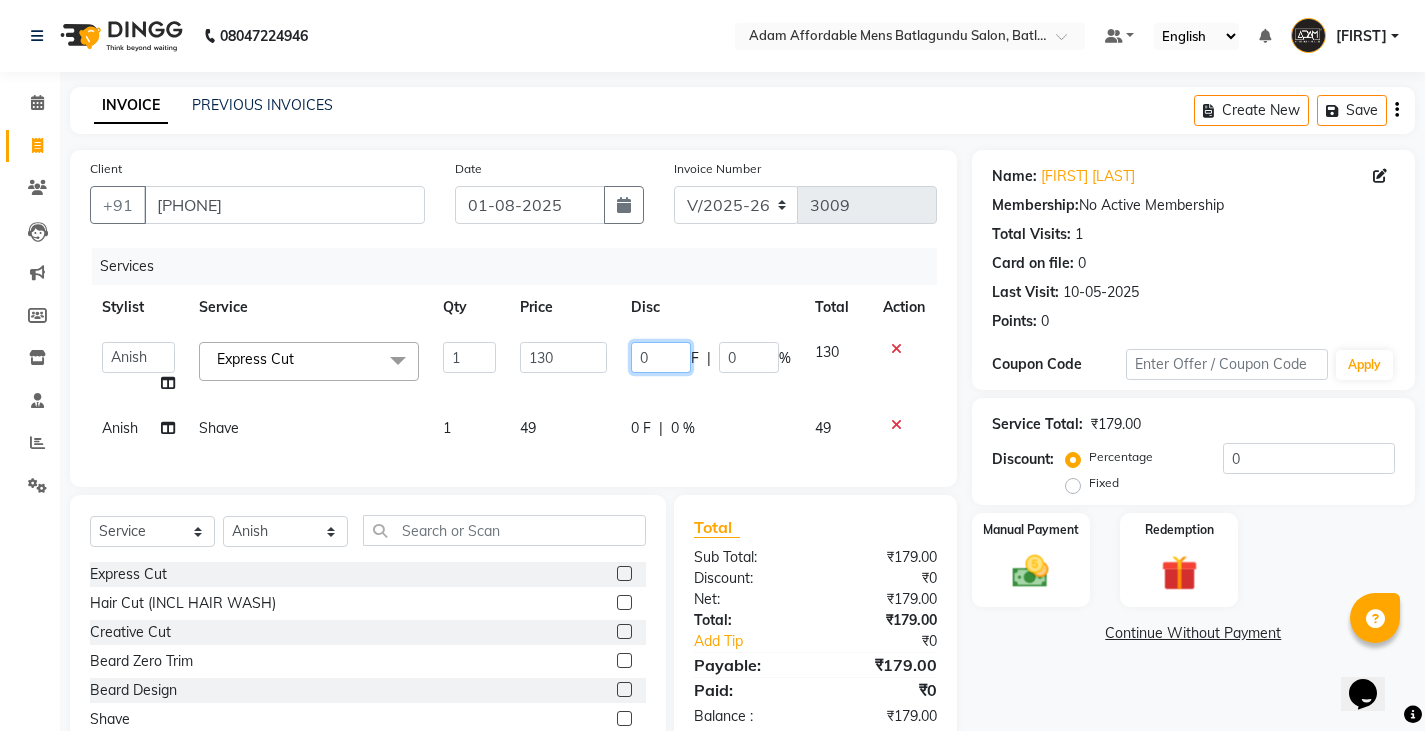 click on "0" 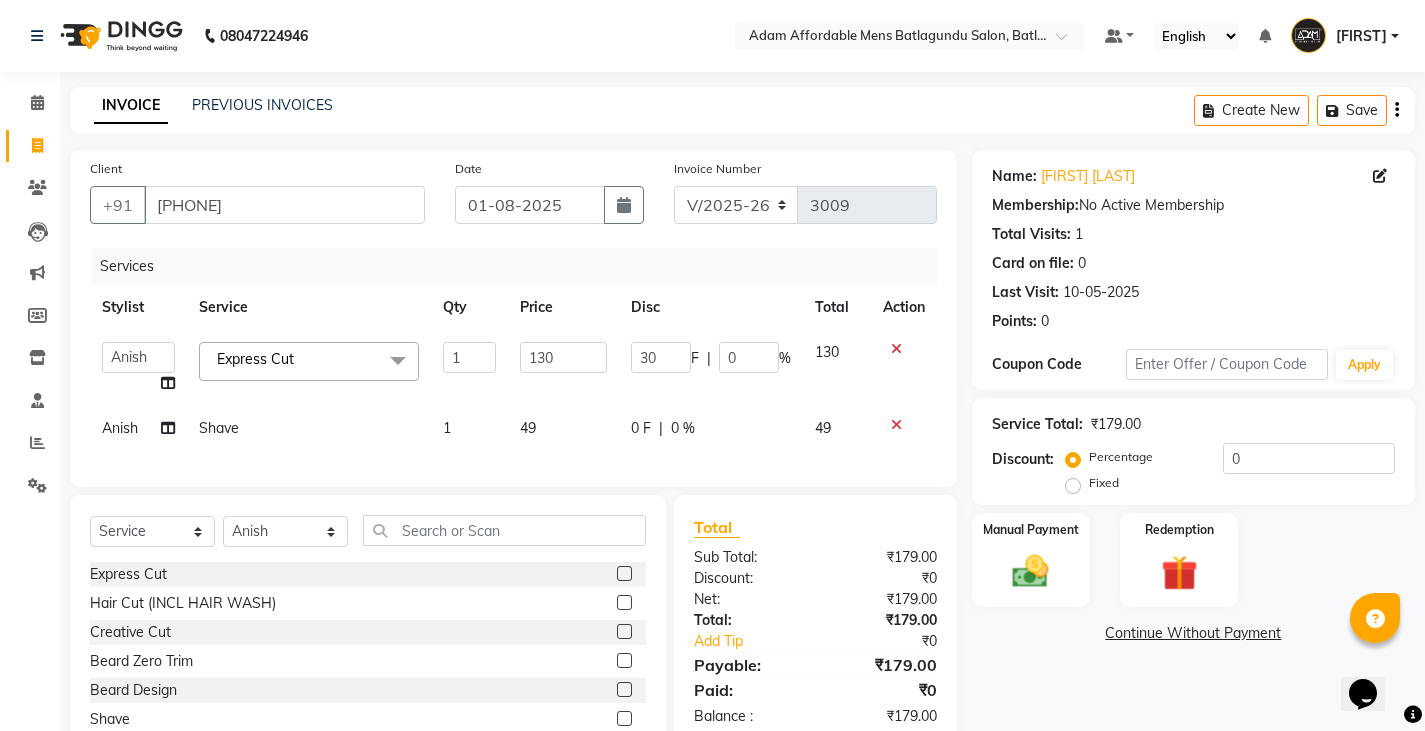 click on "Services Stylist Service Qty Price Disc Total Action Admin [FIRST] [FIRST] [FIRST] [FIRST] [FIRST] [FIRST] Express Cut x Express Cut Hair Cut (INCL HAIR WASH) Creative Cut Beard Zero Trim Beard Design Shave Head Shave Kid's Cut (Below 5 Years) Wash & Blast Dry EXPRESS GLOBAL HAIR COLOR GLOBAL HAIR COLOUR AMMONIA GOLBAL HAIR COLOUR NON AMMONIA L'OREAL GOLBAL HAIR COLOUR AMMONIA L'OREAL GOLBAL HAIR COLOUR NON AMMONIA GLOBAL FASHION HAIR COLOUR MOUSTACHE COLOUR BEARD COLOUR PER STREAK HIGHLIGHT CAP HIGHLIGHTS NOURISHING HAIR SPA VITALIZING HAIR SPA REPAIR TREATMENT DANDRUFF TREATMENT HAIR LOSS TREATMENT HAIR STRAIGHTENING HAIR REBONDING KERATIN ALMOND OIL NAVARATNA OIL CLEAN UP HYPER PIGMENTATION CLEAN UP REJUVANATE Fruit Facial Instant Glow Charcaol Skin Lightening Skin Brightening FACE & NECK BLEACH FACE & NECK DETAN PRE BRIDEGROOM DELUXE PRE BRIDEGROOM ADVANCE (COMBO) NORMAL PREMIUM ELEGANT HAIRCUT+ BEARD TRIM + DETAN HAIRCUT + BEARD TRIM + HEAD MASSAGE HAIRCUT + BEARD TRIM + EXPRESS HAIR COLOR 1 130 30 F" 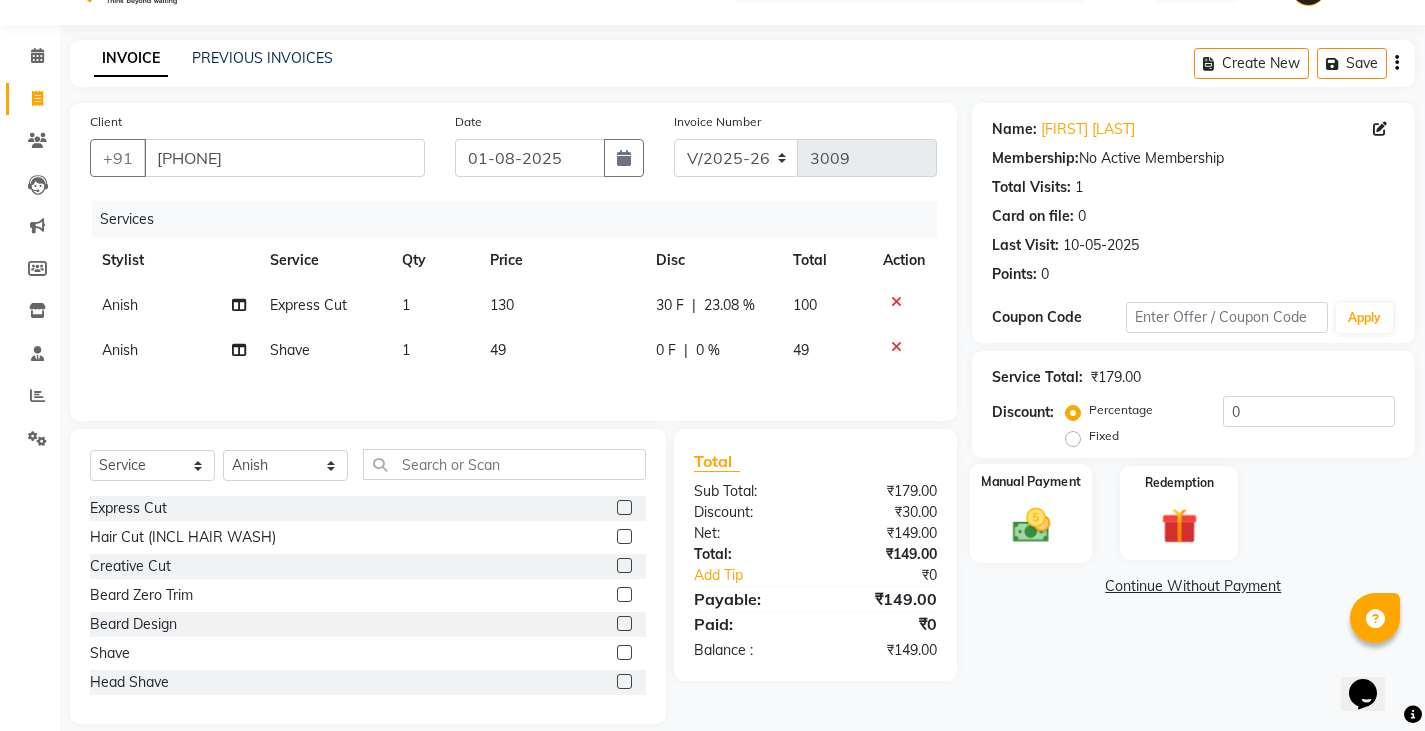 scroll, scrollTop: 73, scrollLeft: 0, axis: vertical 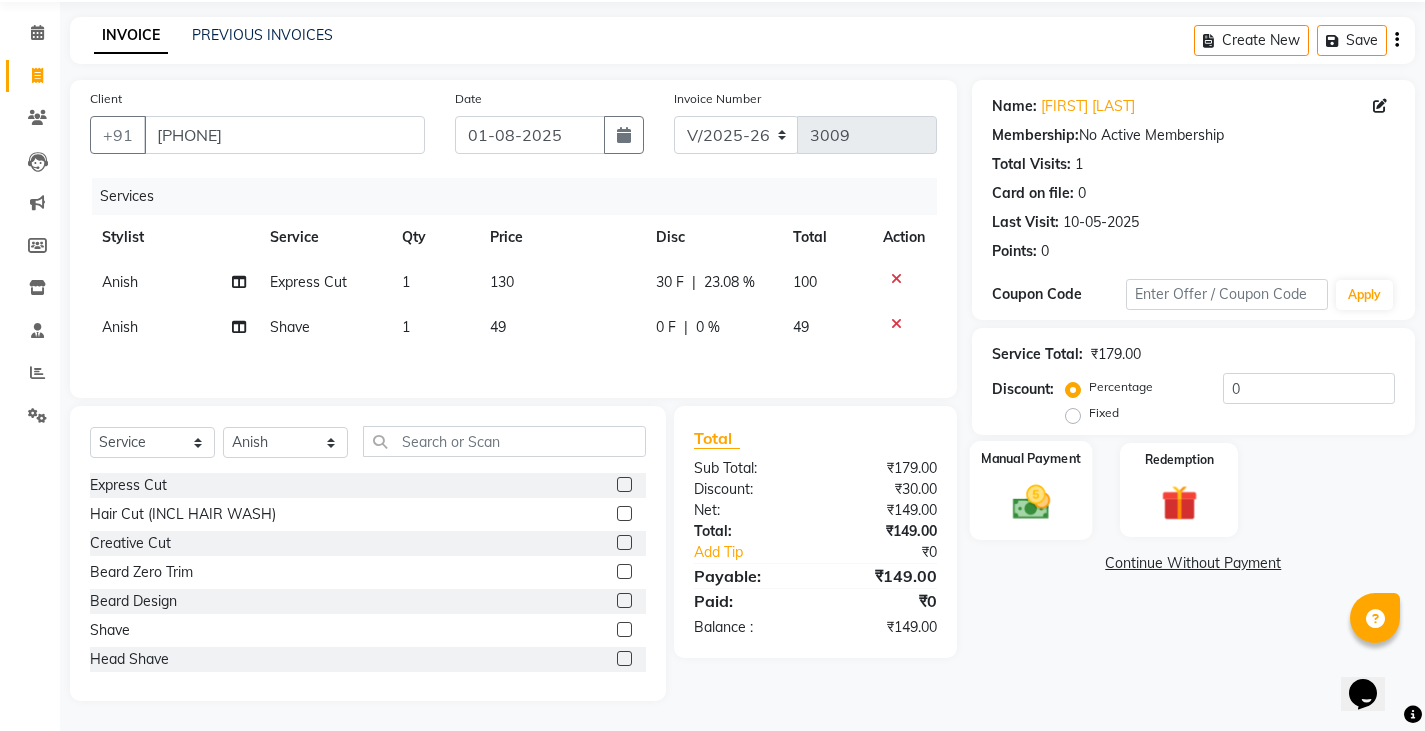 drag, startPoint x: 1067, startPoint y: 476, endPoint x: 1020, endPoint y: 508, distance: 56.859474 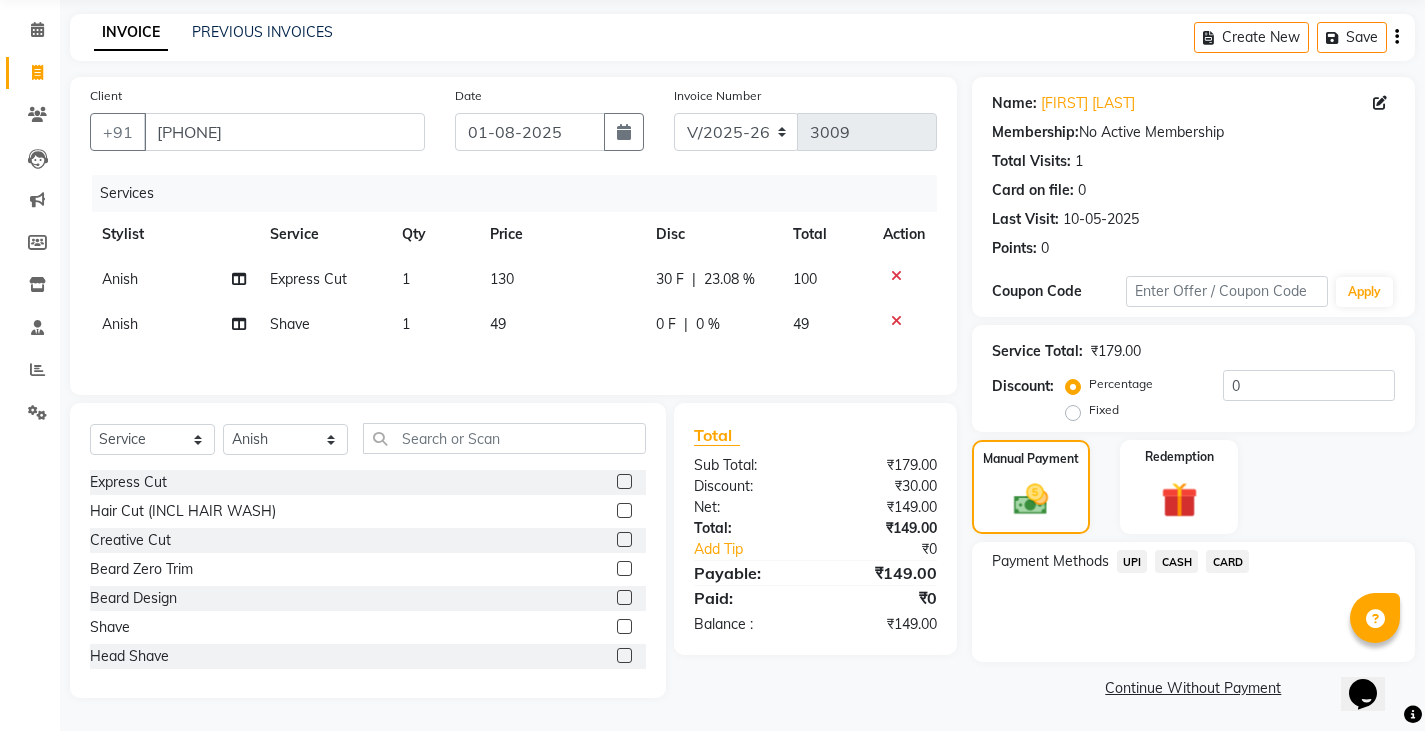 scroll, scrollTop: 75, scrollLeft: 0, axis: vertical 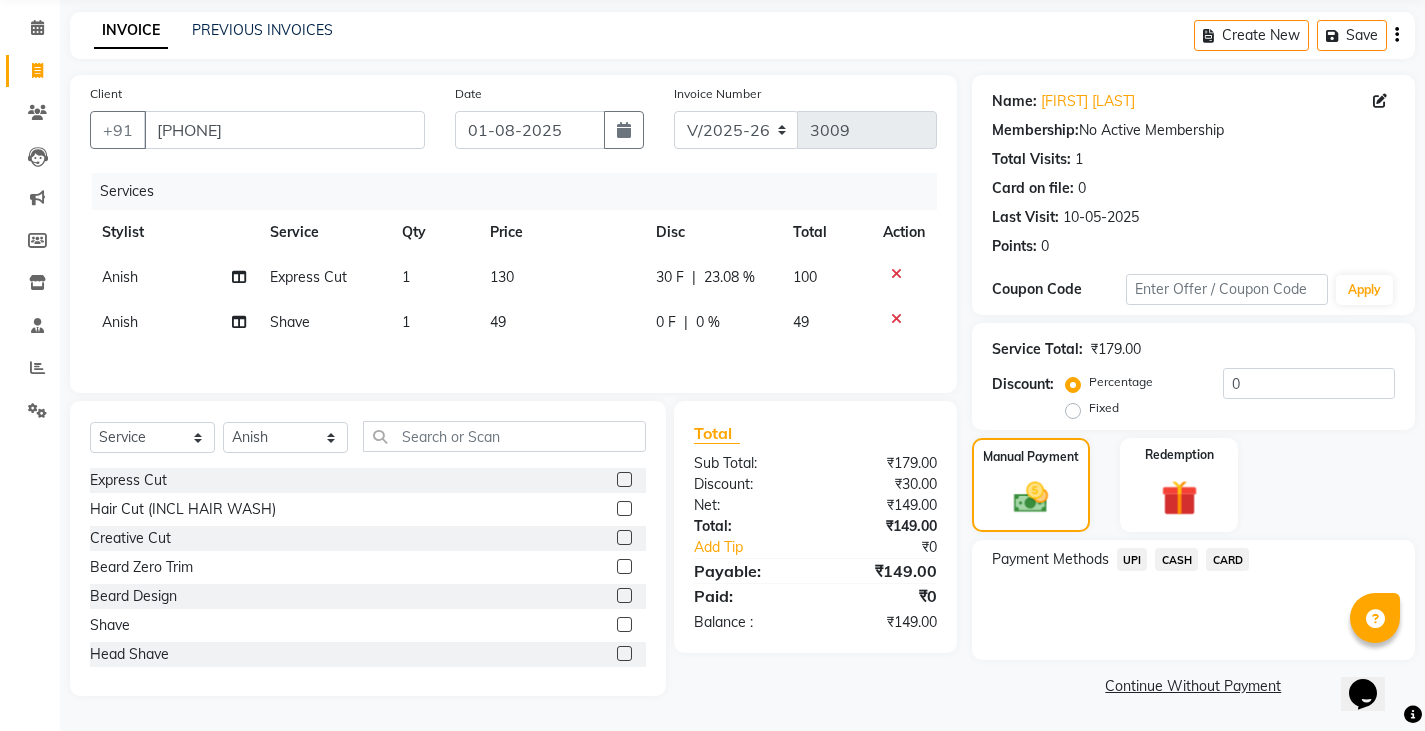click on "UPI" 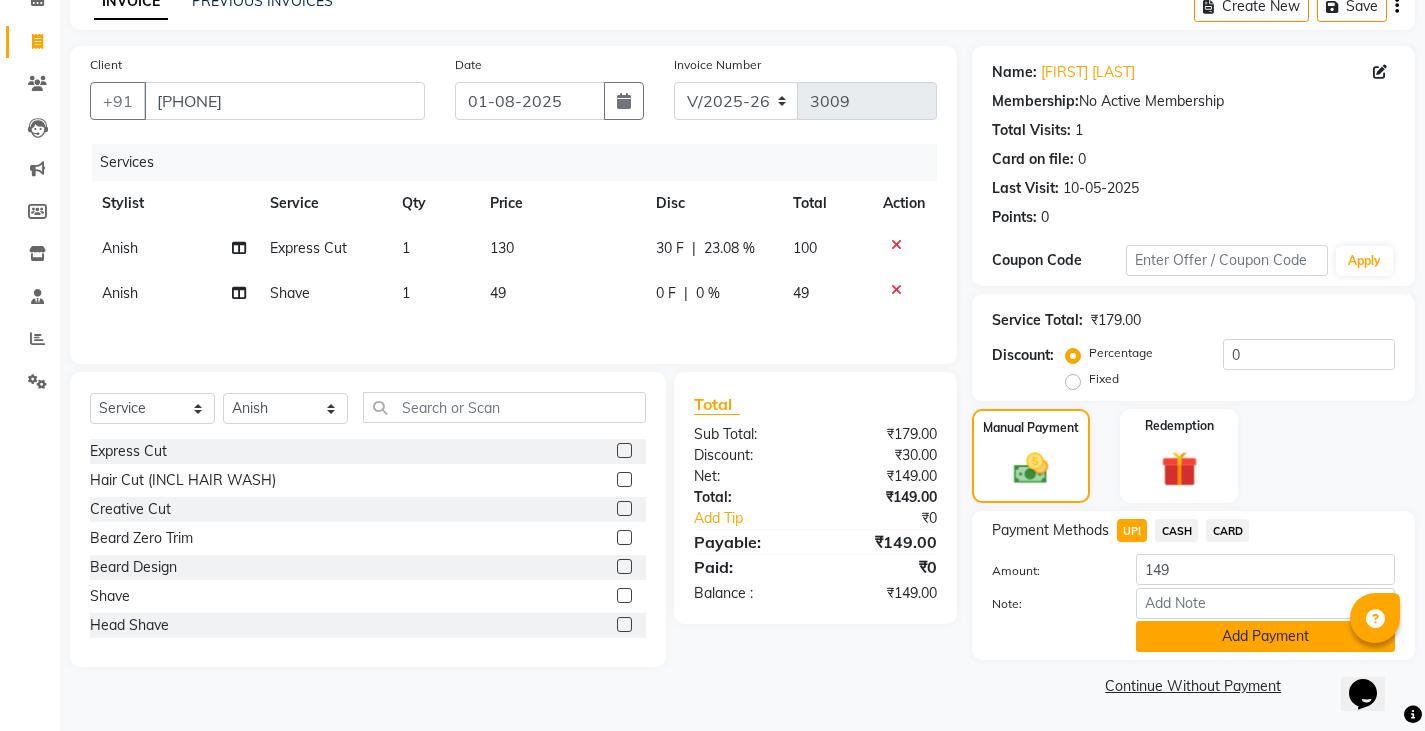 click on "Add Payment" 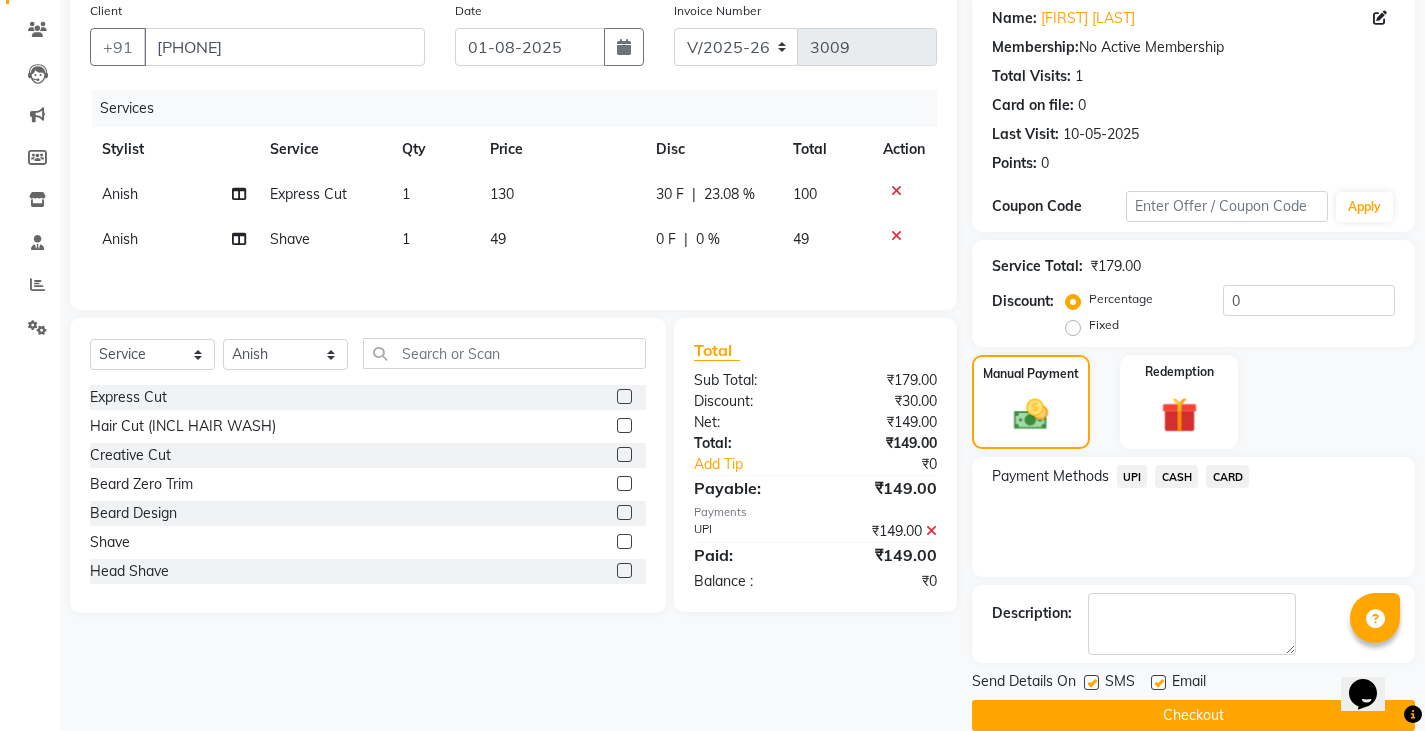 scroll, scrollTop: 188, scrollLeft: 0, axis: vertical 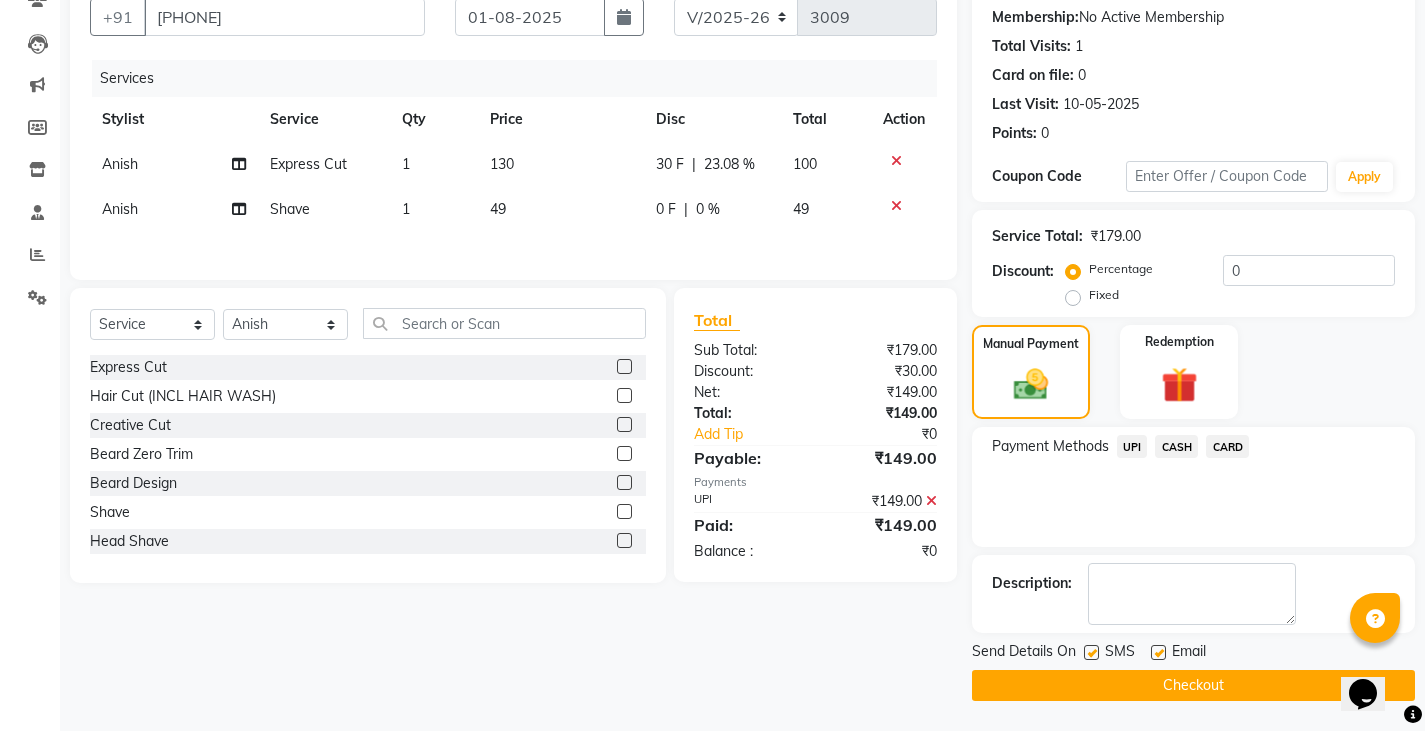 click on "Checkout" 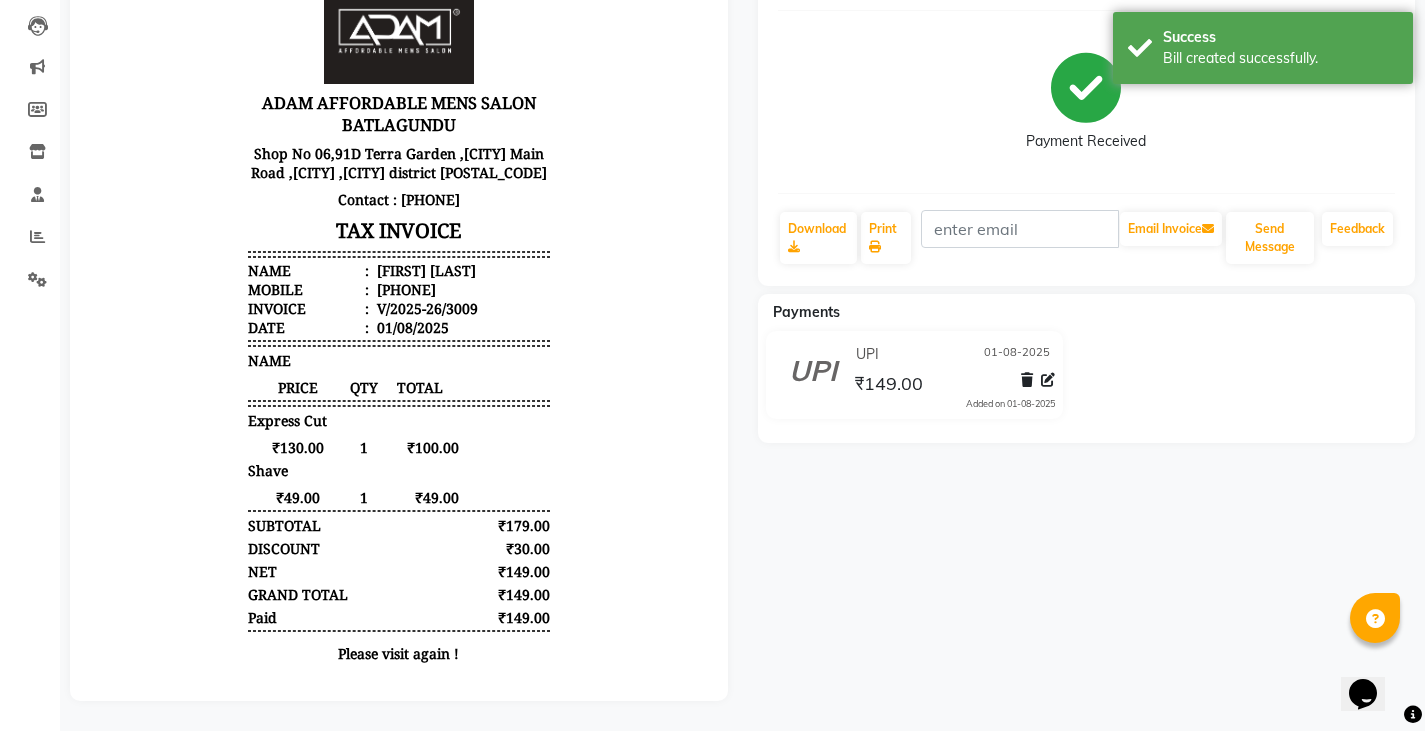 scroll, scrollTop: 0, scrollLeft: 0, axis: both 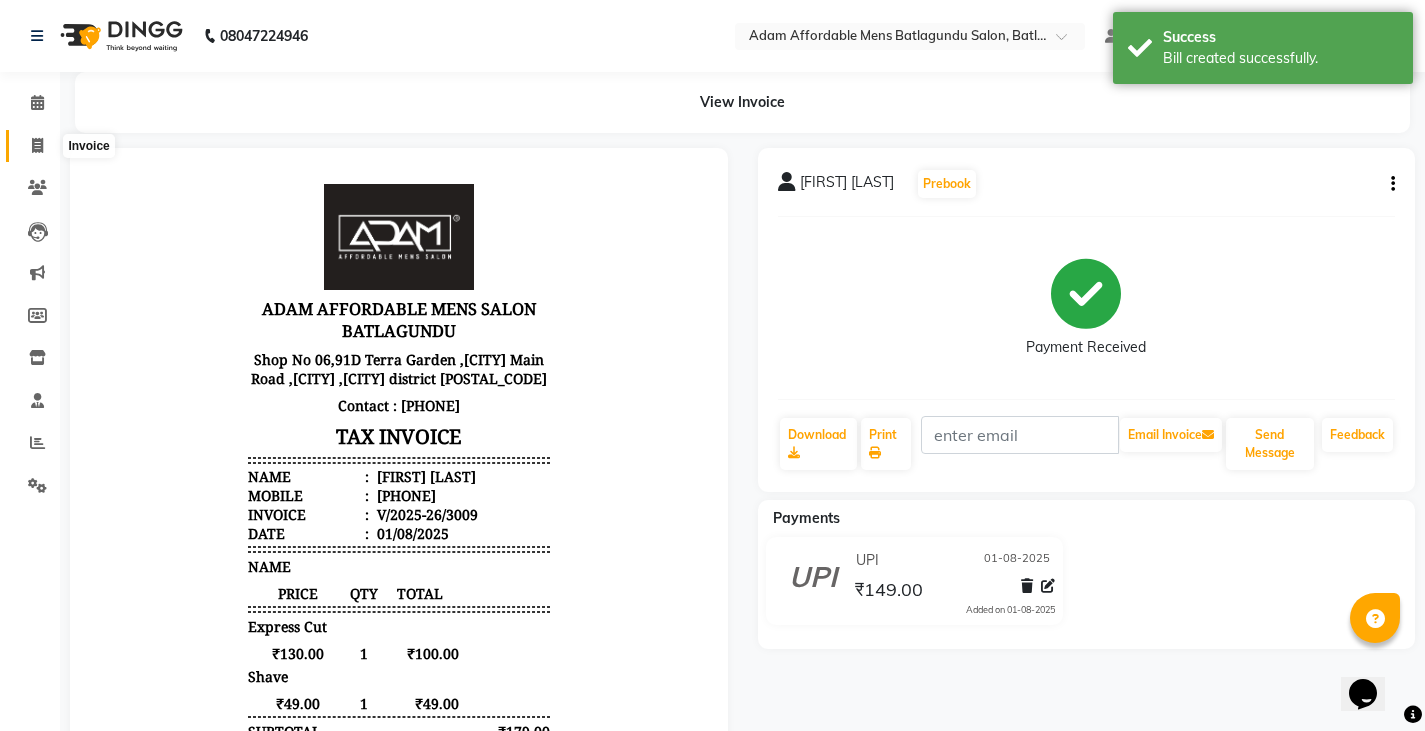 click 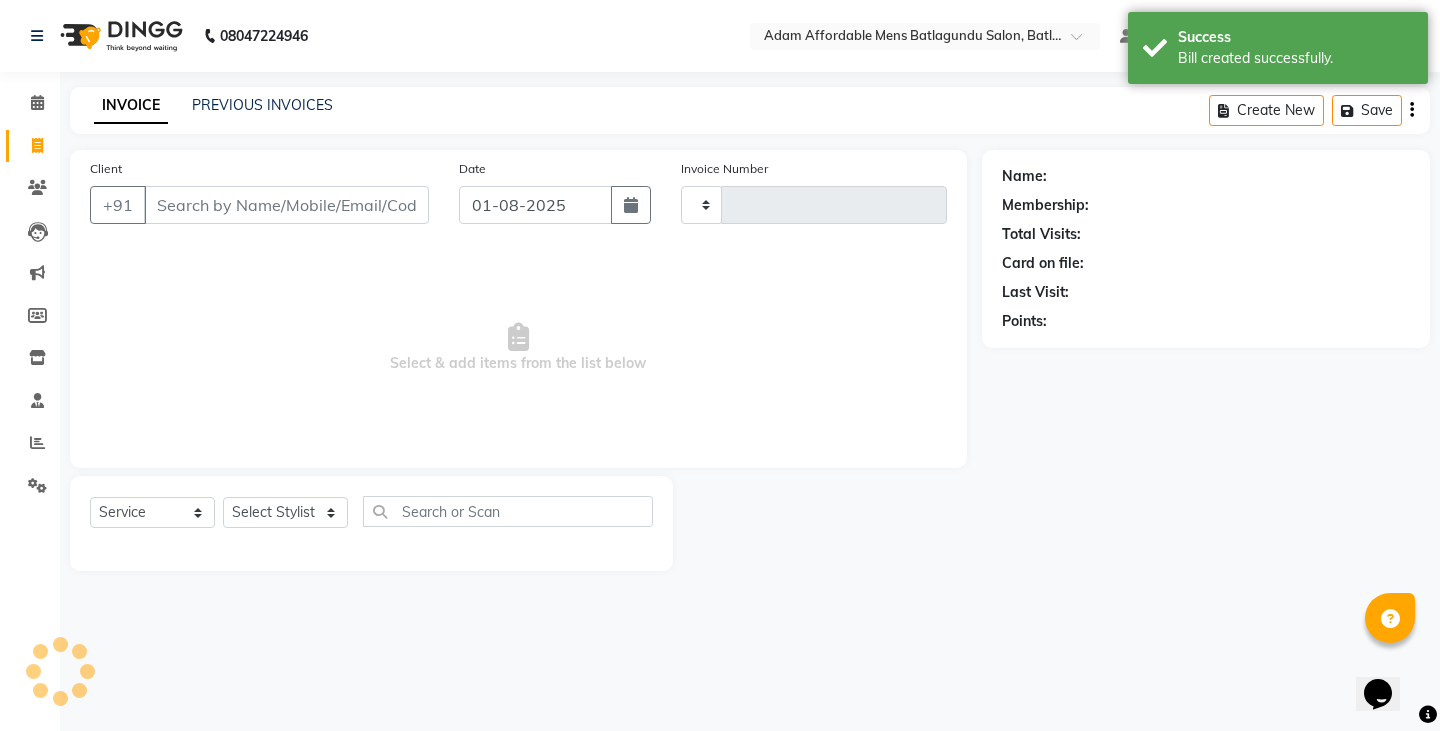 type on "3010" 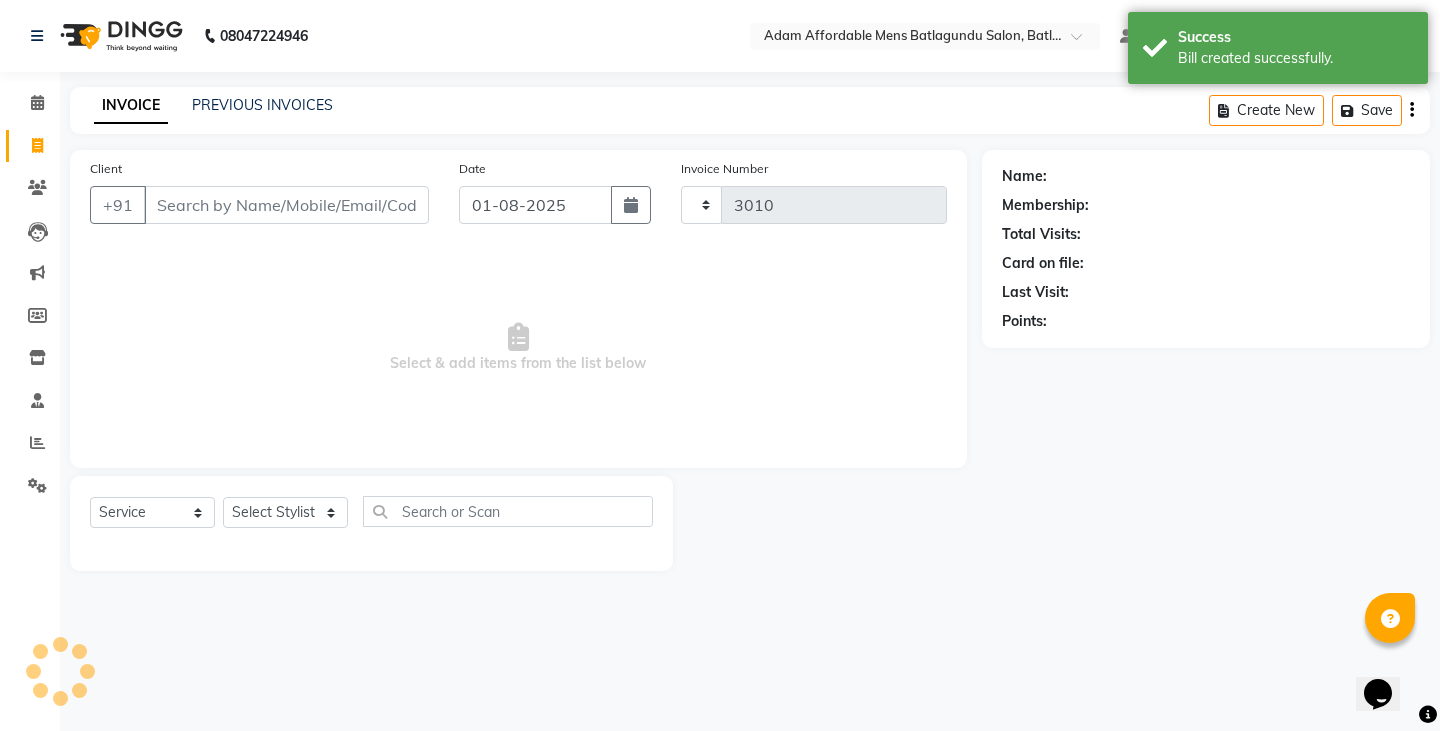 select on "8213" 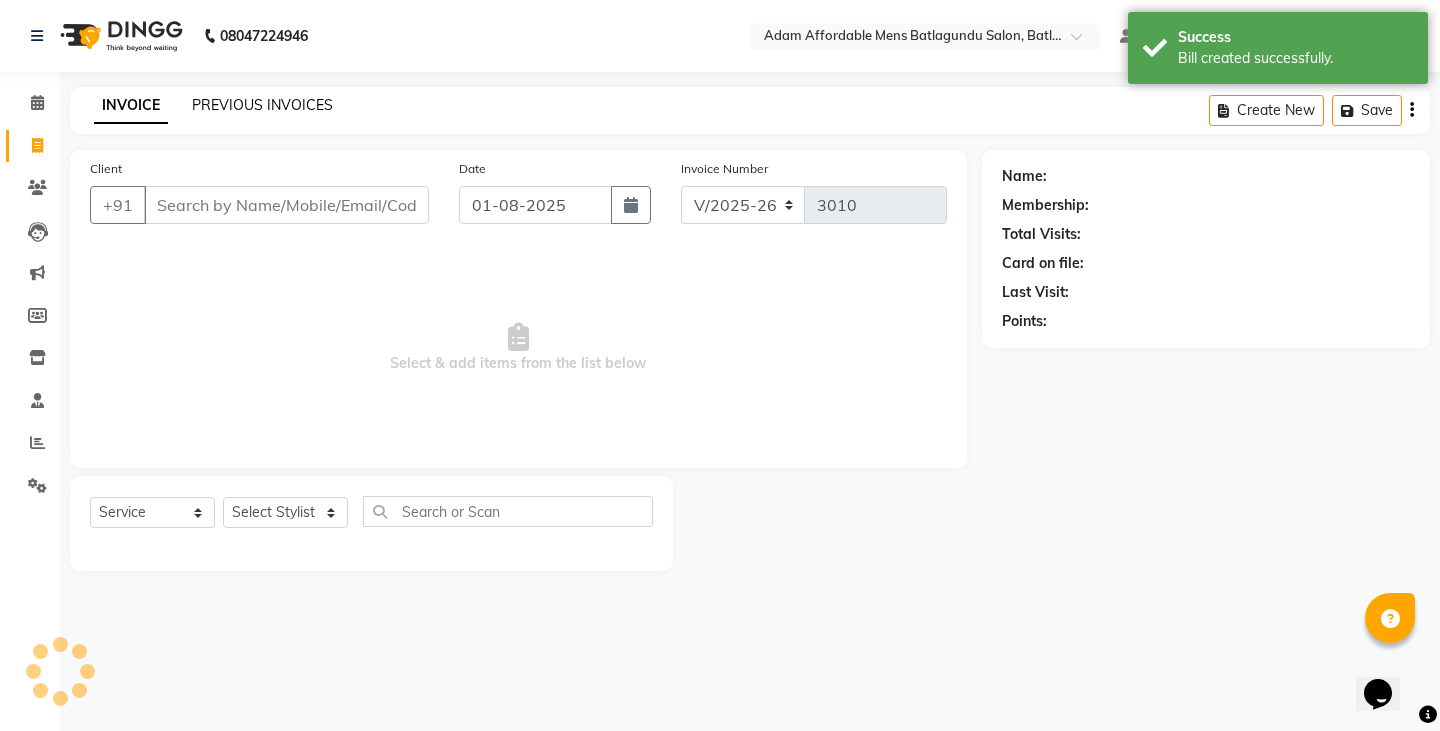 click on "PREVIOUS INVOICES" 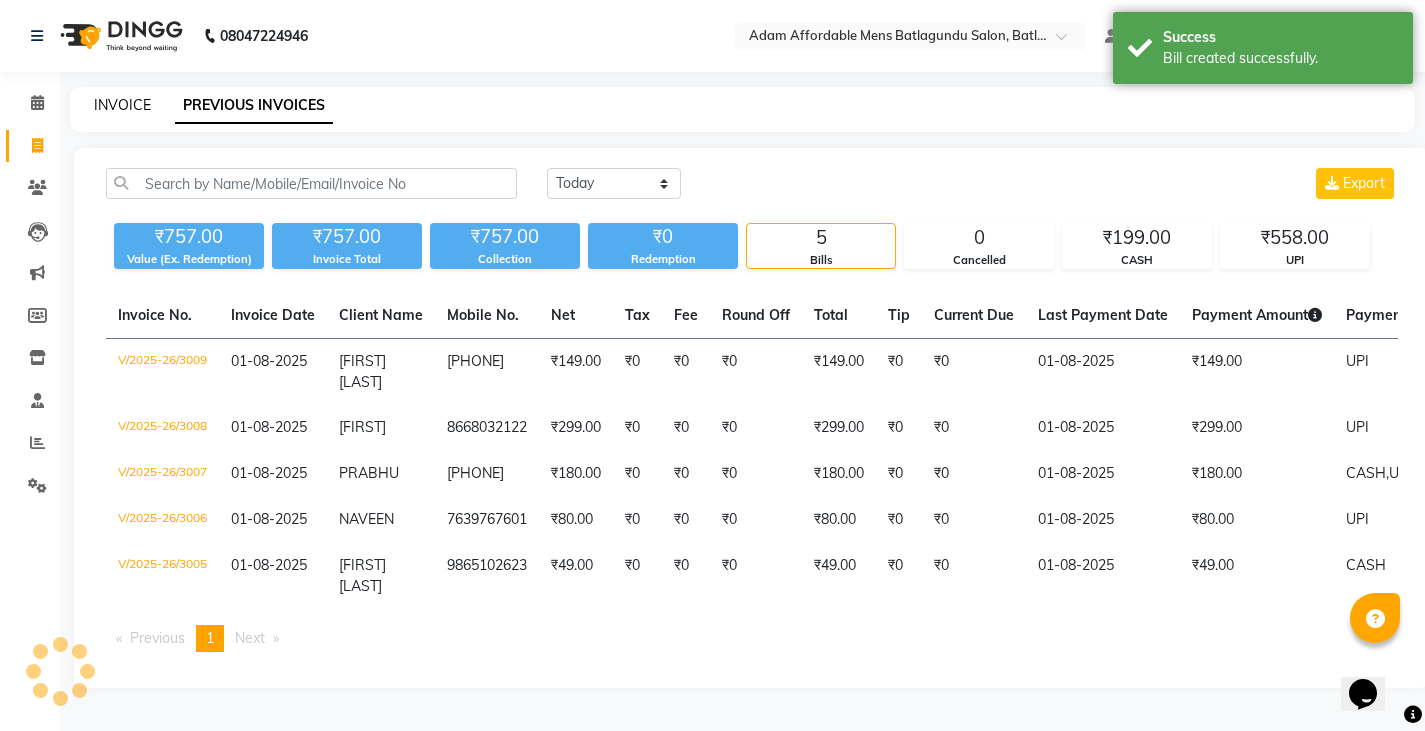 click on "INVOICE" 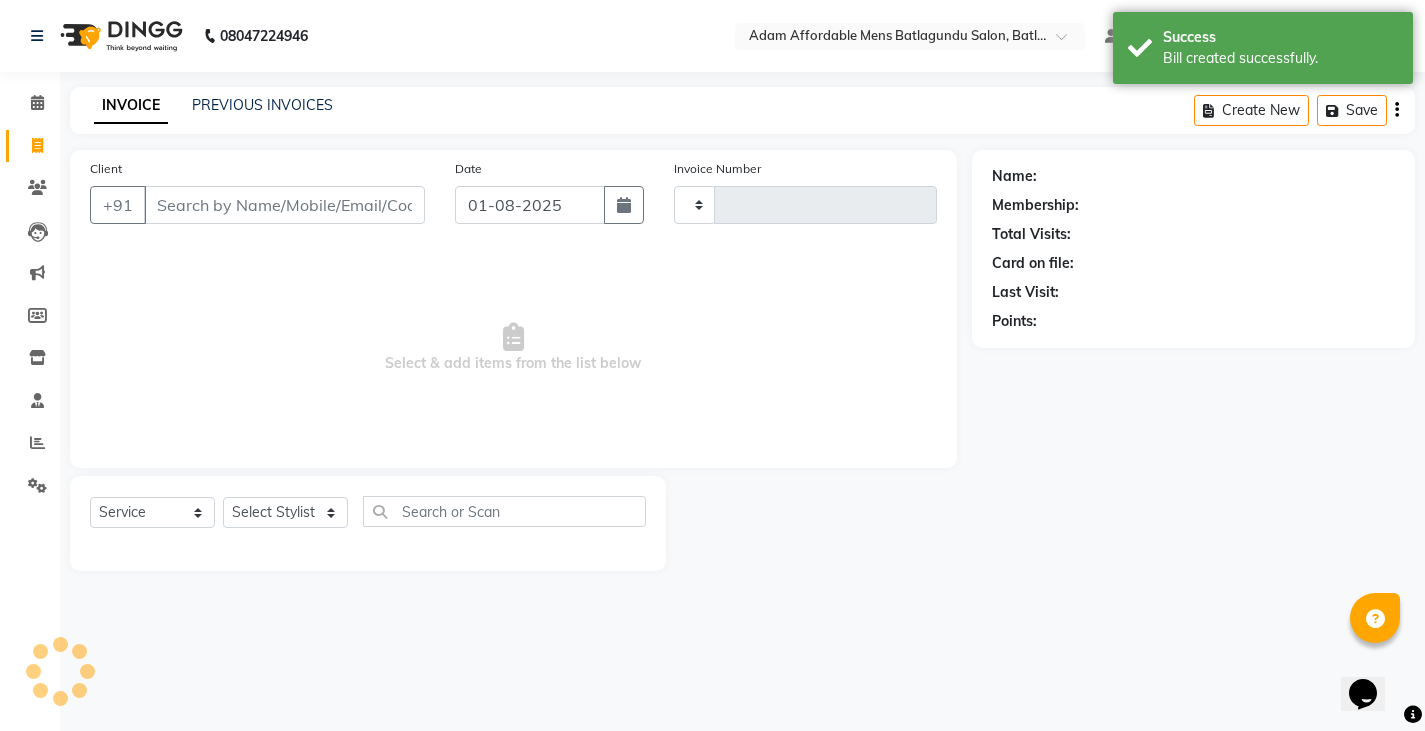 type on "3010" 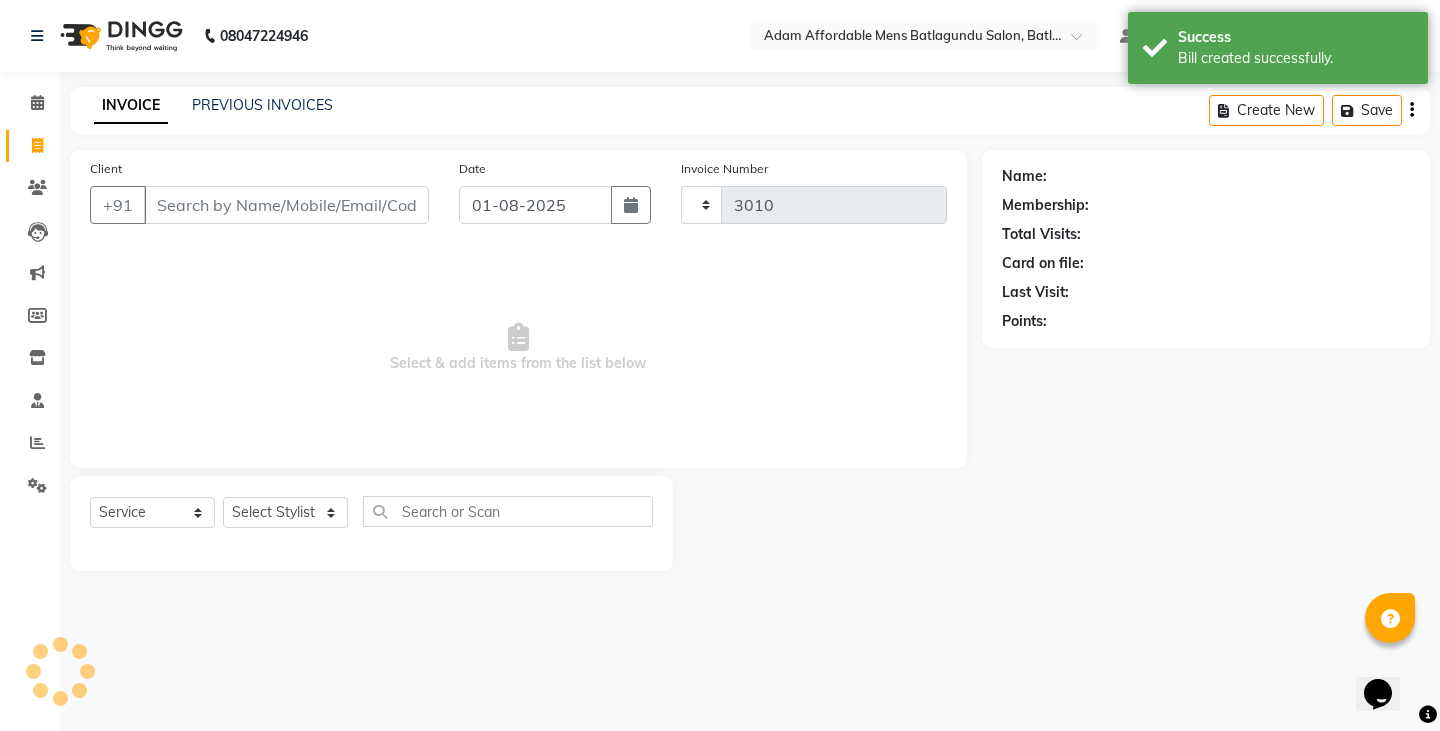 select on "8213" 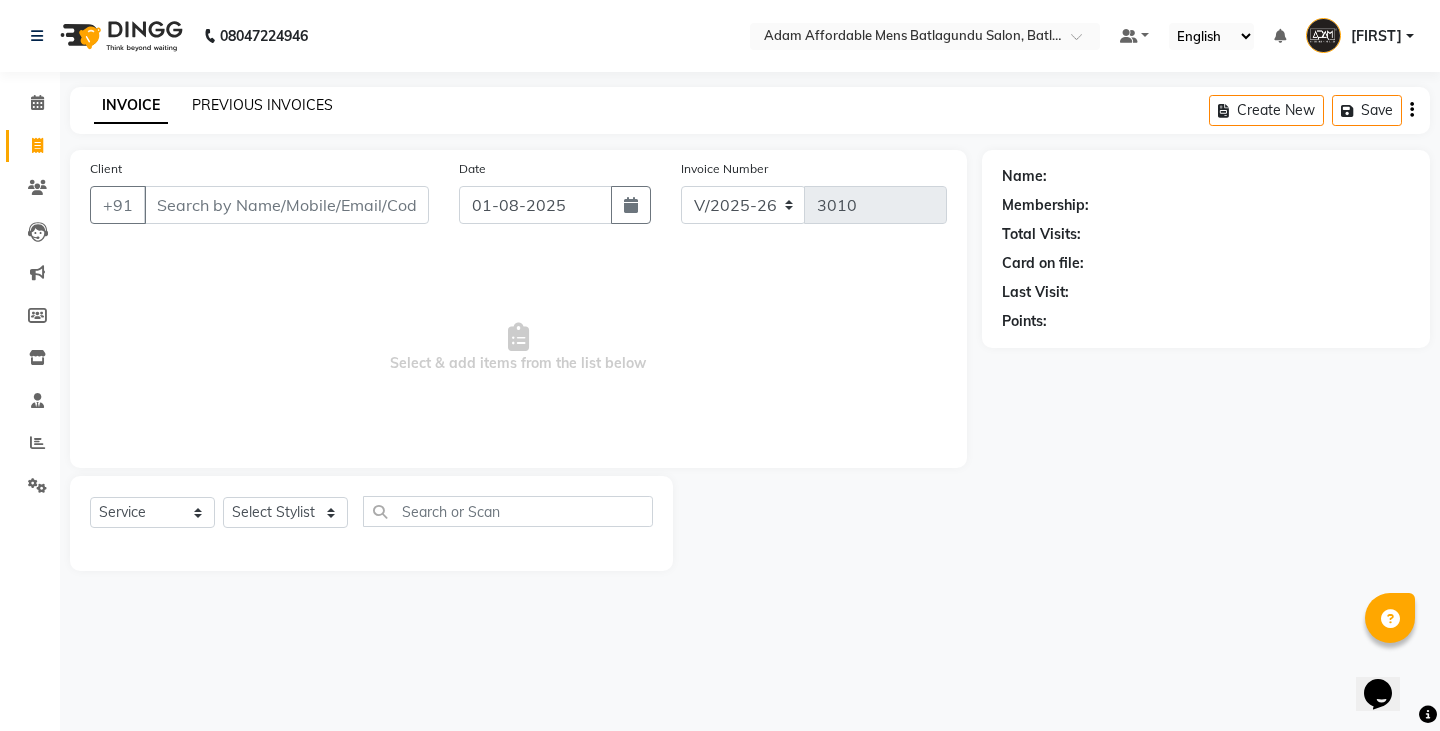 click on "PREVIOUS INVOICES" 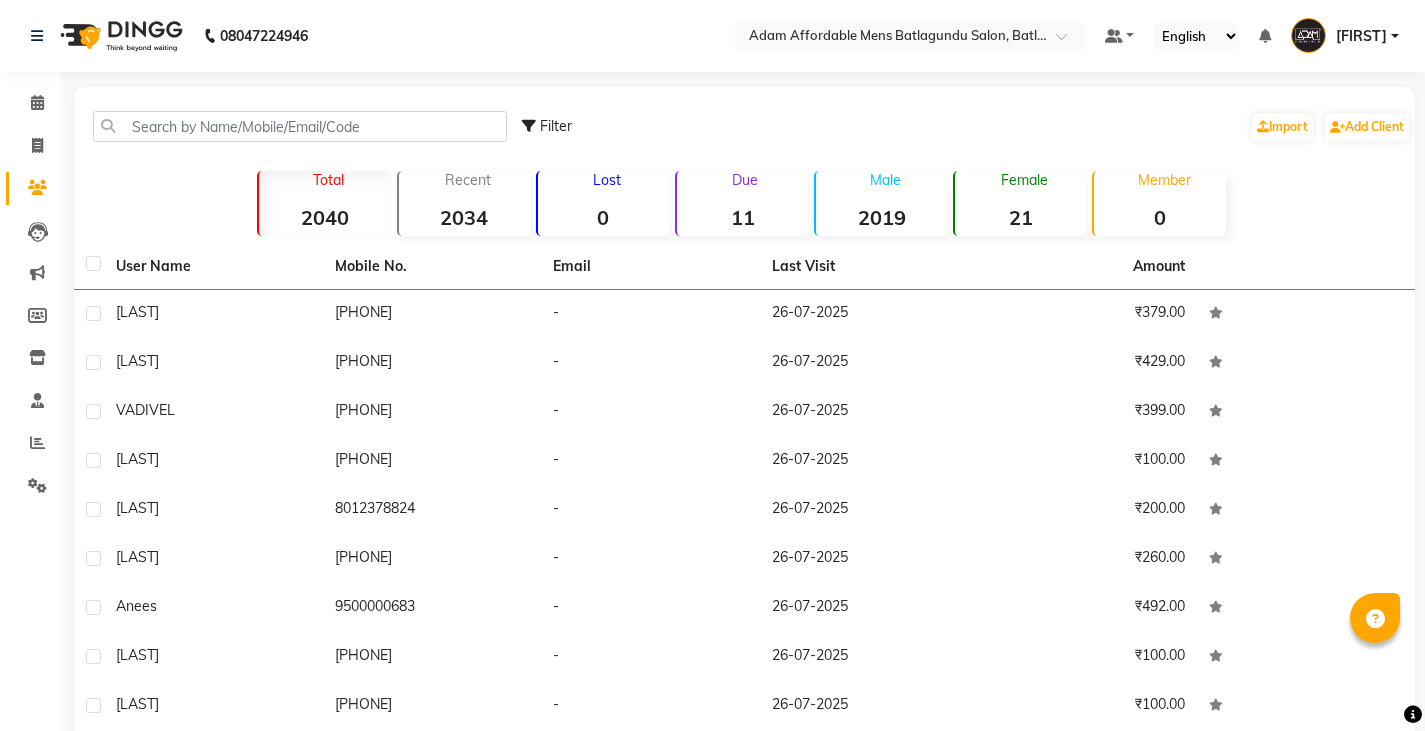 select on "100" 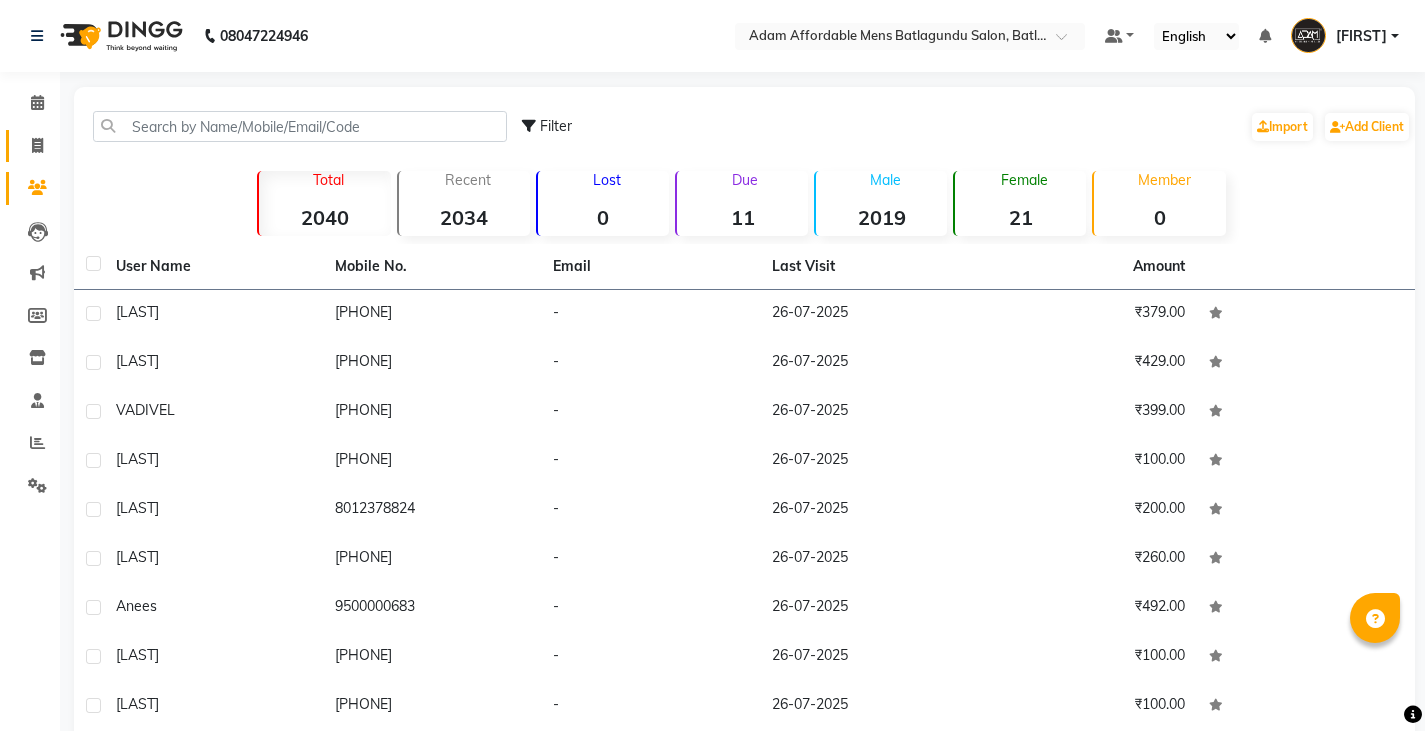 scroll, scrollTop: 0, scrollLeft: 0, axis: both 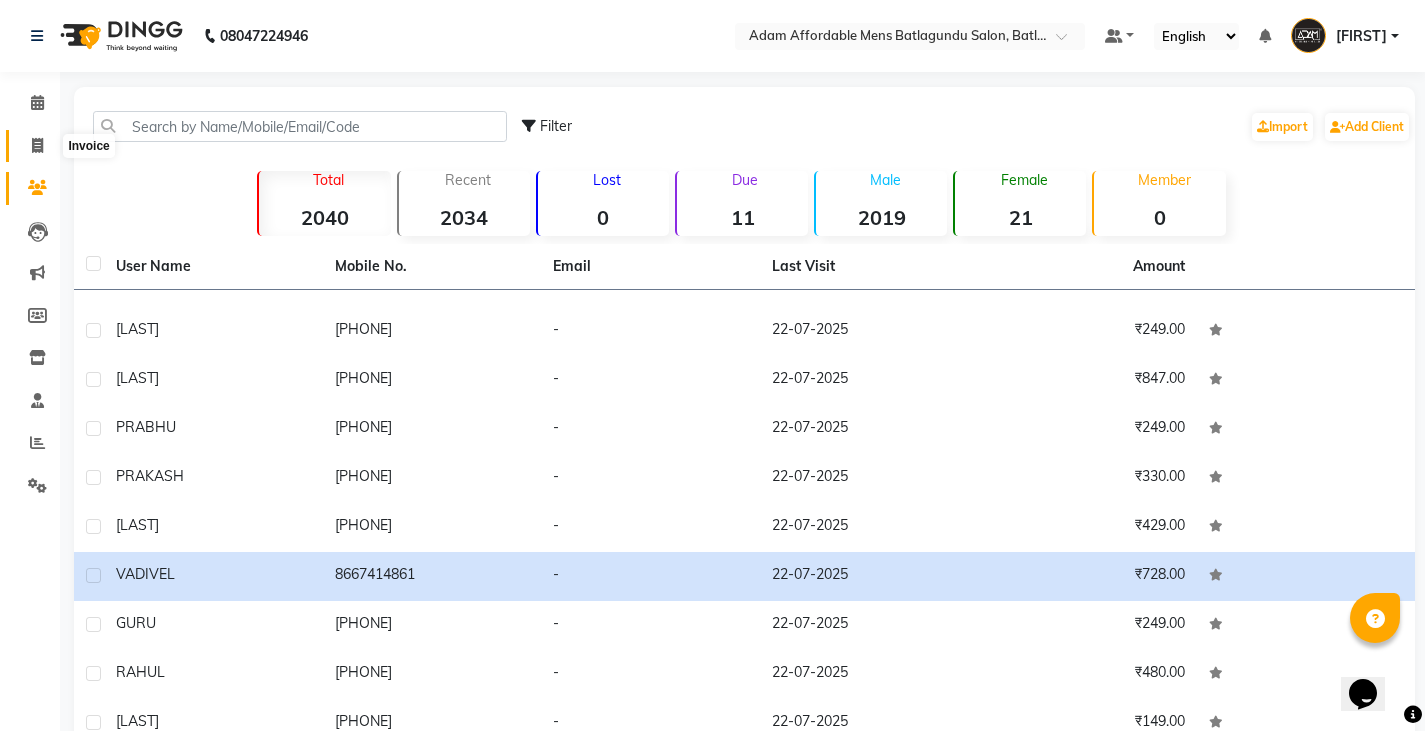 click 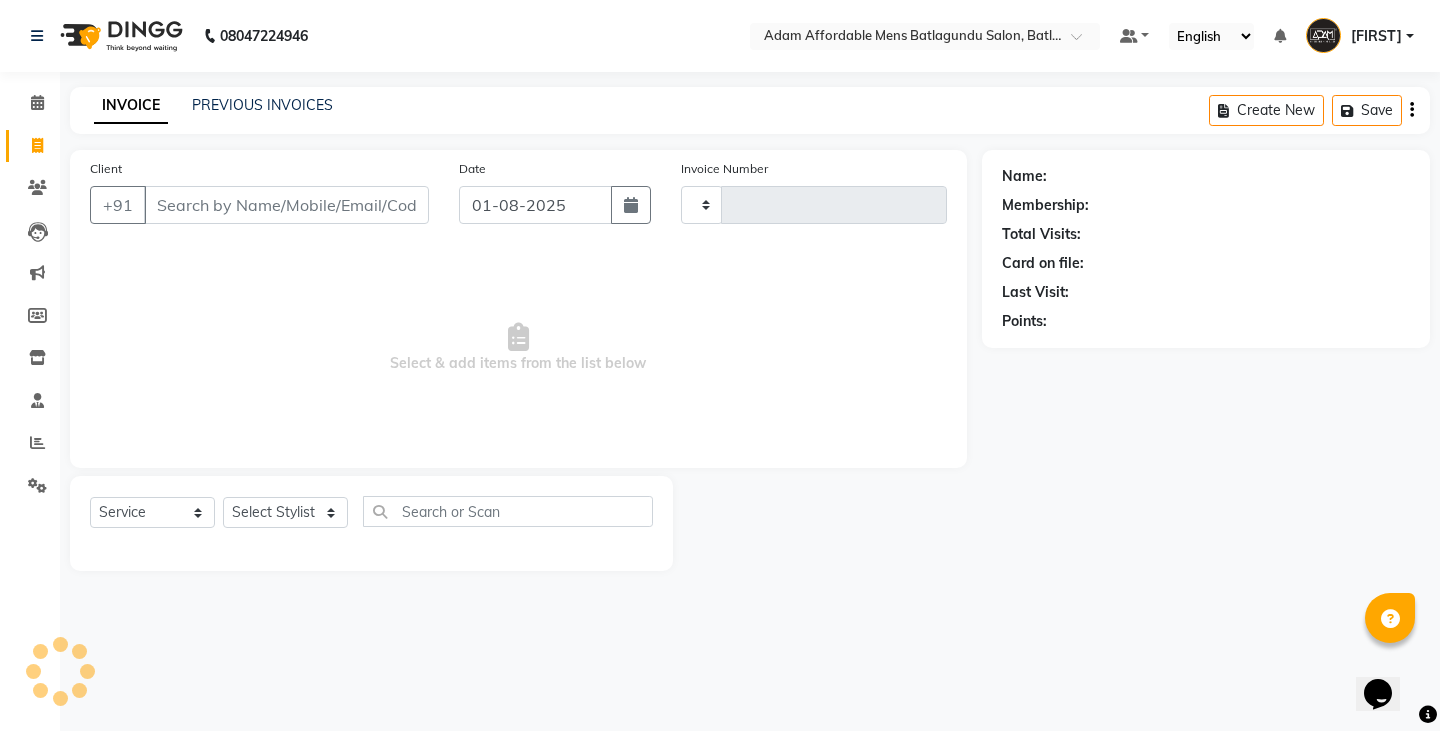 type on "3008" 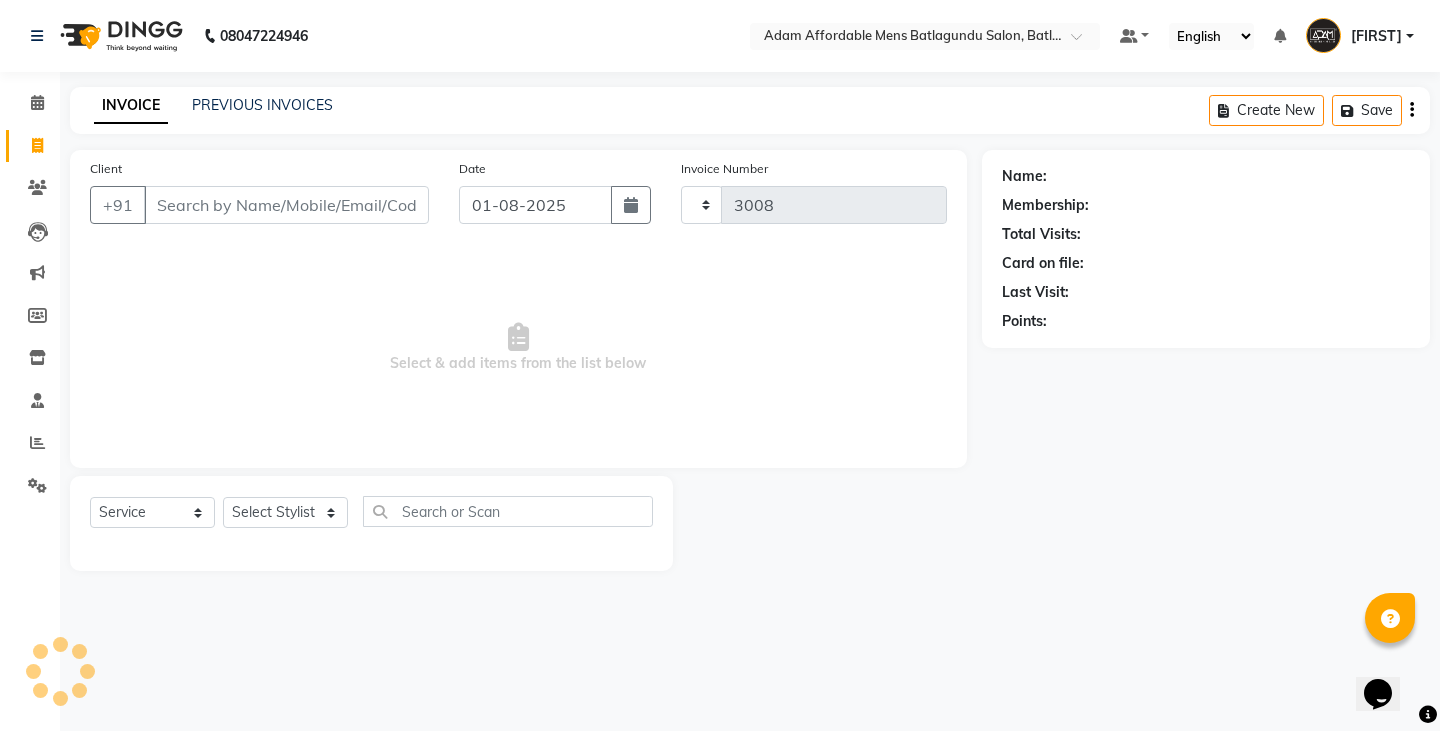 select on "8213" 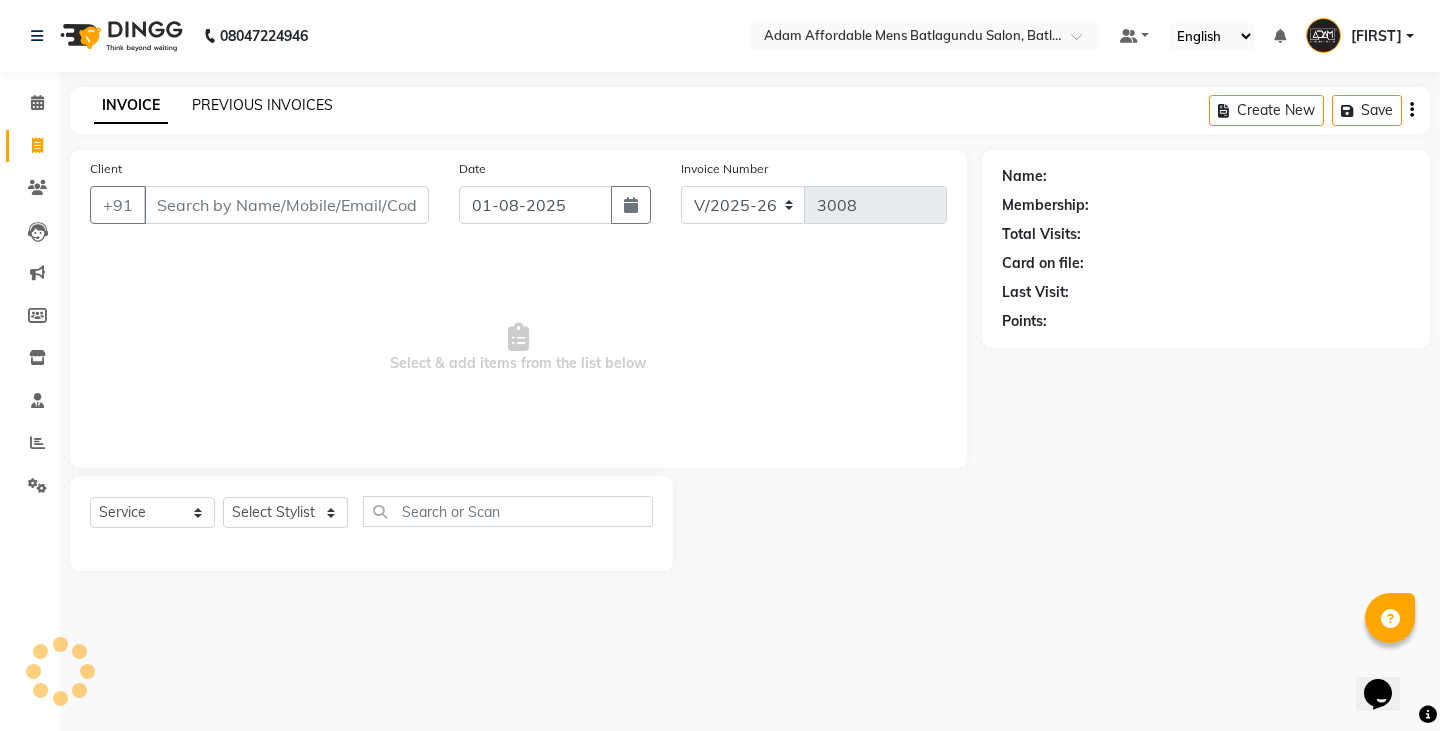 click on "PREVIOUS INVOICES" 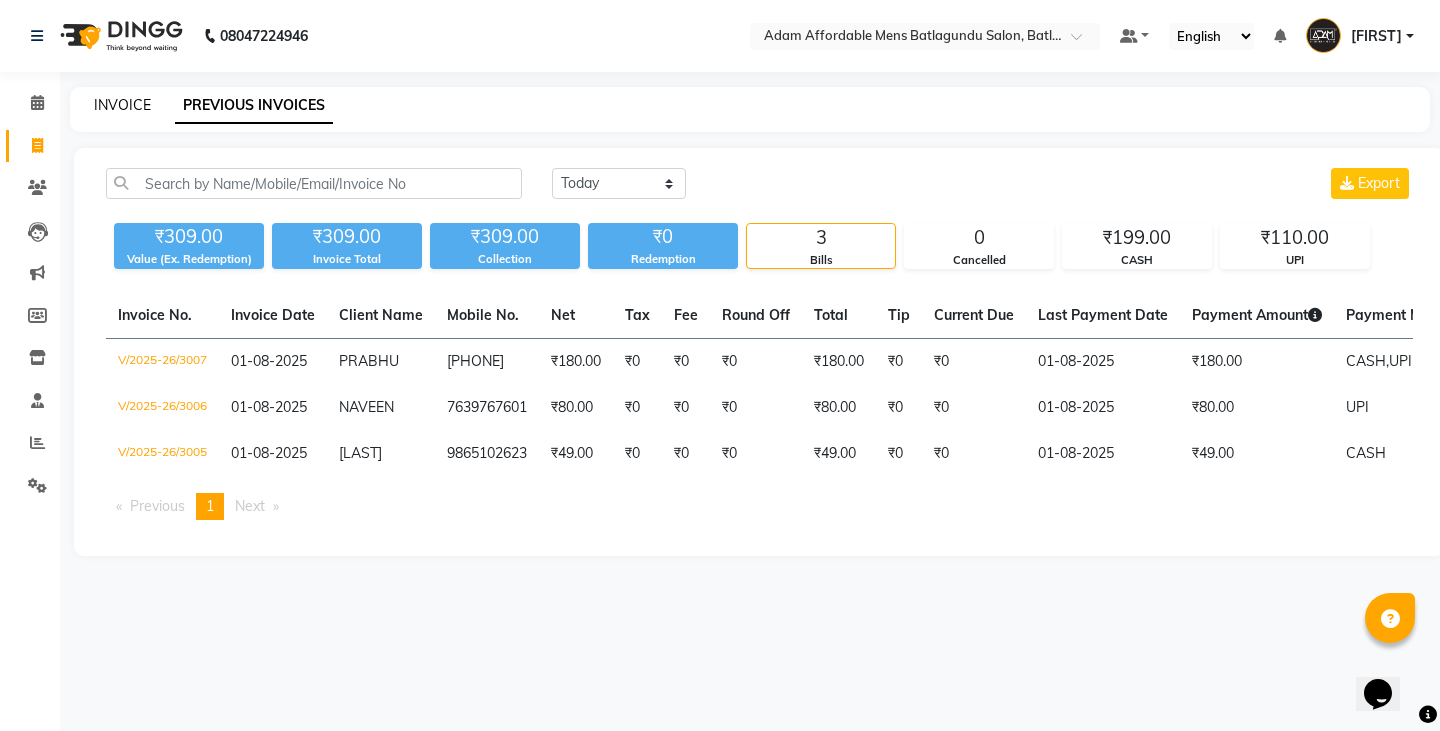 click on "INVOICE" 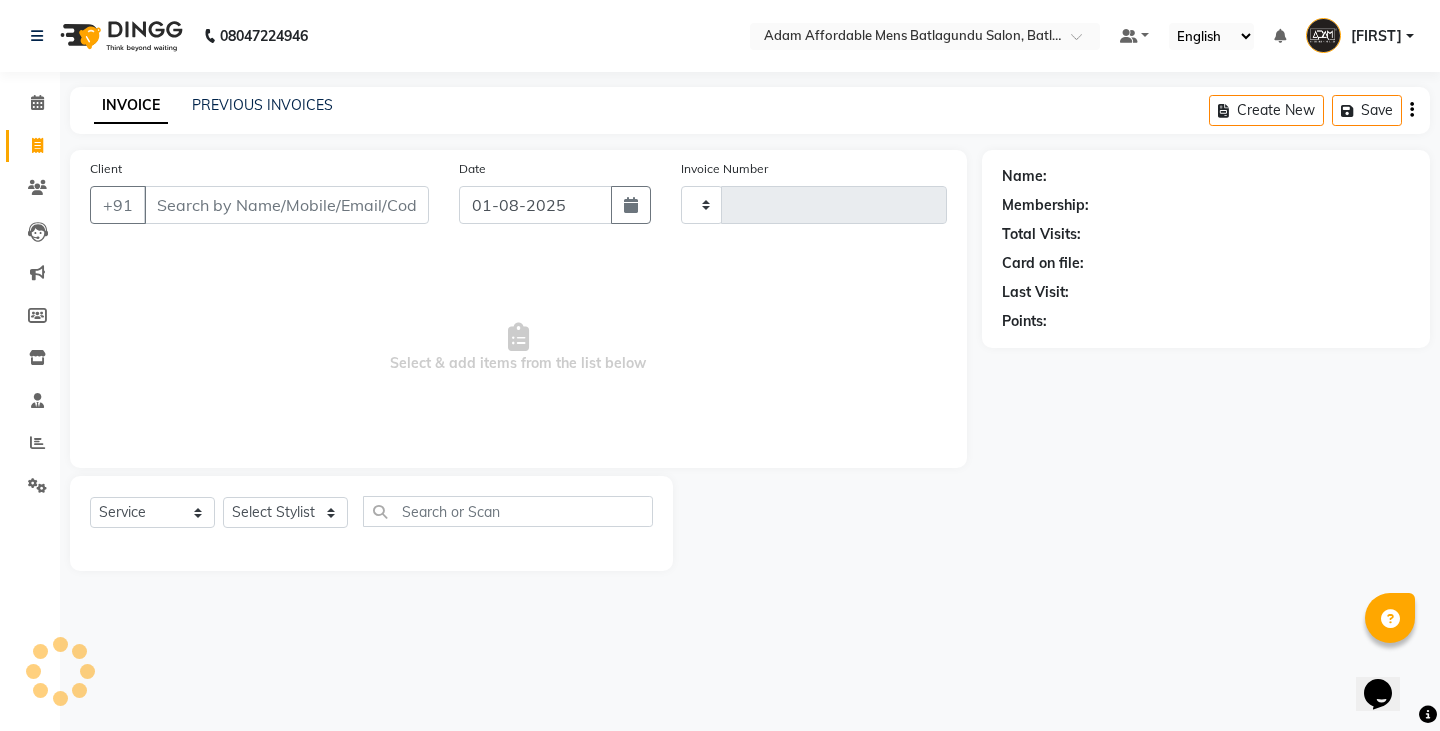 type on "3008" 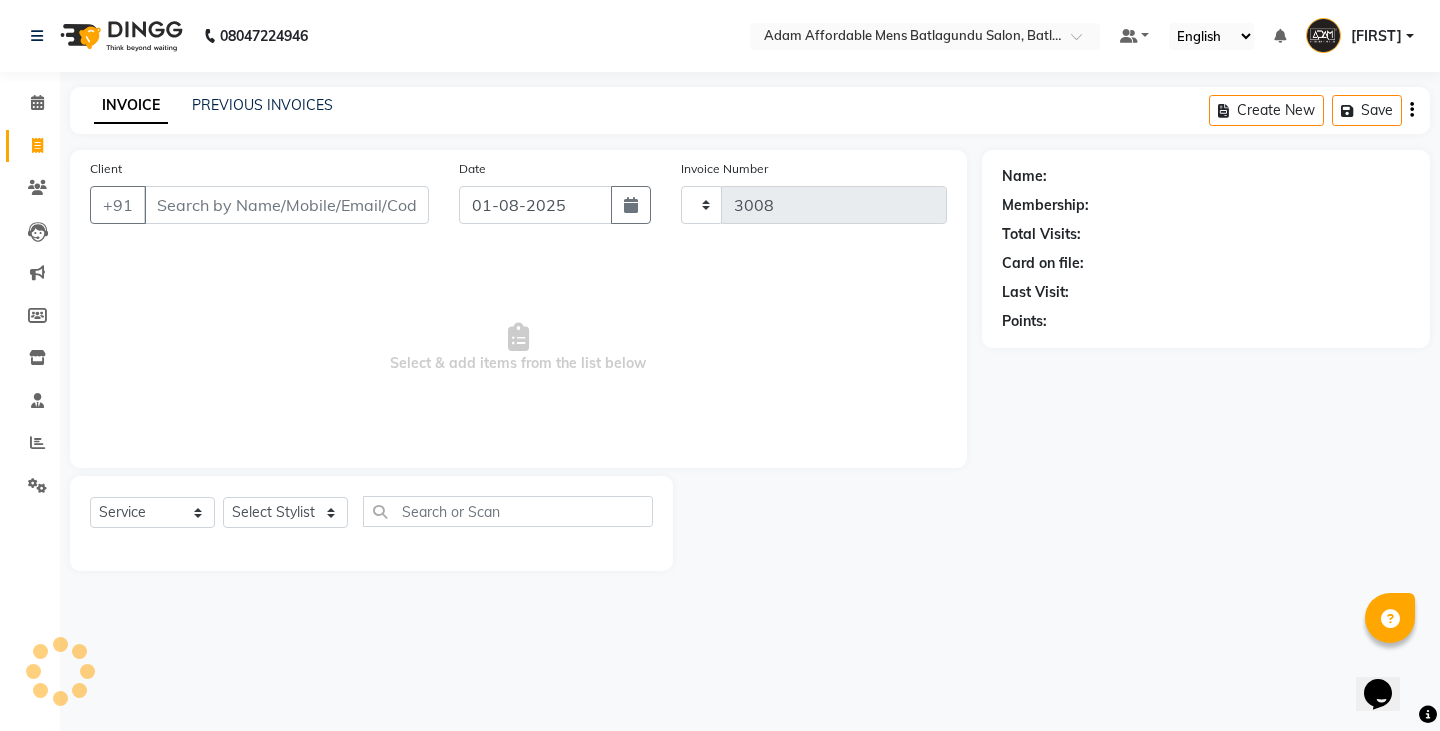 select on "8213" 